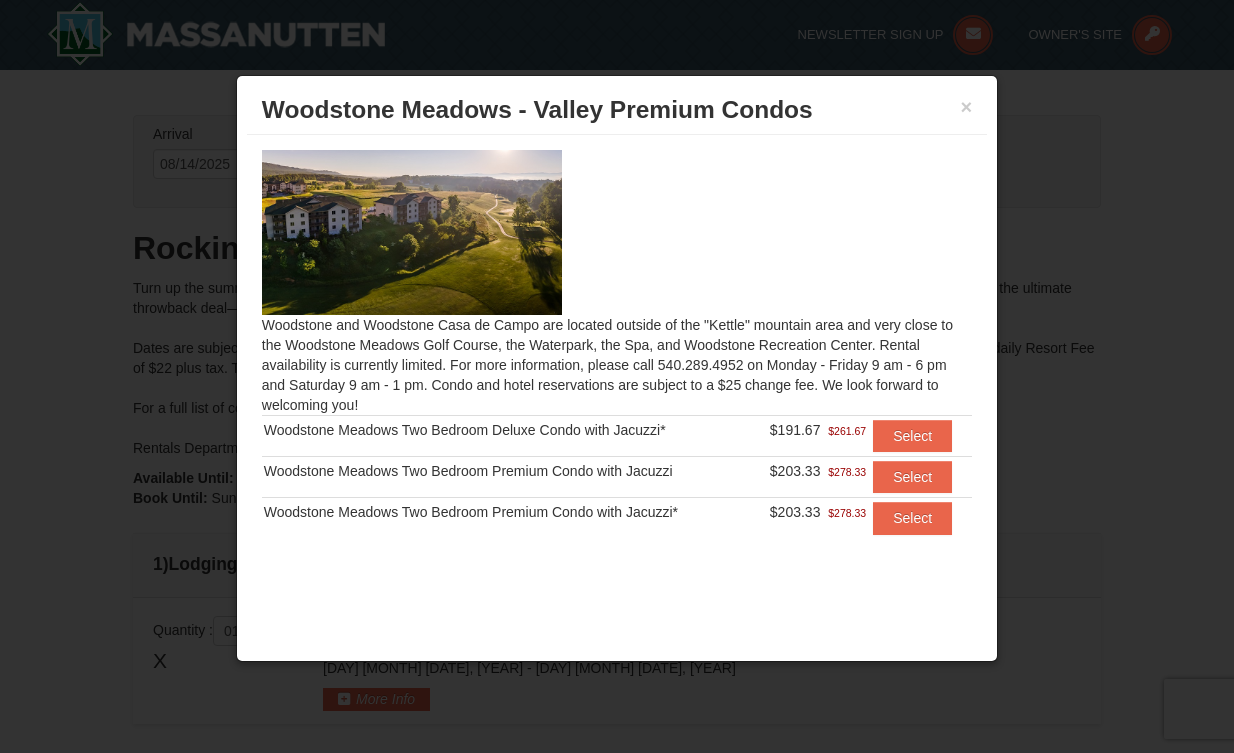 scroll, scrollTop: 536, scrollLeft: 0, axis: vertical 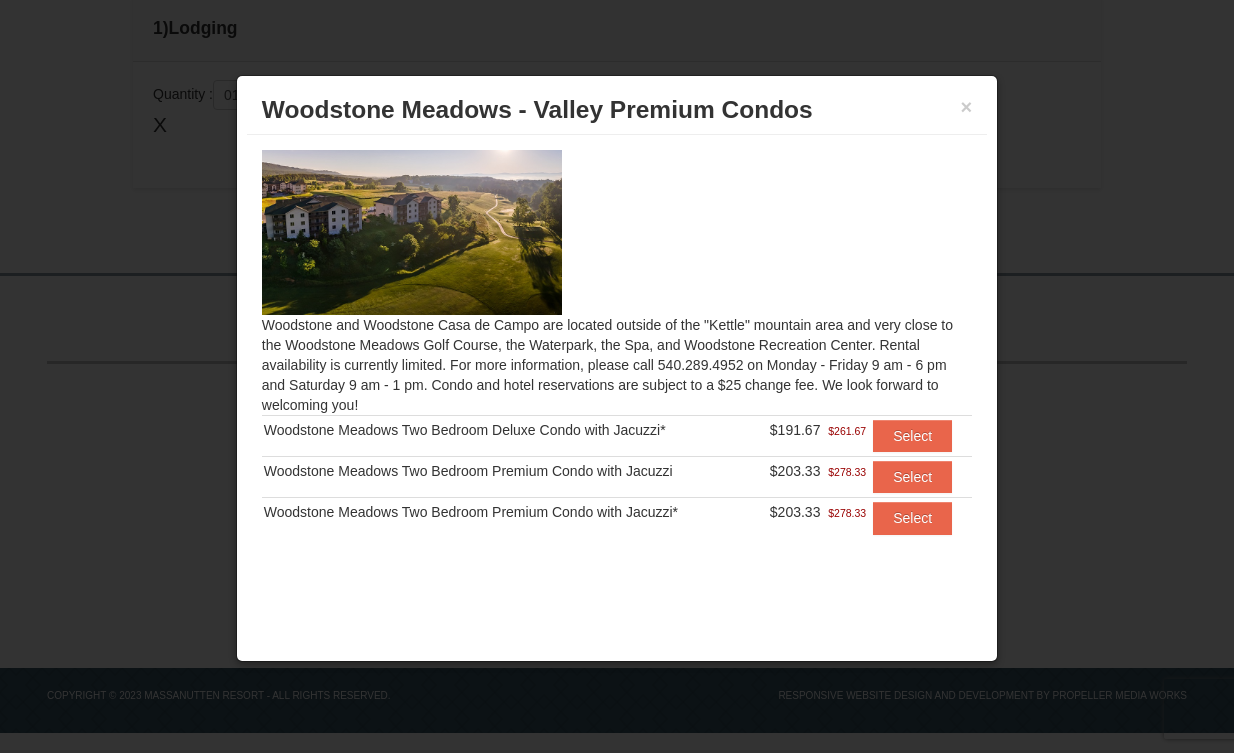 click at bounding box center [617, 376] 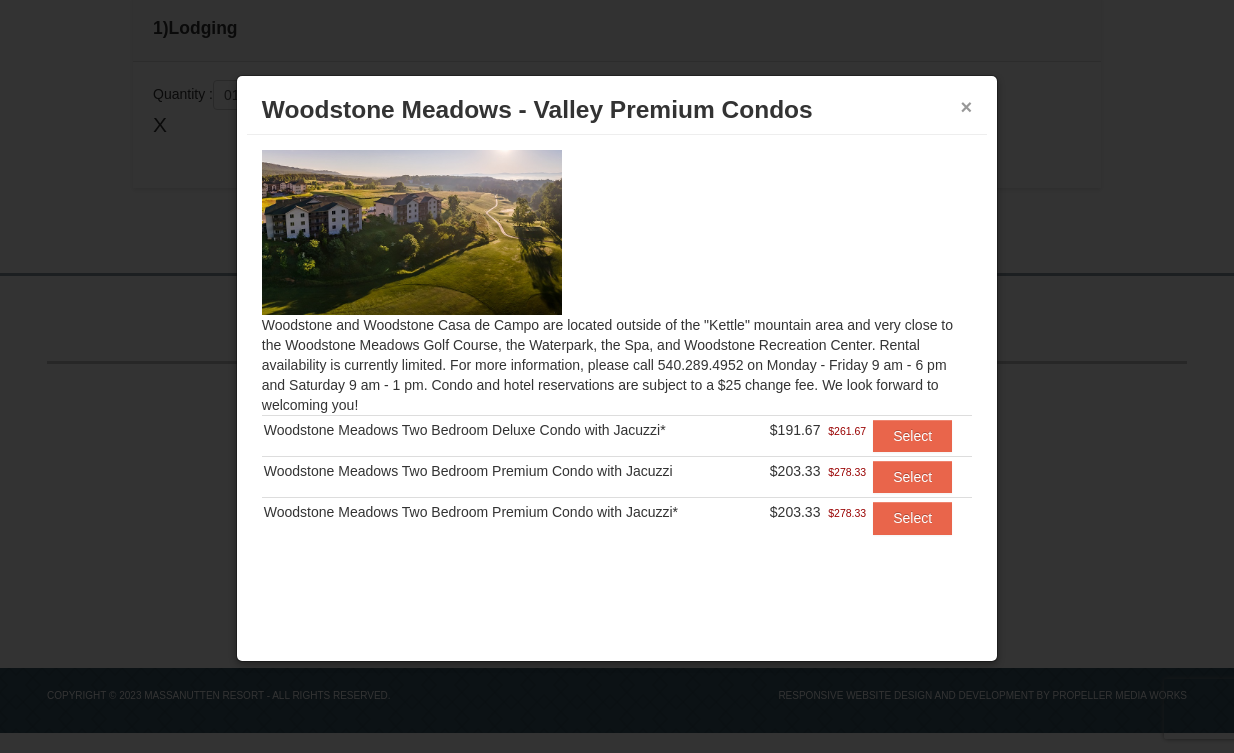 click on "×" at bounding box center [967, 107] 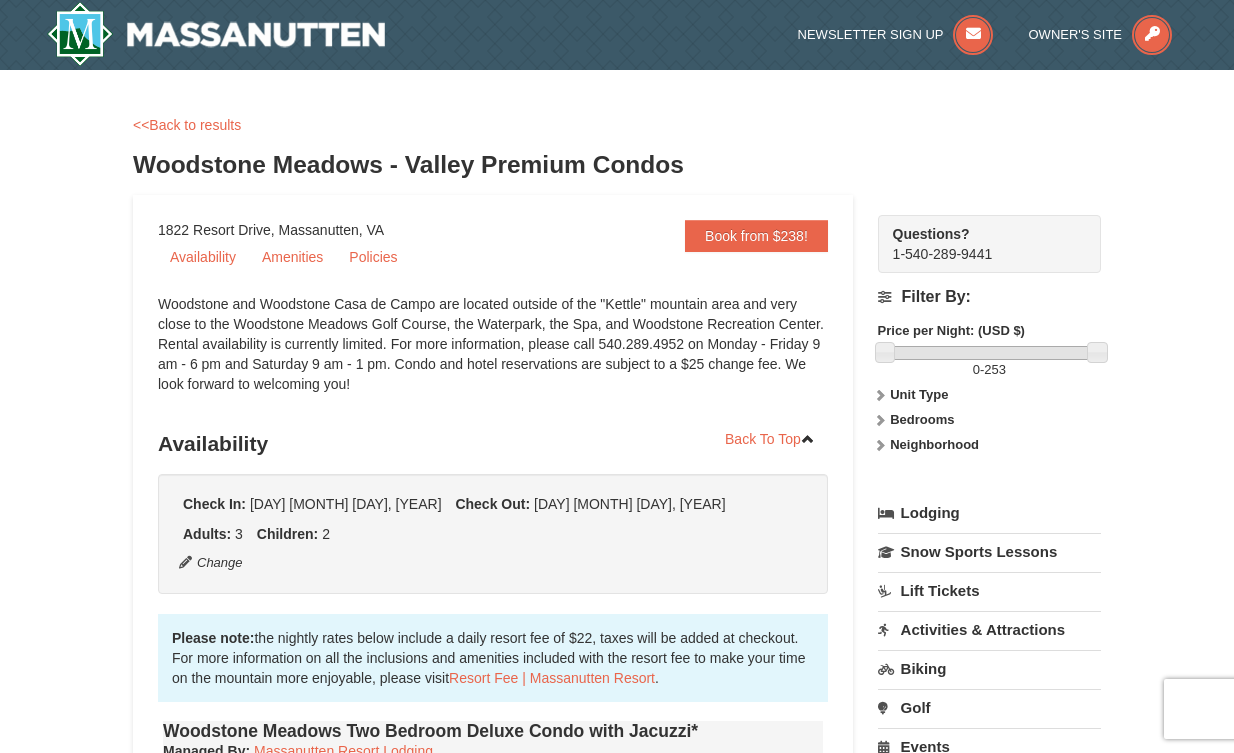 scroll, scrollTop: 0, scrollLeft: 0, axis: both 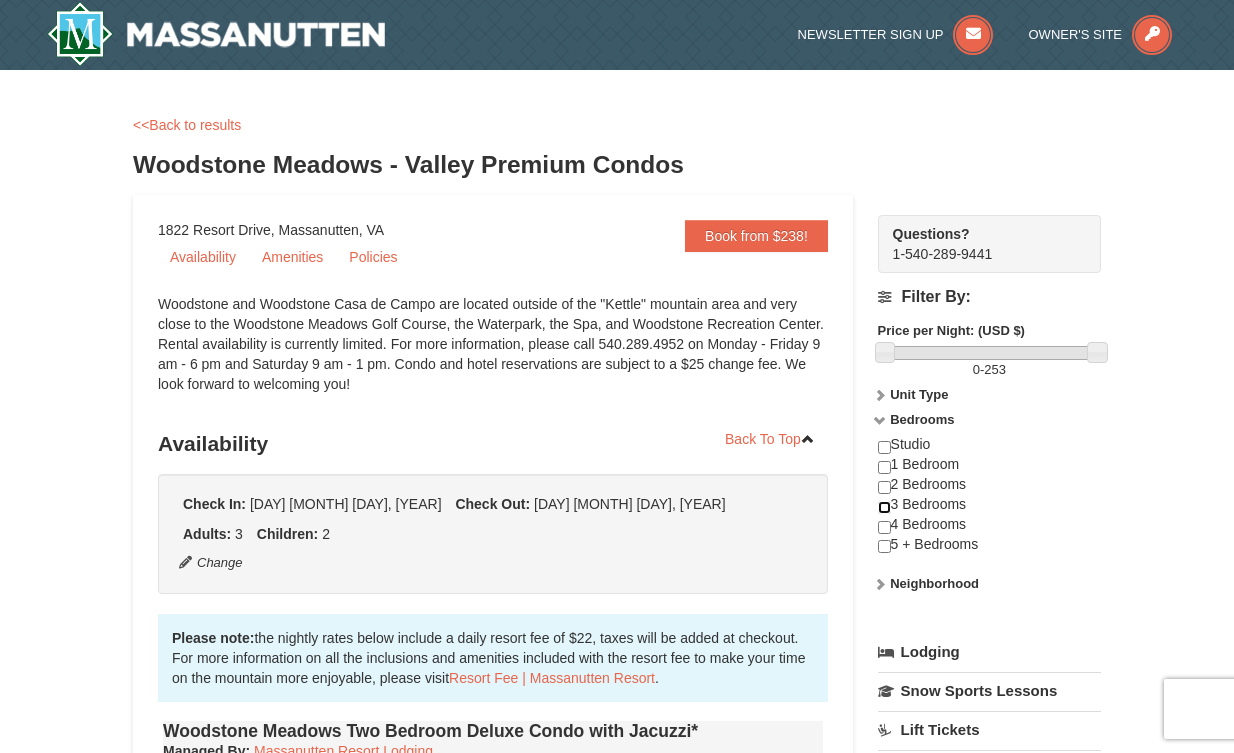 click at bounding box center [884, 507] 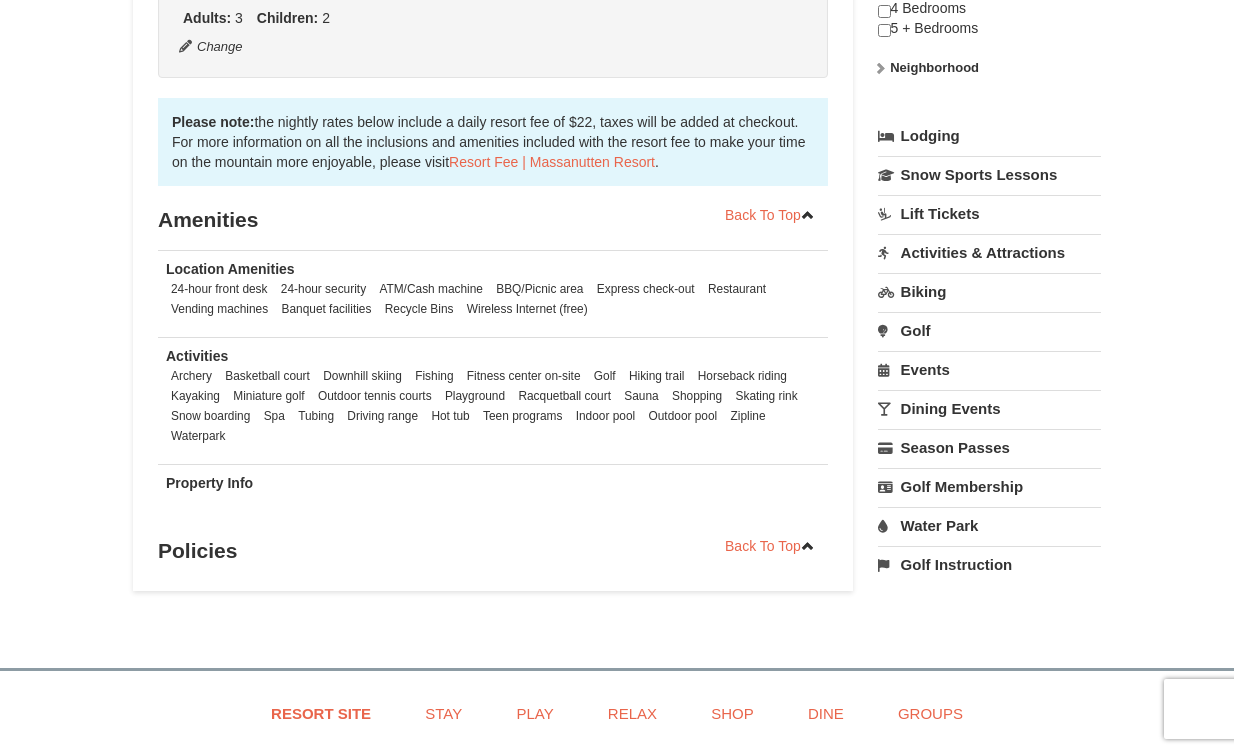 scroll, scrollTop: 0, scrollLeft: 0, axis: both 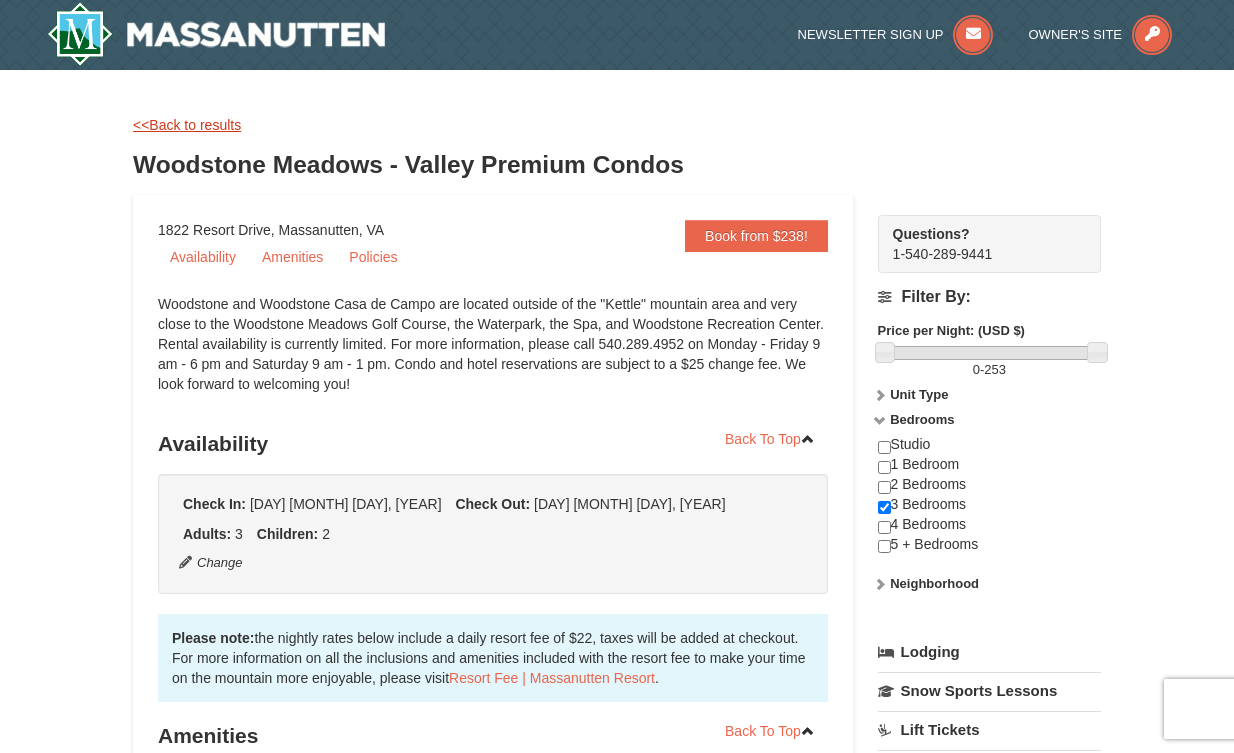 click on "<<Back to results" at bounding box center (187, 125) 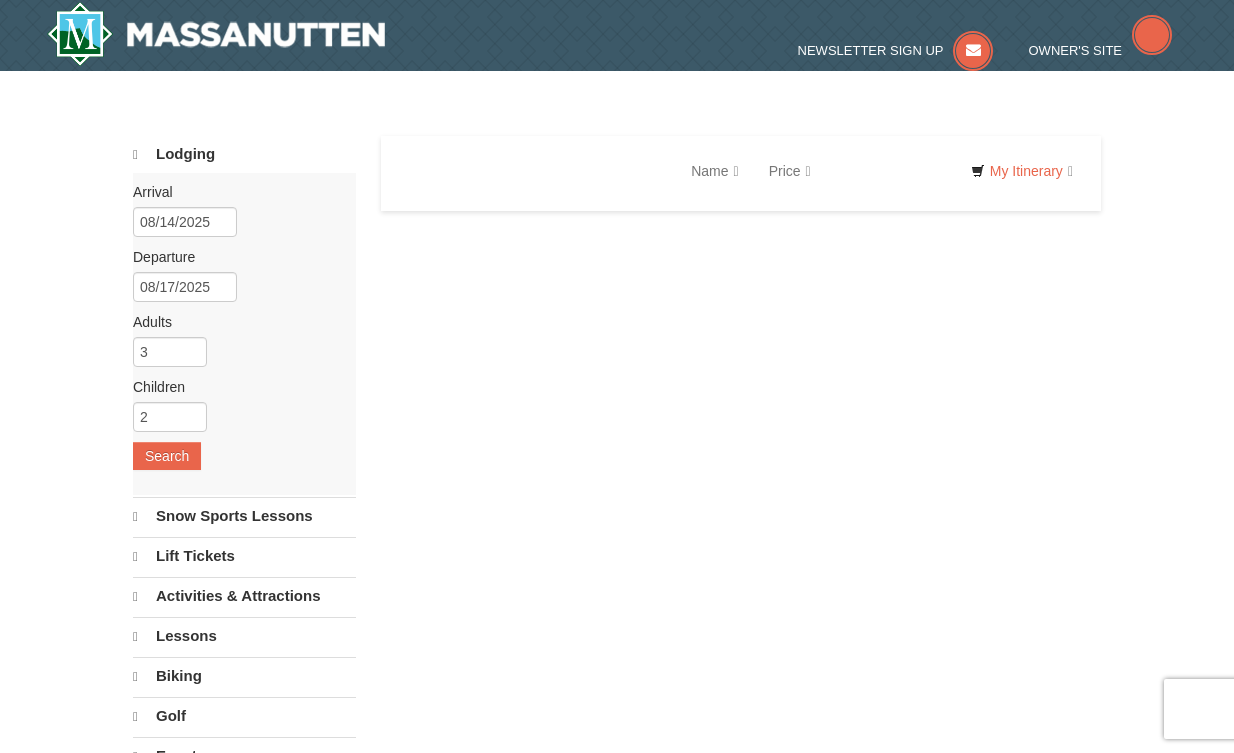 scroll, scrollTop: 0, scrollLeft: 0, axis: both 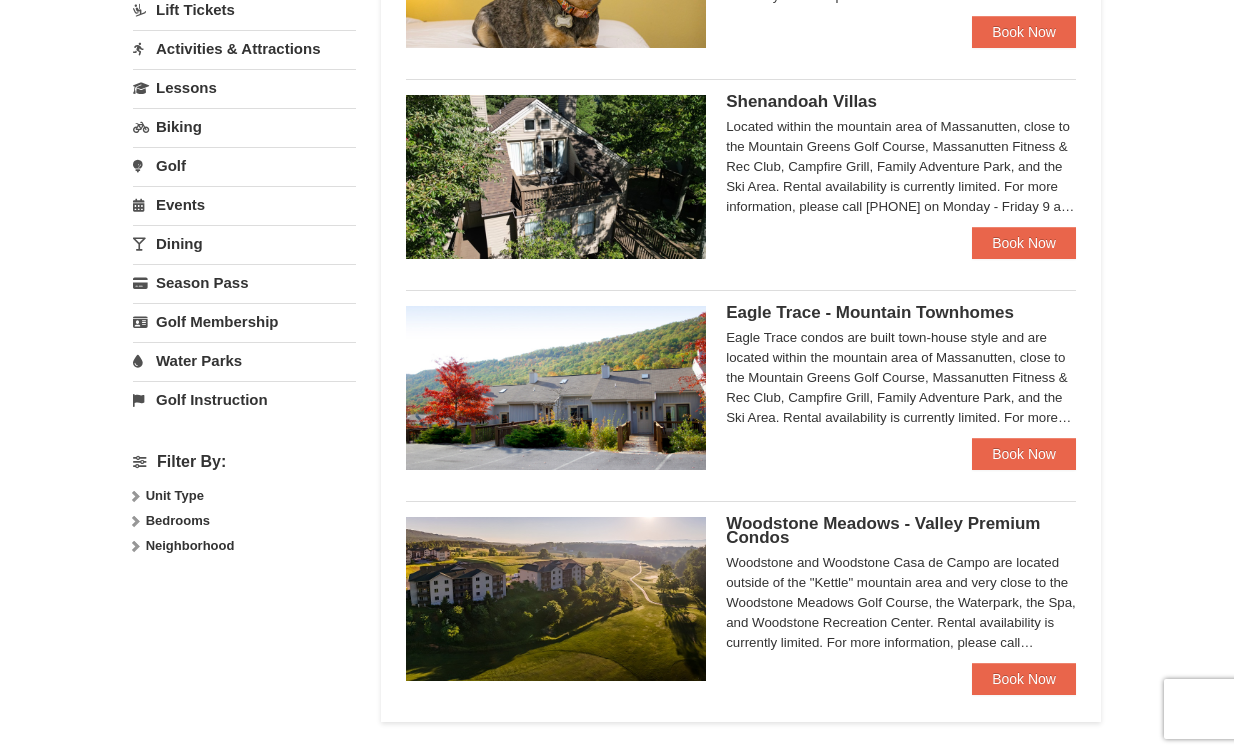 click on "Bedrooms" at bounding box center [178, 520] 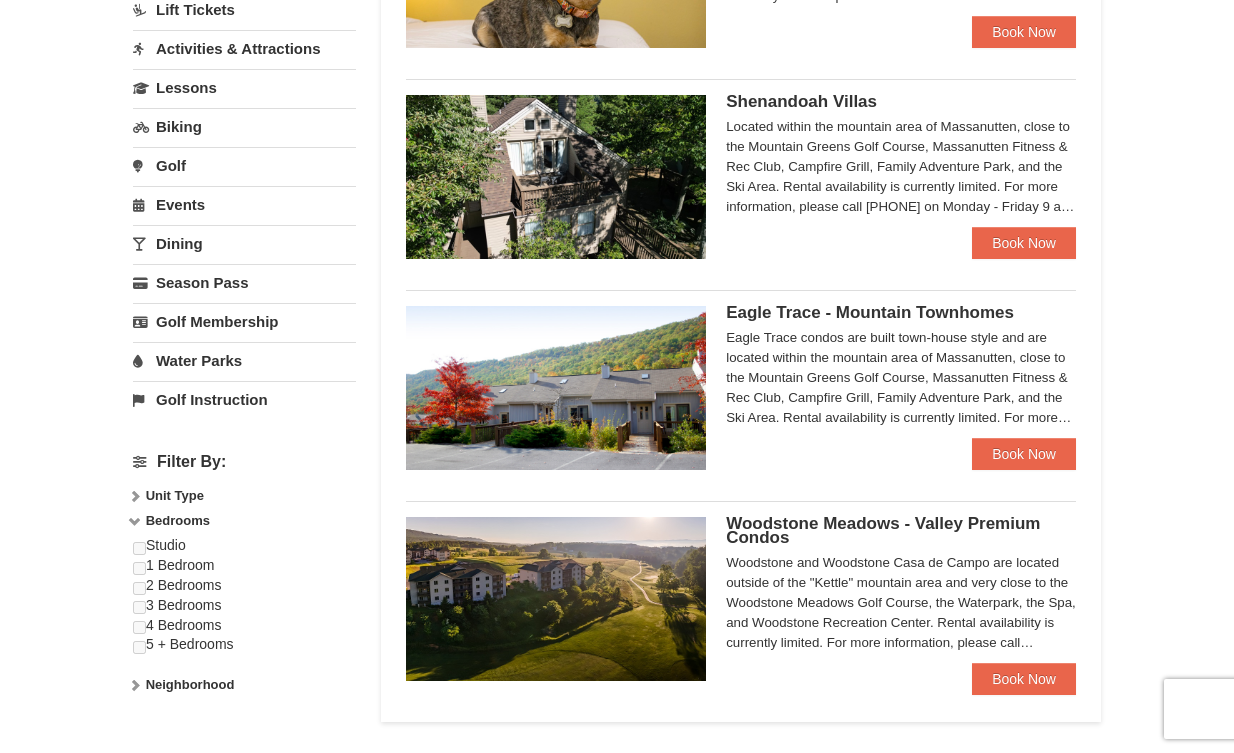 click on "Studio
1 Bedroom
2 Bedrooms
3 Bedrooms
4 Bedrooms
5 + Bedrooms" at bounding box center (244, 605) 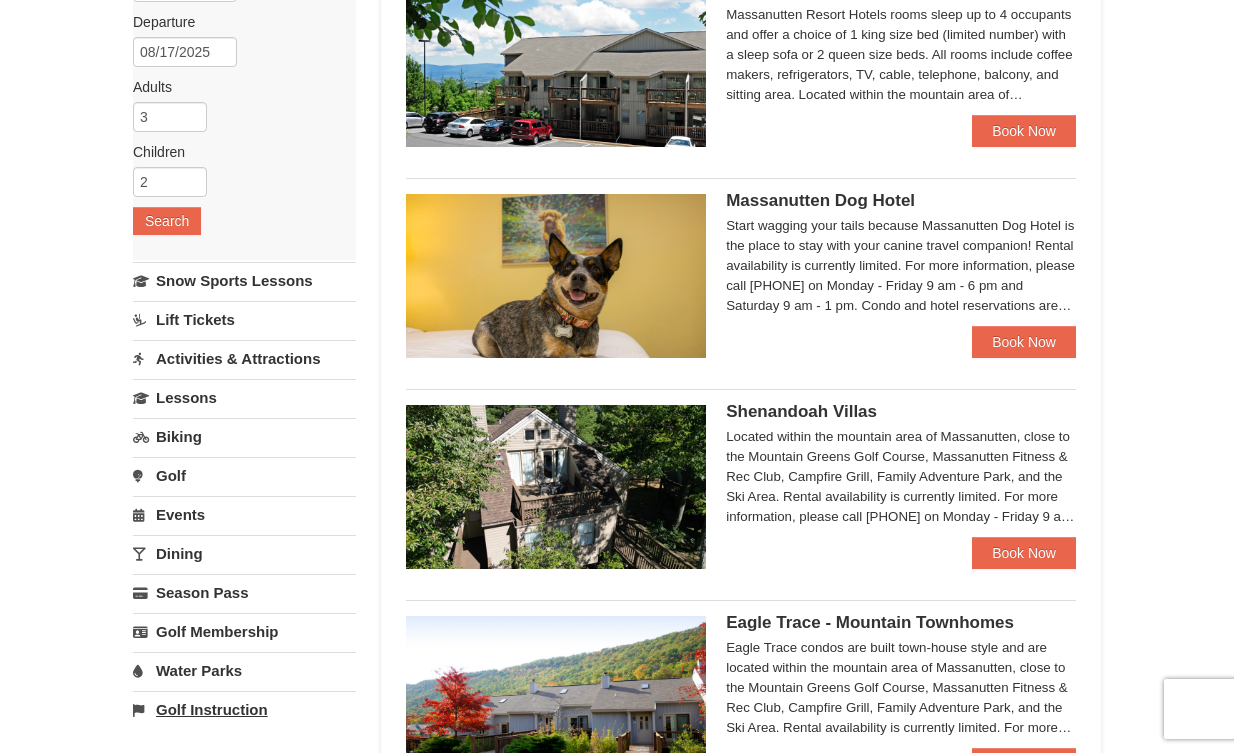 scroll, scrollTop: 0, scrollLeft: 0, axis: both 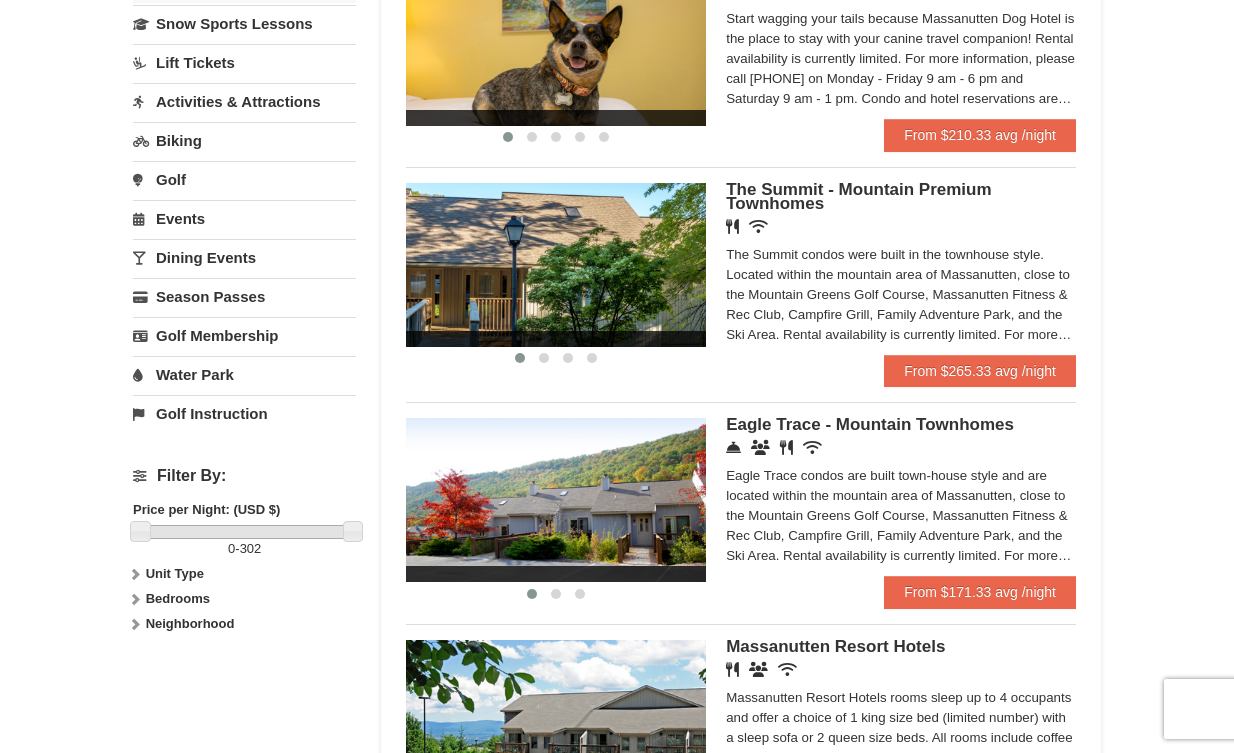 click at bounding box center [135, 599] 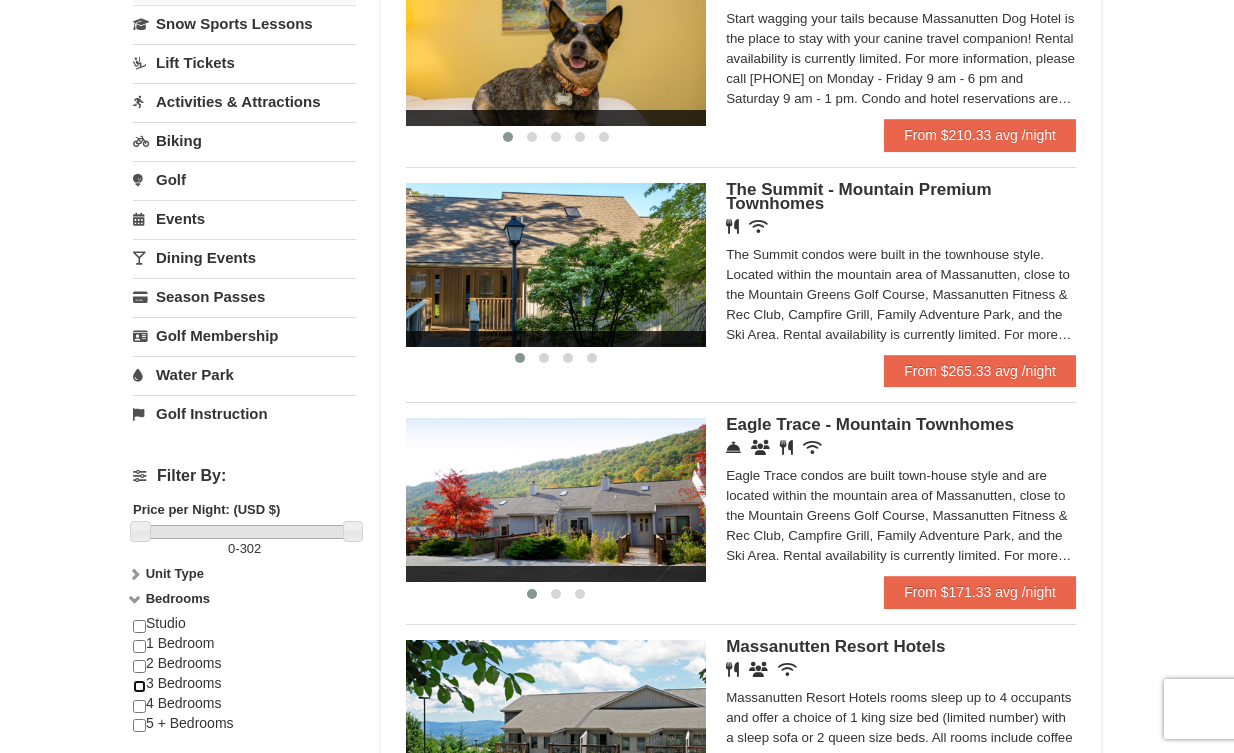 click at bounding box center [139, 686] 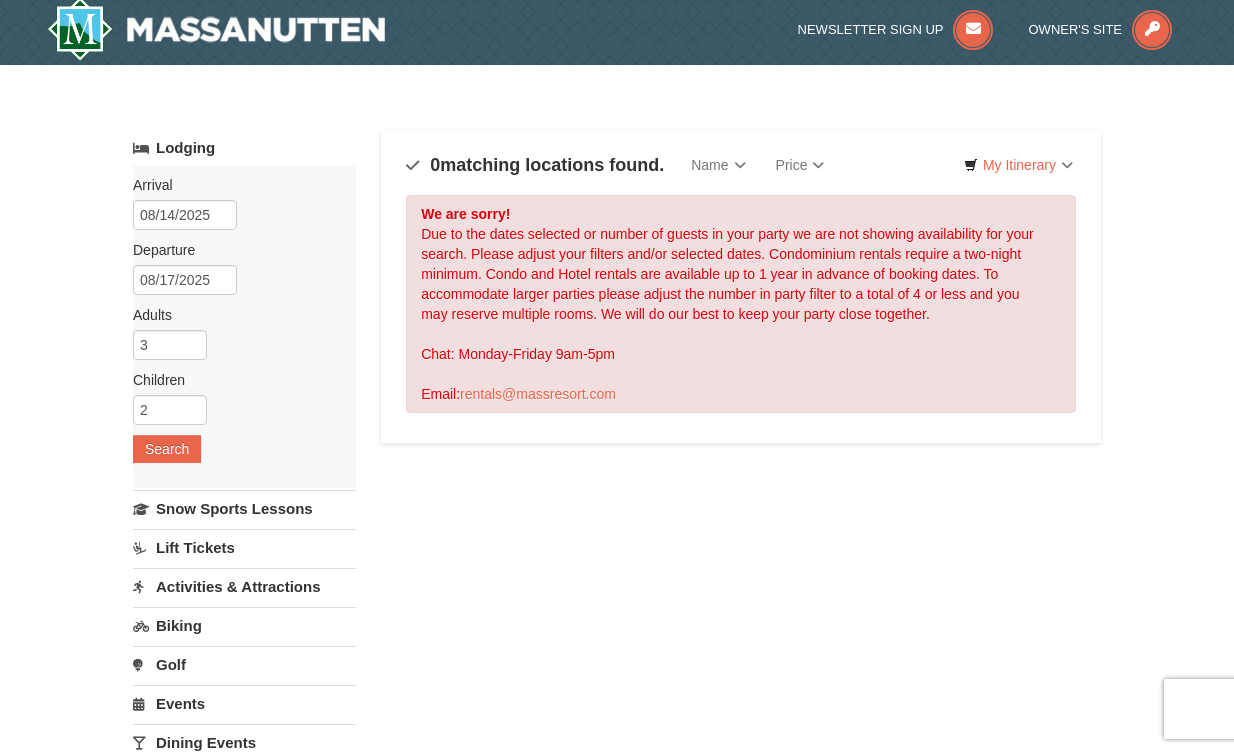 scroll, scrollTop: 7, scrollLeft: 0, axis: vertical 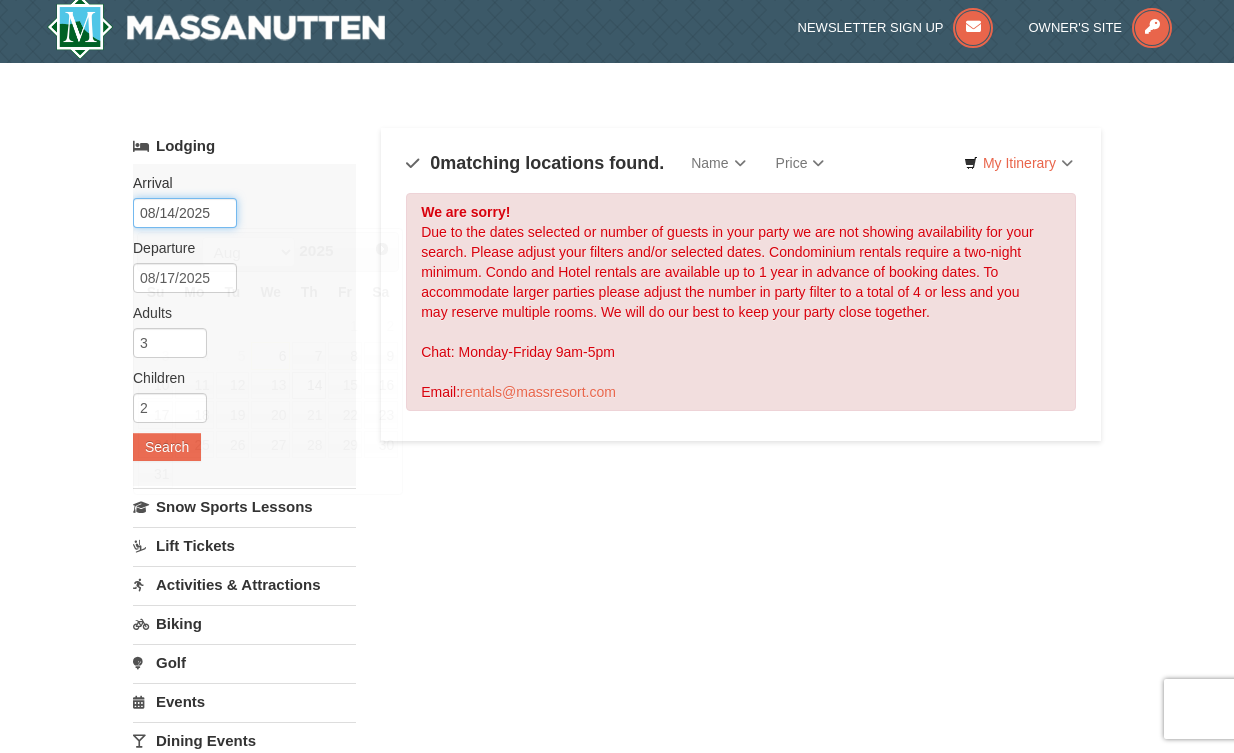 click on "08/14/2025" at bounding box center (185, 213) 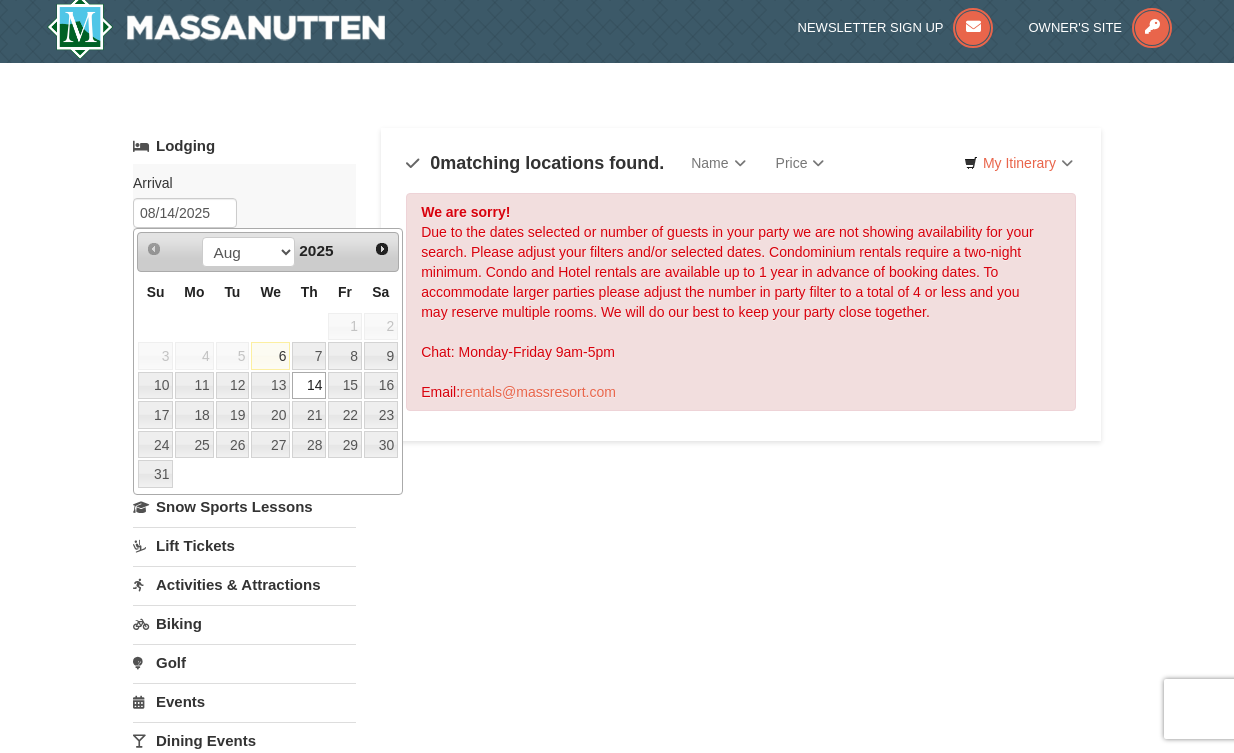 click on "2025" at bounding box center (316, 250) 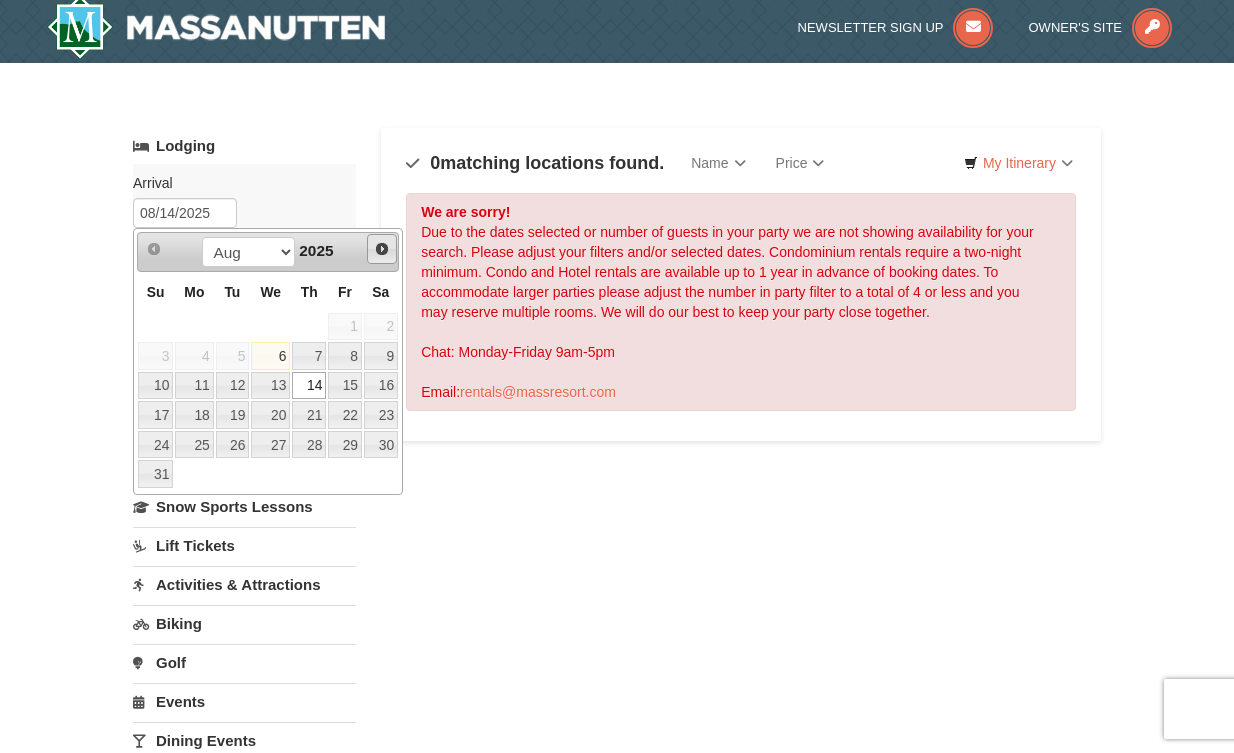 click on "Next" at bounding box center [382, 249] 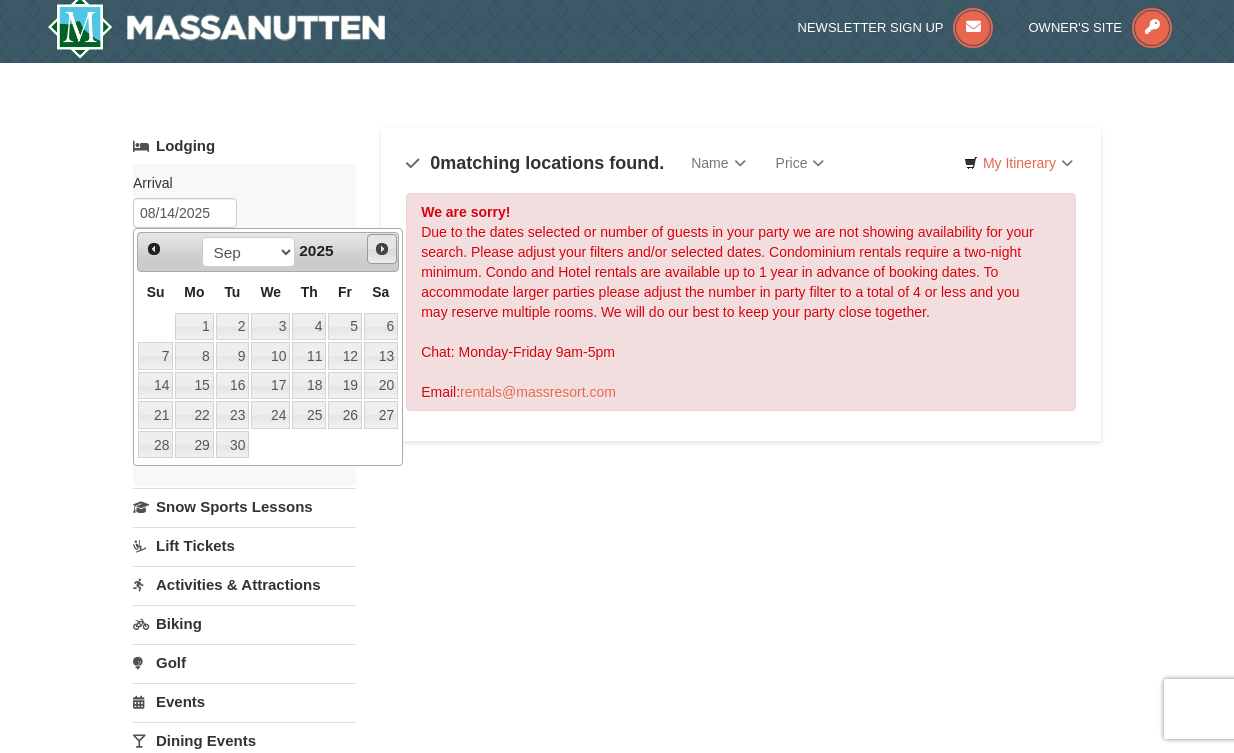 click on "Next" at bounding box center [382, 249] 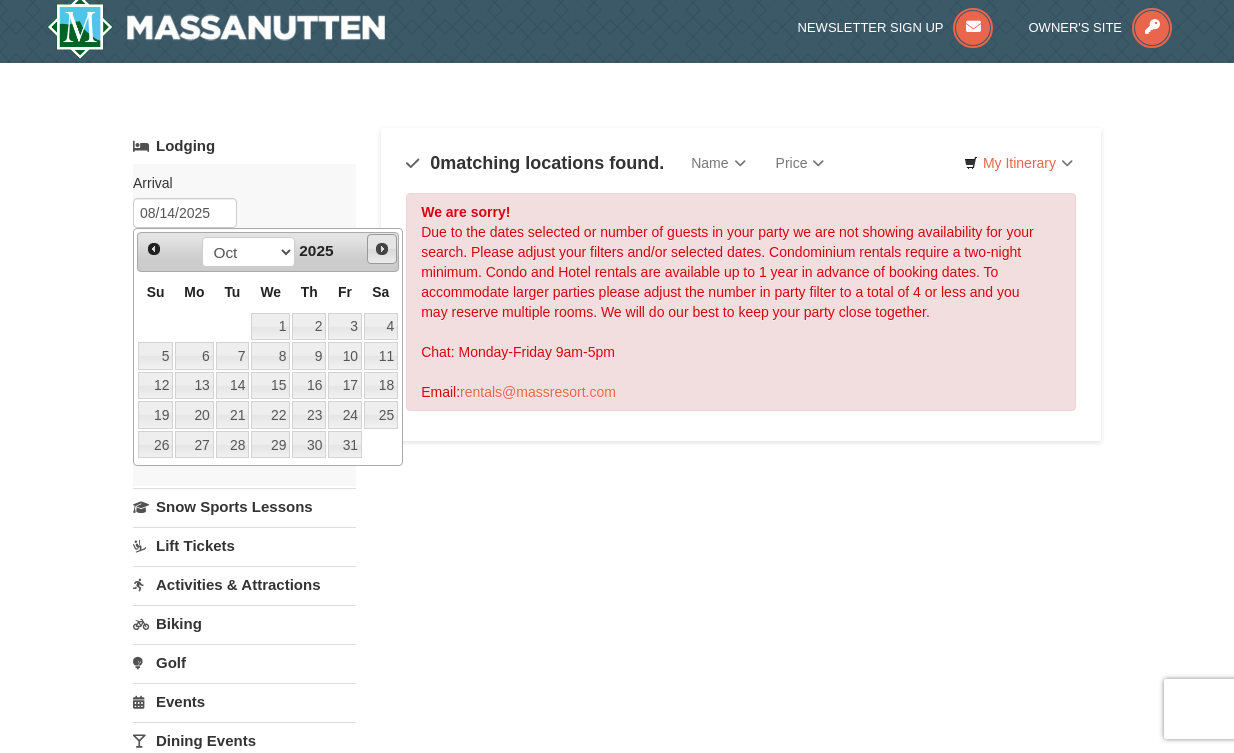 click on "Next" at bounding box center (382, 249) 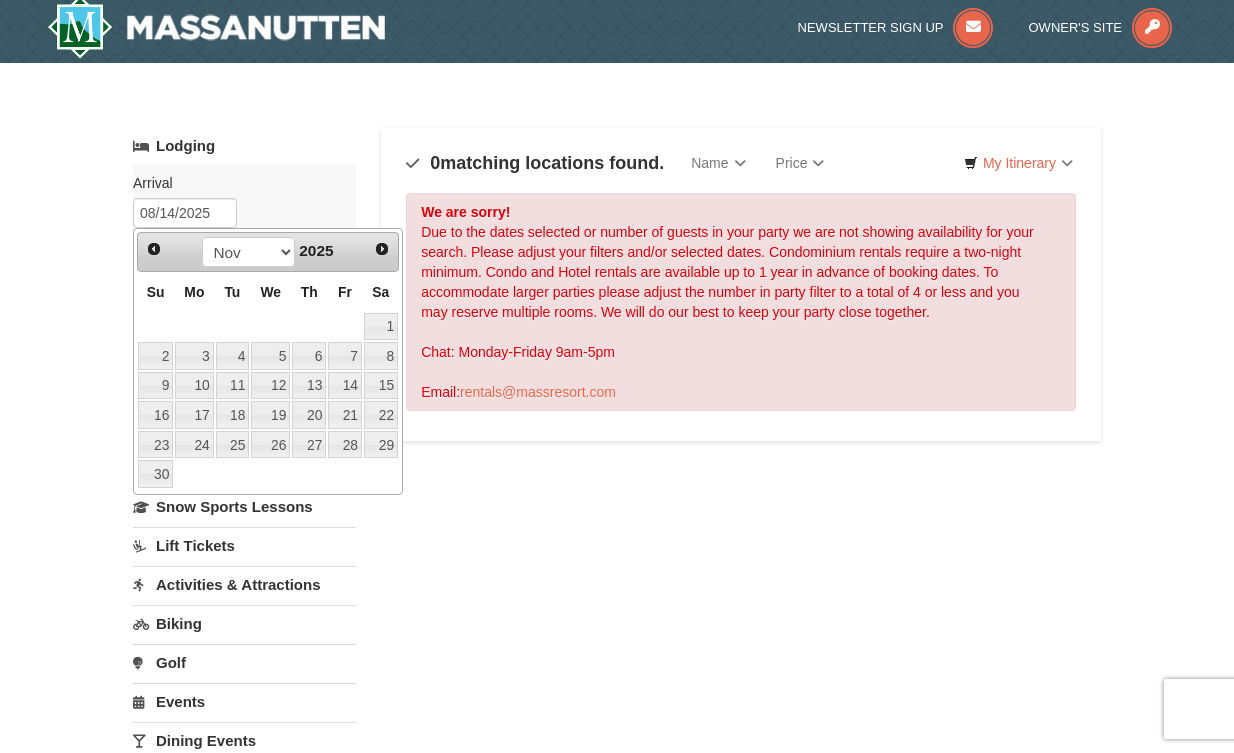 click on "13" at bounding box center (309, 386) 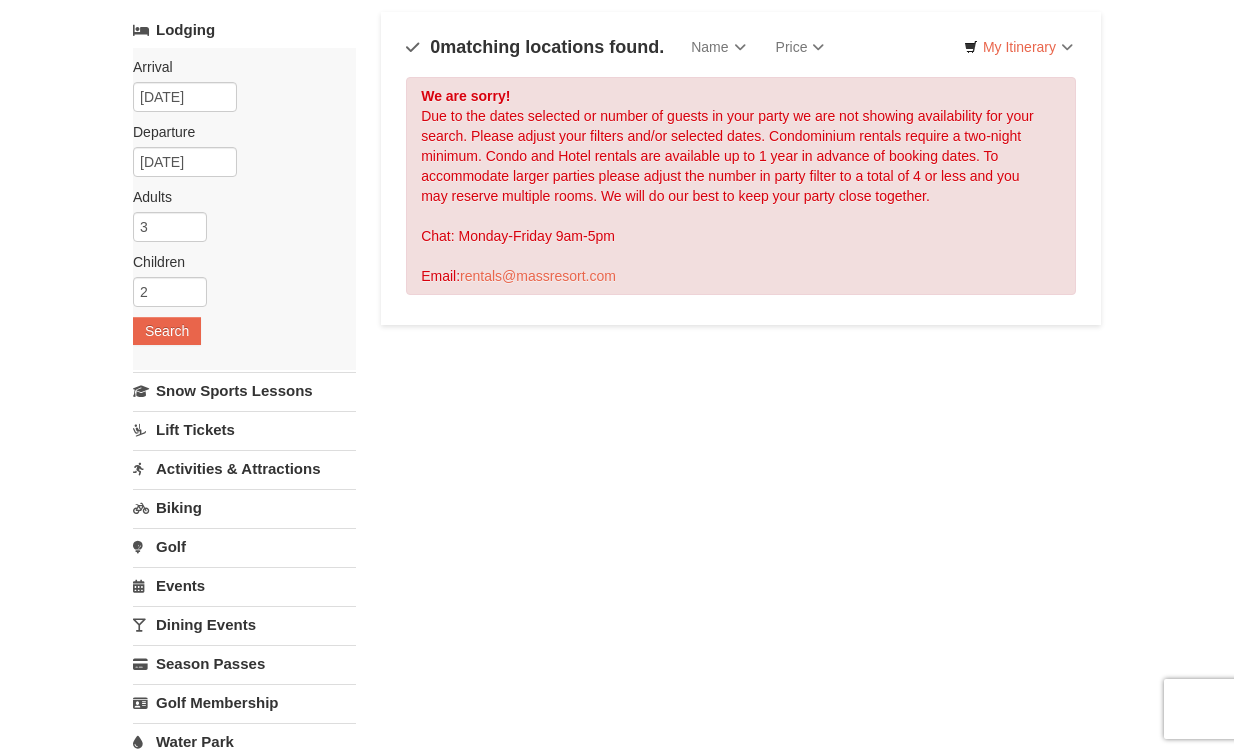 scroll, scrollTop: 63, scrollLeft: 0, axis: vertical 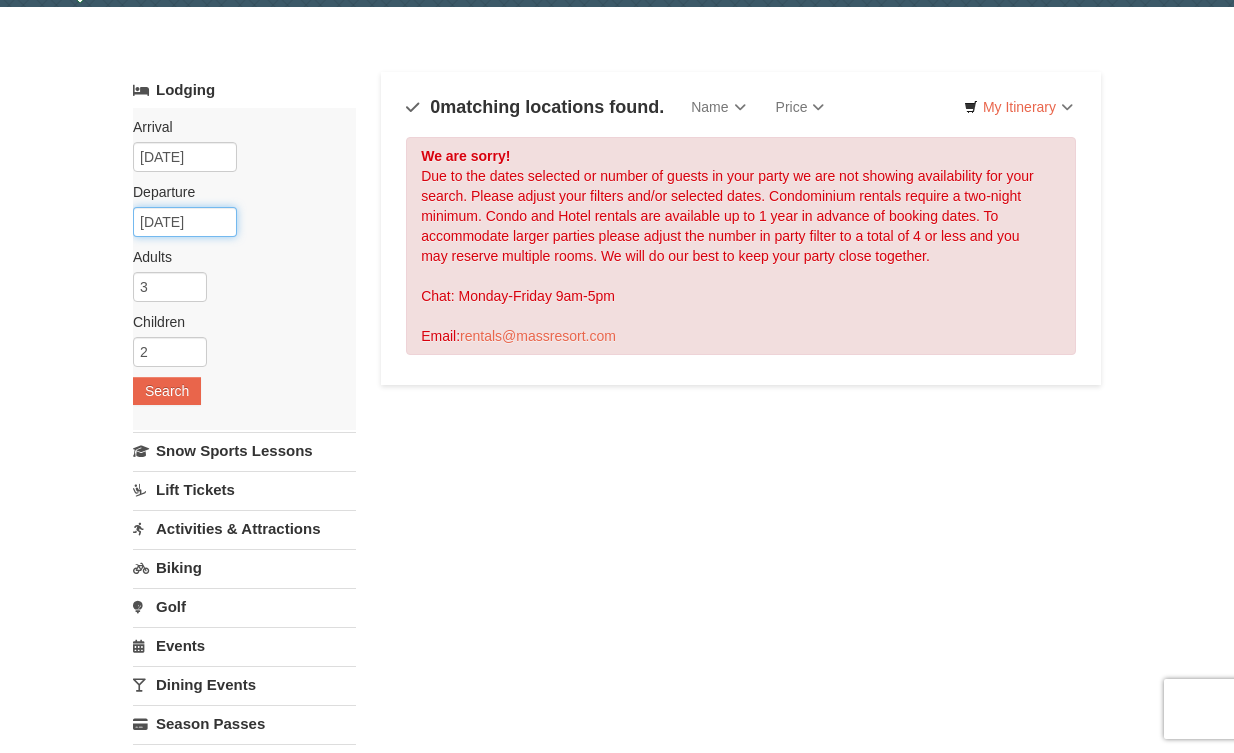 click on "11/14/2025" at bounding box center (185, 222) 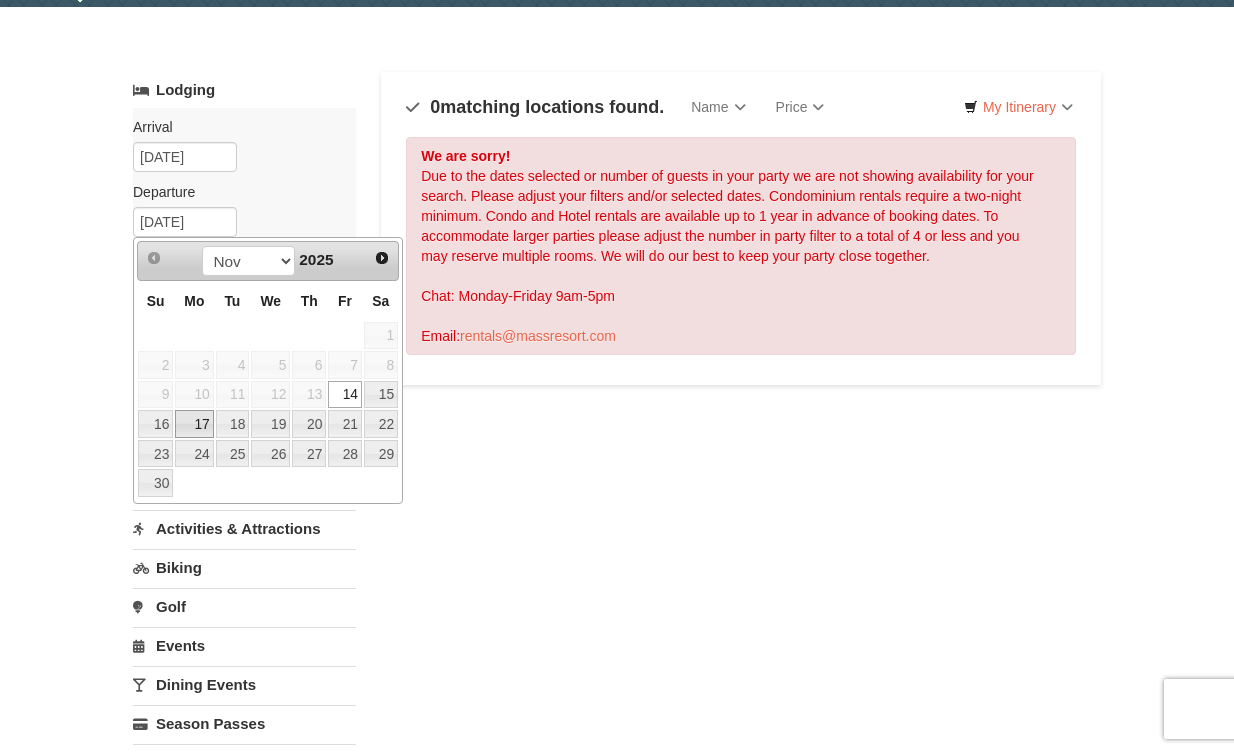 click on "17" at bounding box center (194, 424) 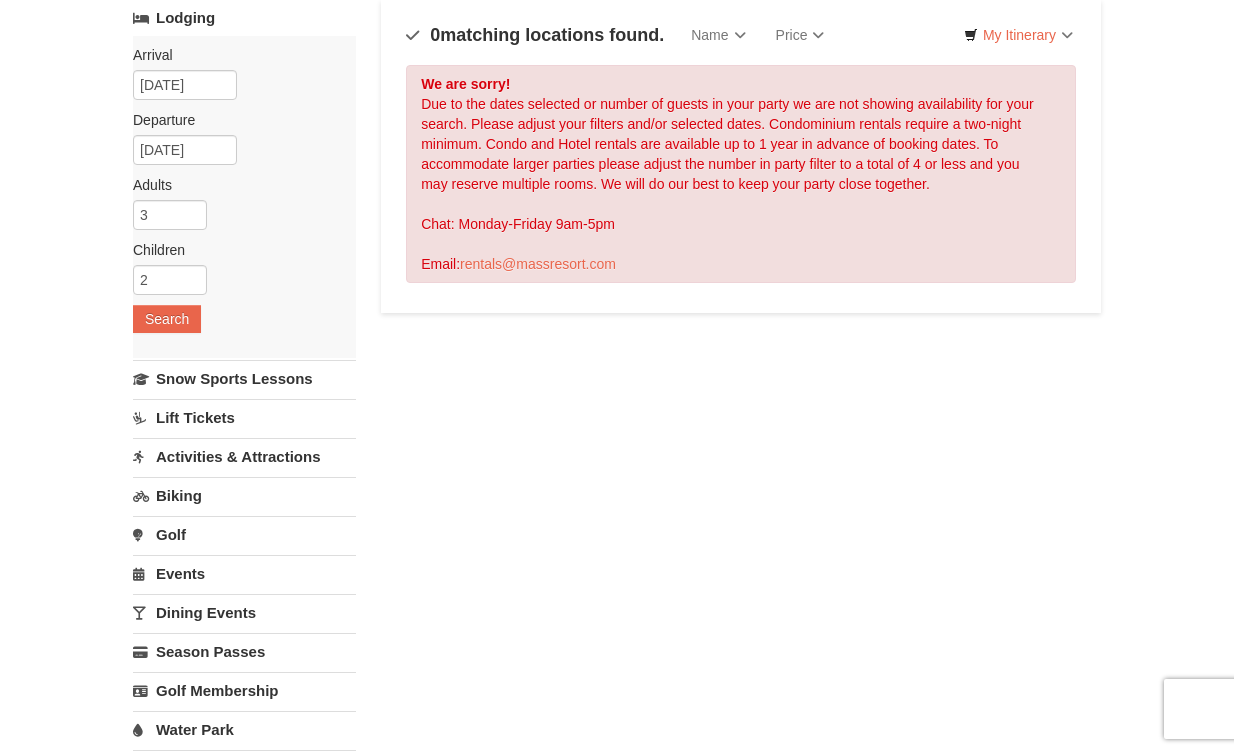 scroll, scrollTop: 0, scrollLeft: 0, axis: both 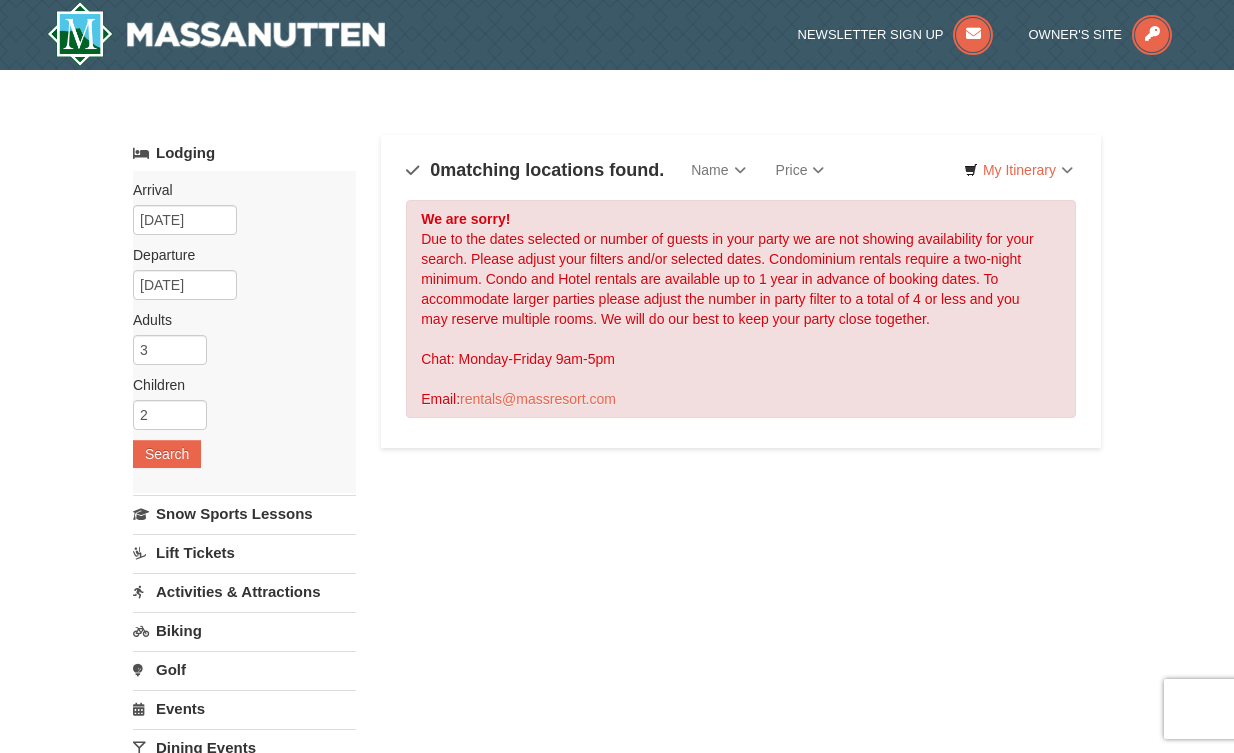 click on "Arrival Please format dates MM/DD/YYYY Please format dates MM/DD/YYYY
11/13/2025
Departure Please format dates MM/DD/YYYY Please format dates MM/DD/YYYY
11/17/2025
Adults Please format dates MM/DD/YYYY
3
Children Please format dates MM/DD/YYYY
2
Search" at bounding box center [244, 332] 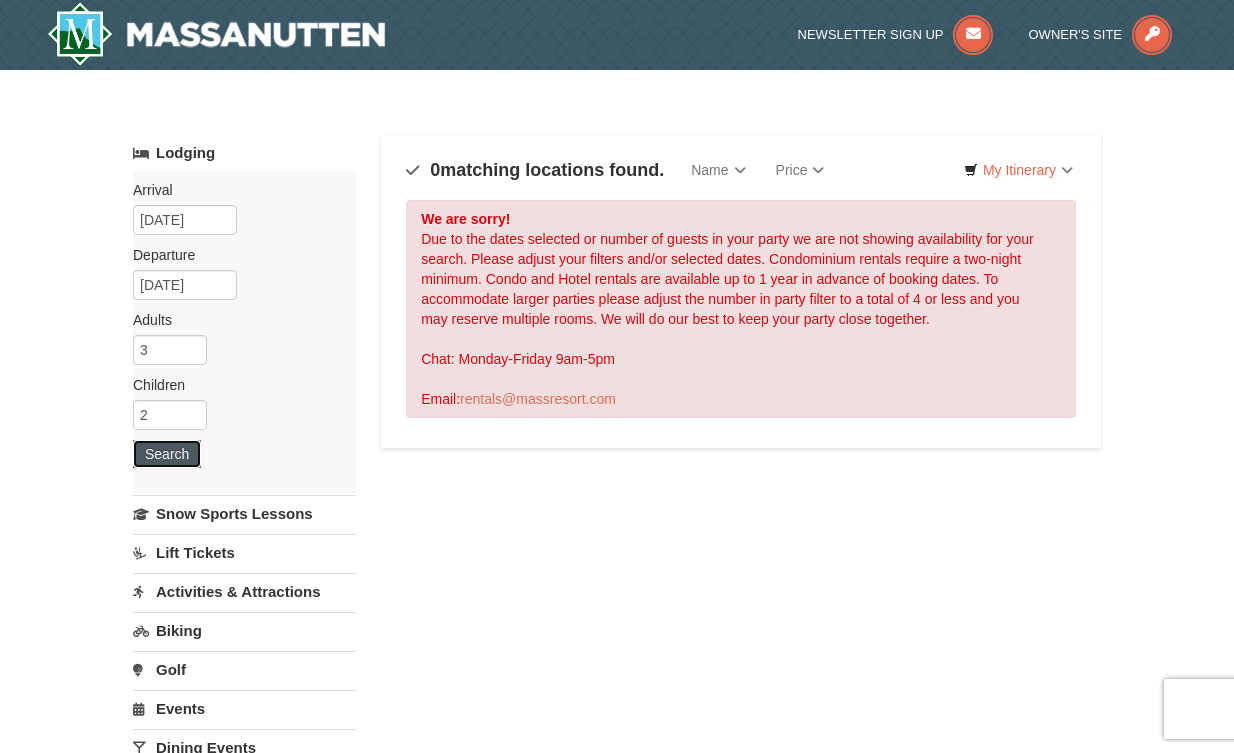 click on "Search" at bounding box center (167, 454) 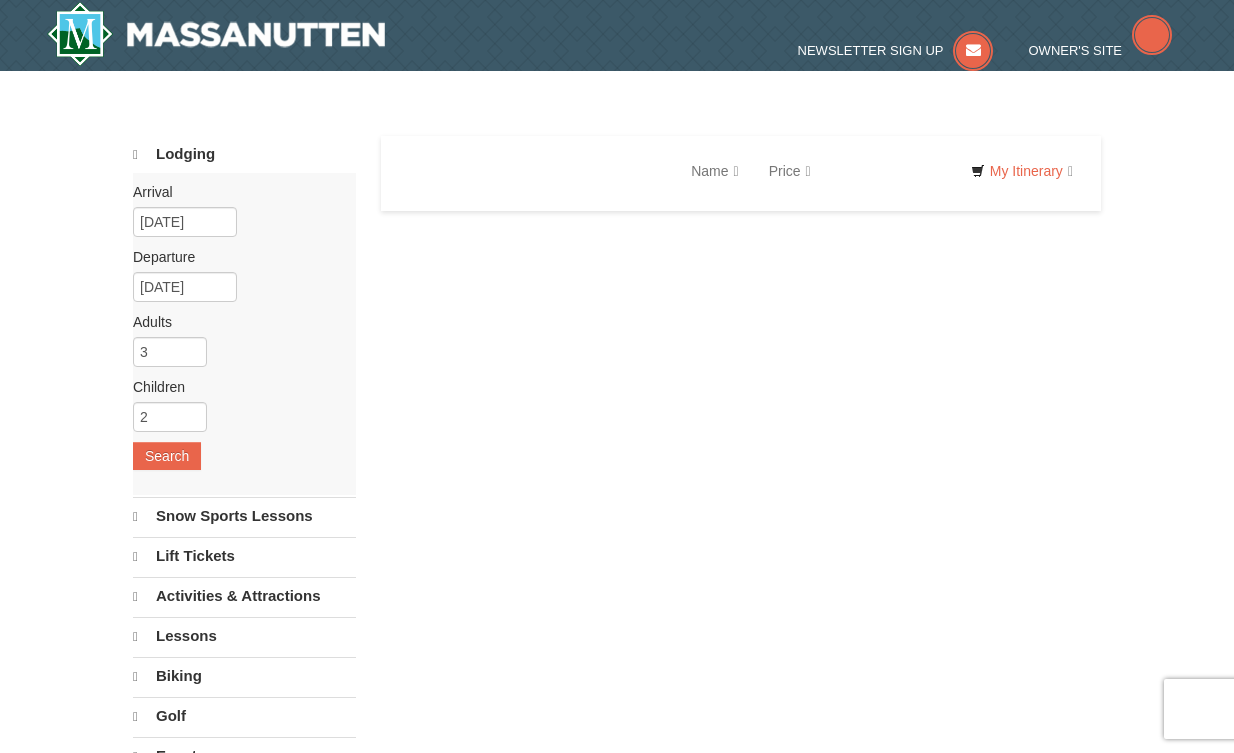 scroll, scrollTop: 0, scrollLeft: 0, axis: both 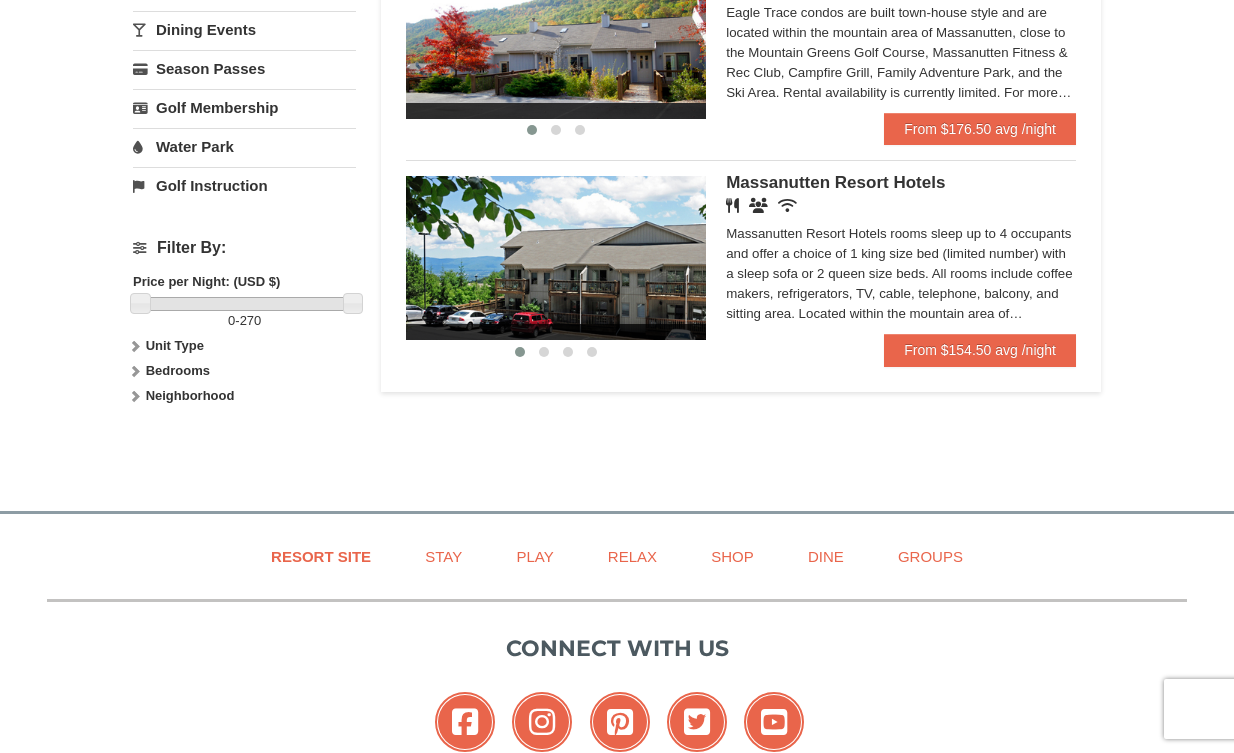 click on "Bedrooms" at bounding box center [178, 370] 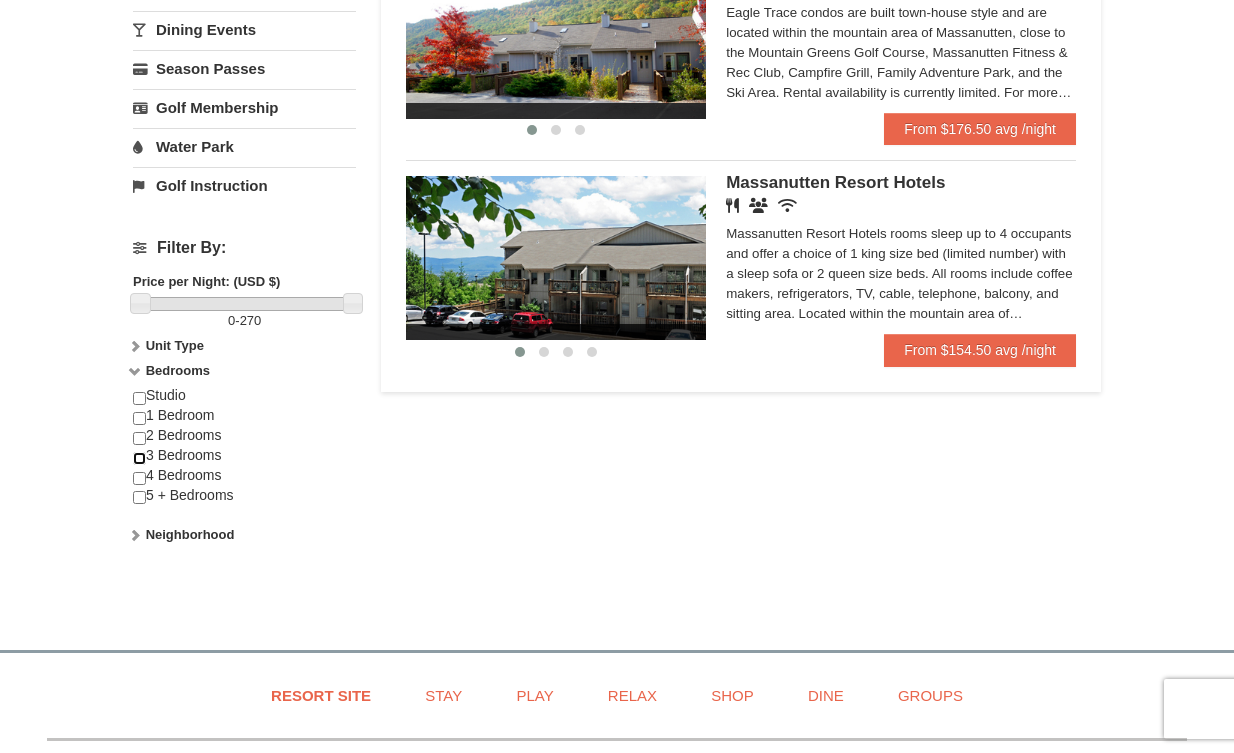 click at bounding box center (139, 458) 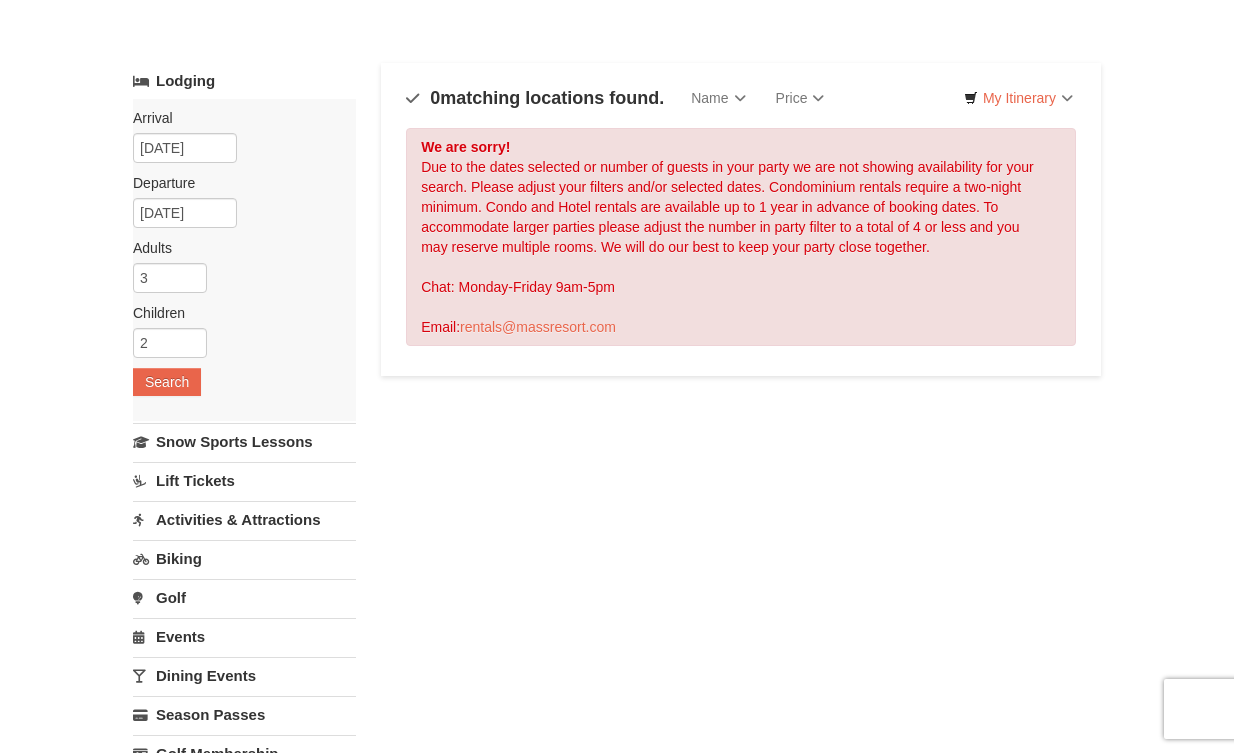 scroll, scrollTop: 28, scrollLeft: 0, axis: vertical 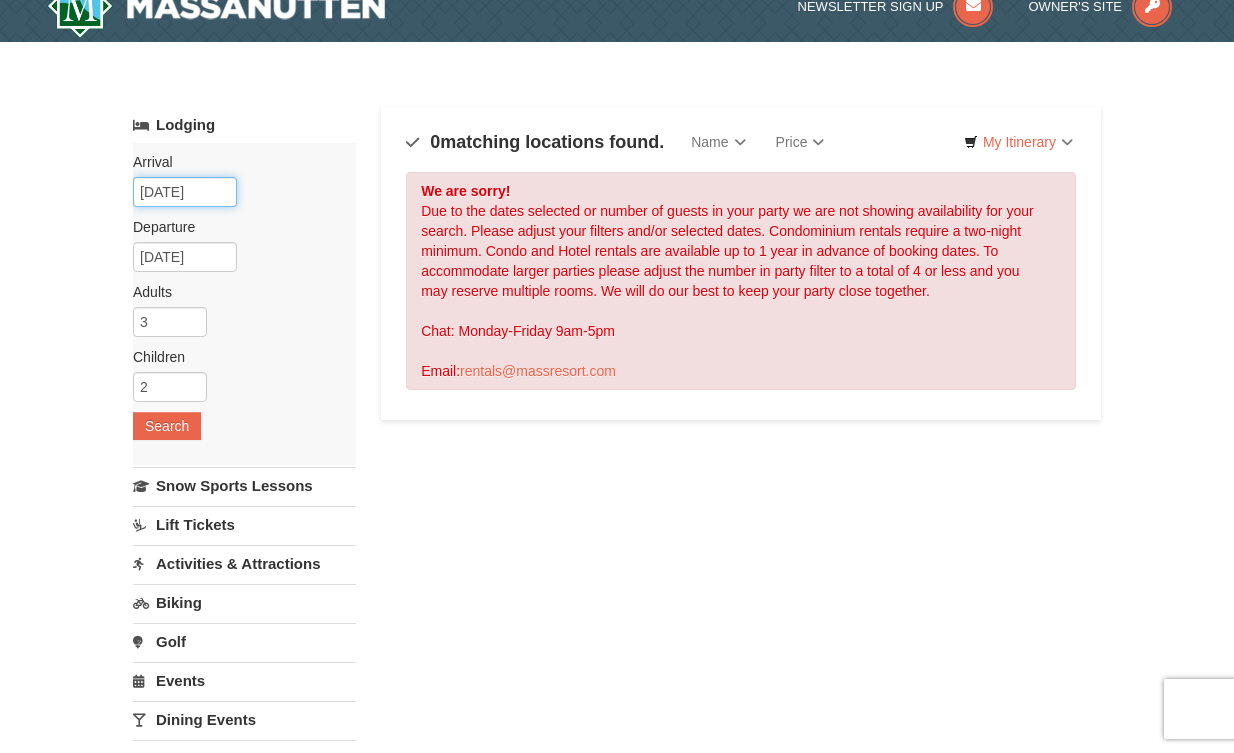 click on "[DATE]" at bounding box center (185, 192) 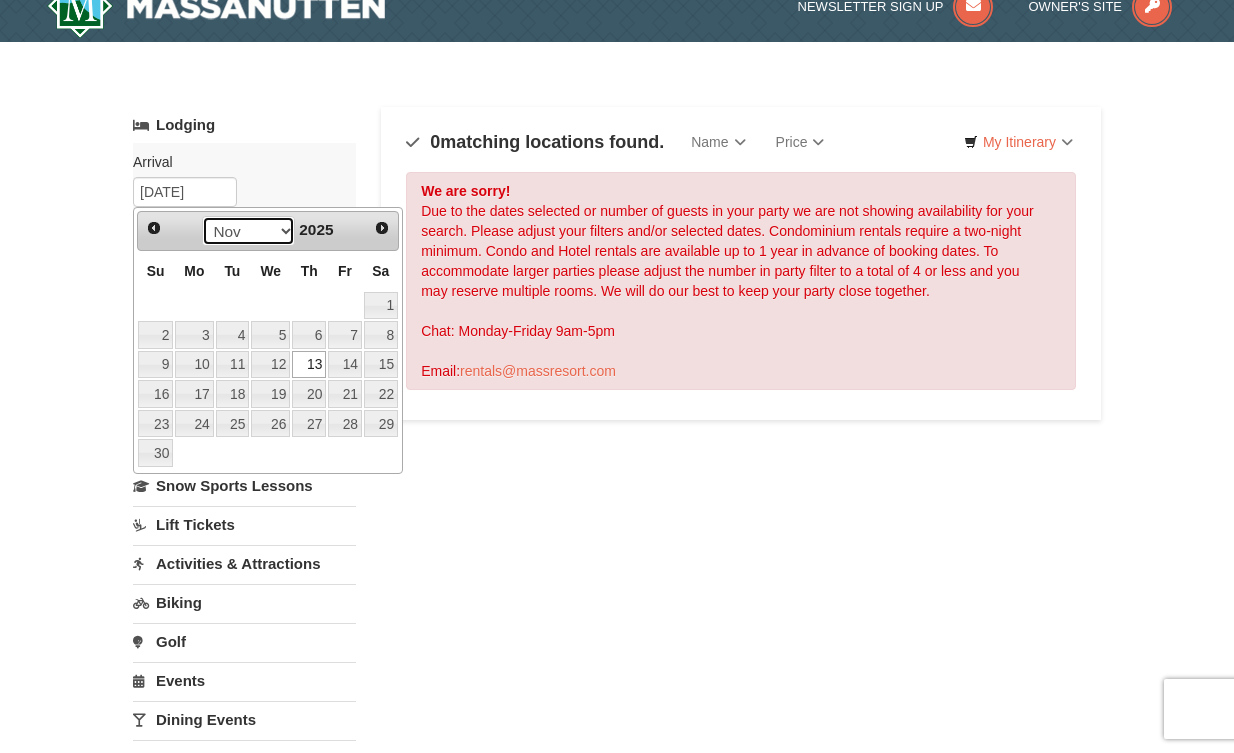 click on "Aug Sep Oct Nov Dec" at bounding box center (248, 231) 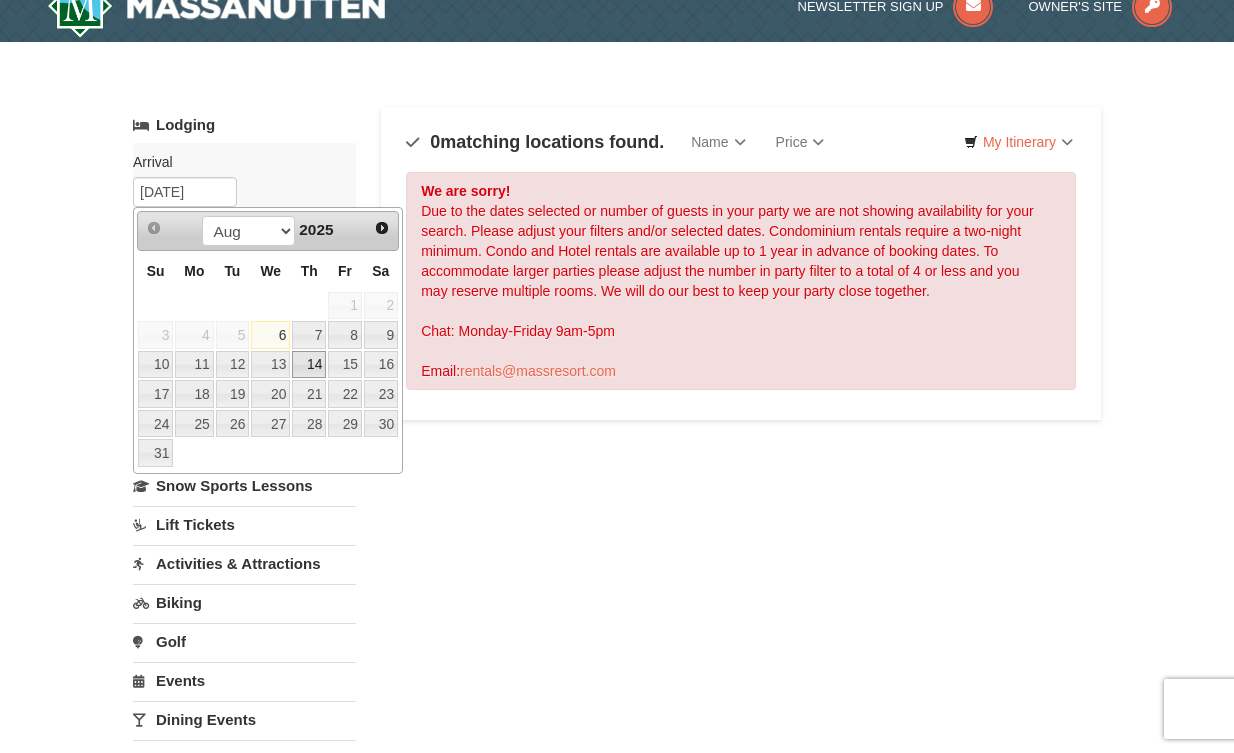 click on "14" at bounding box center [309, 365] 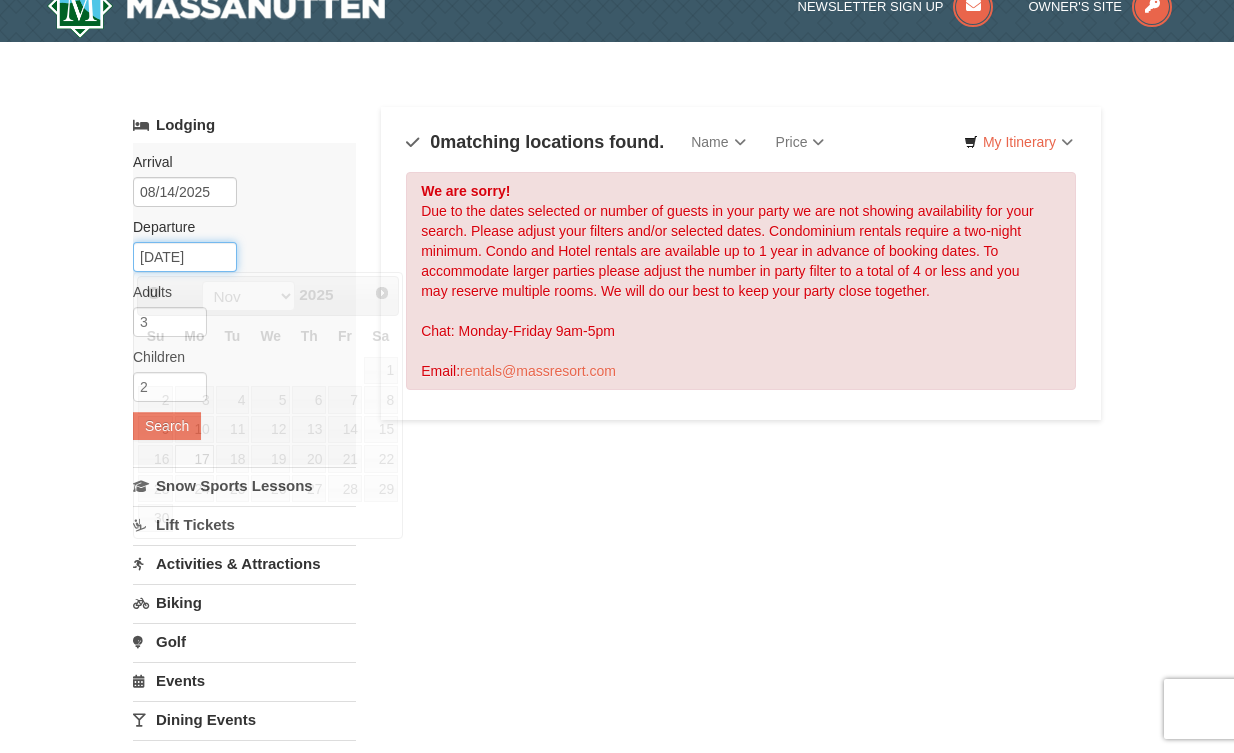 click on "[DATE]" at bounding box center [185, 257] 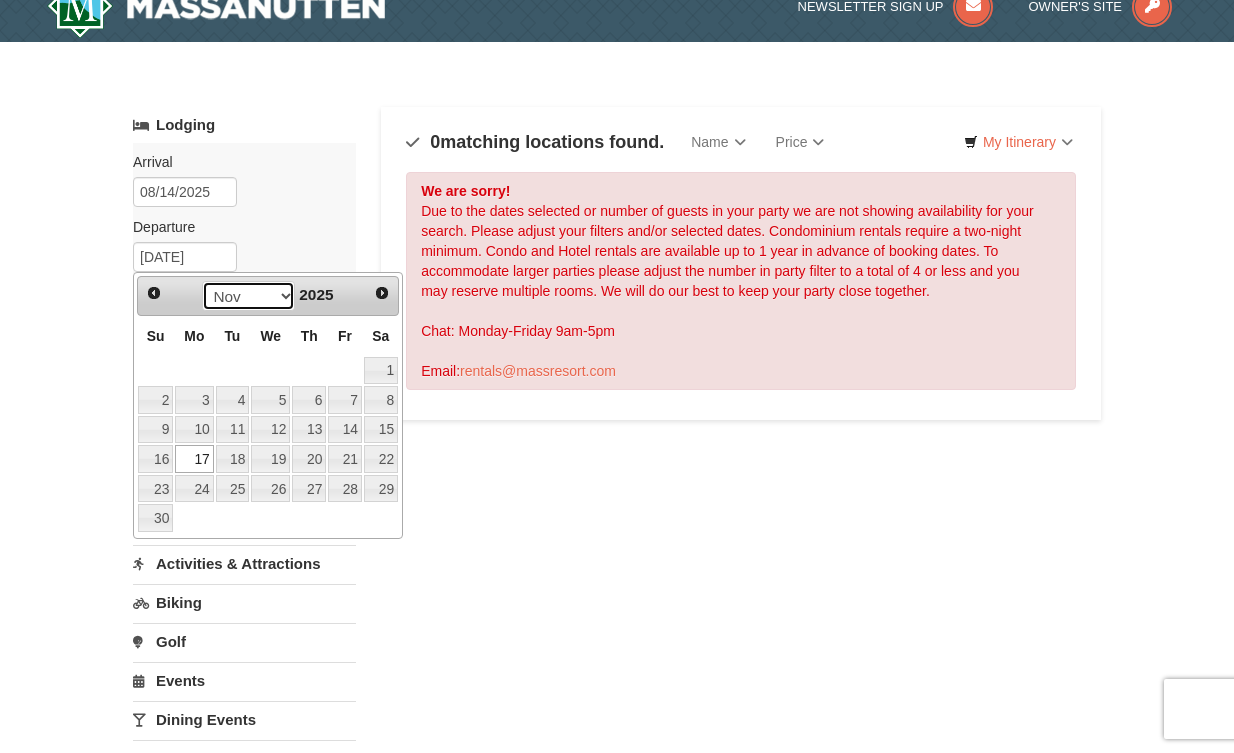 click on "Aug Sep Oct Nov Dec" at bounding box center (248, 296) 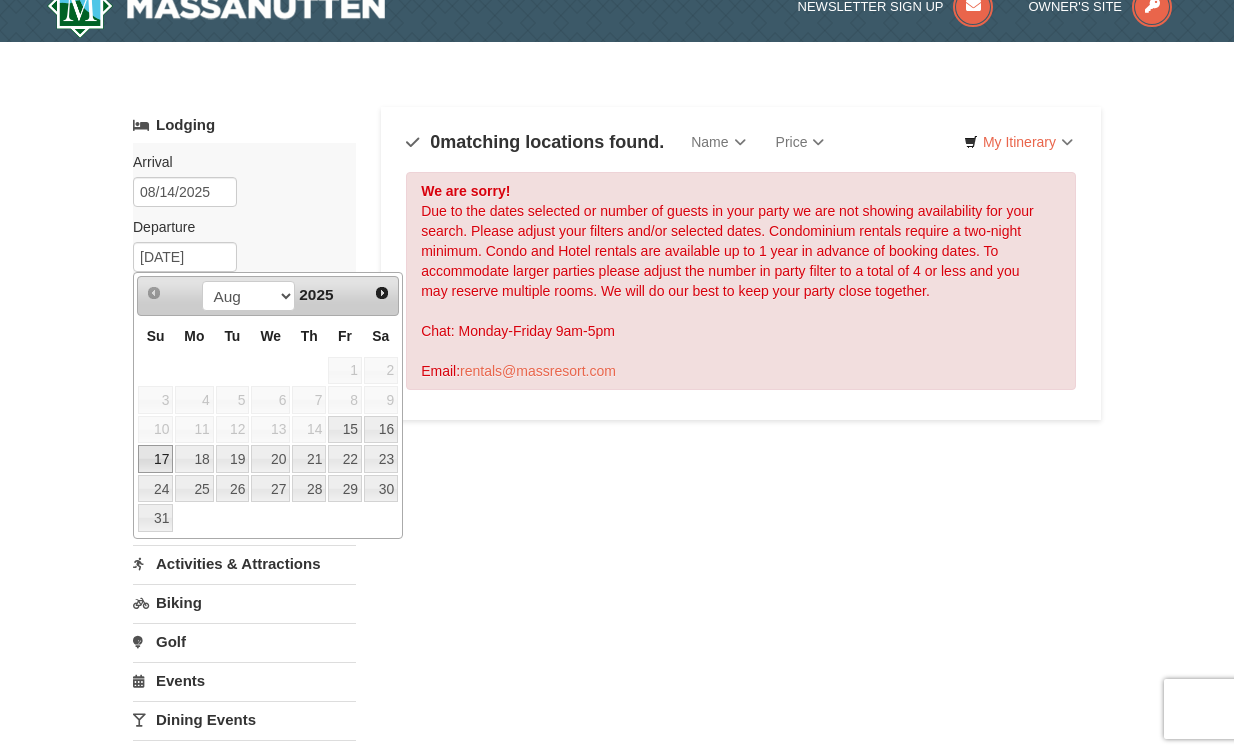 click on "17" at bounding box center [155, 459] 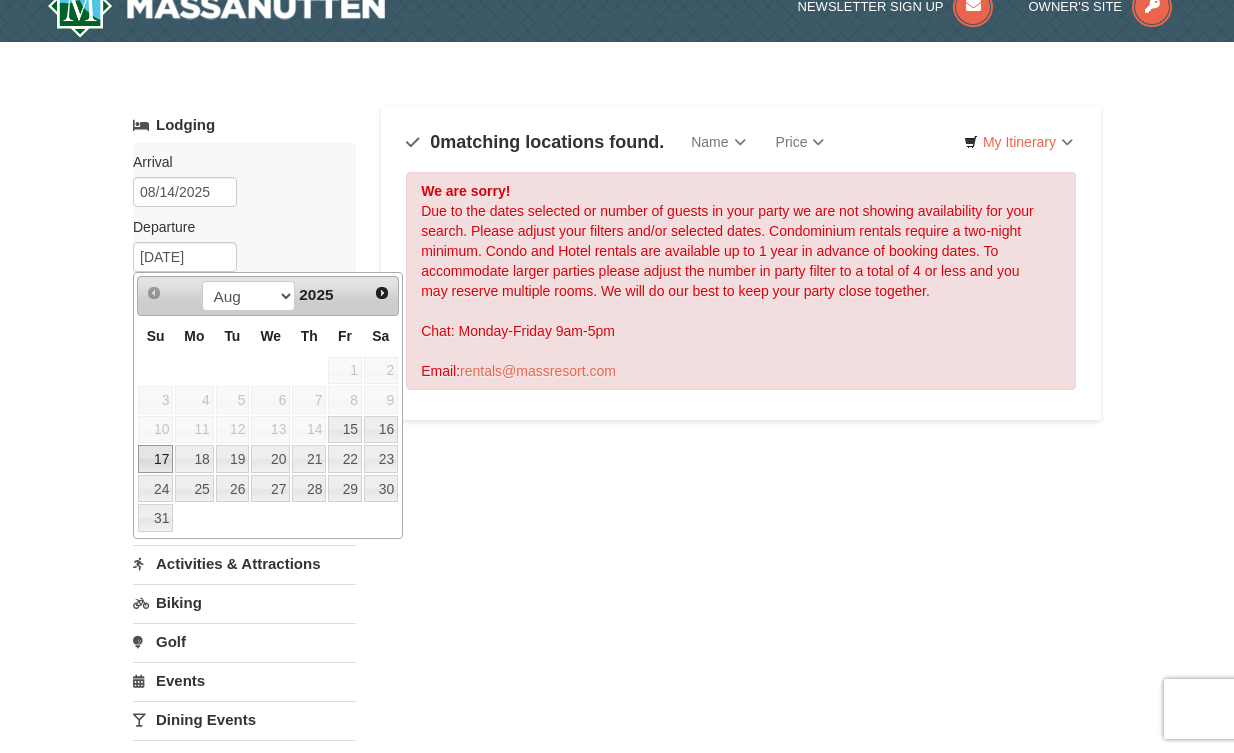 type on "08/17/2025" 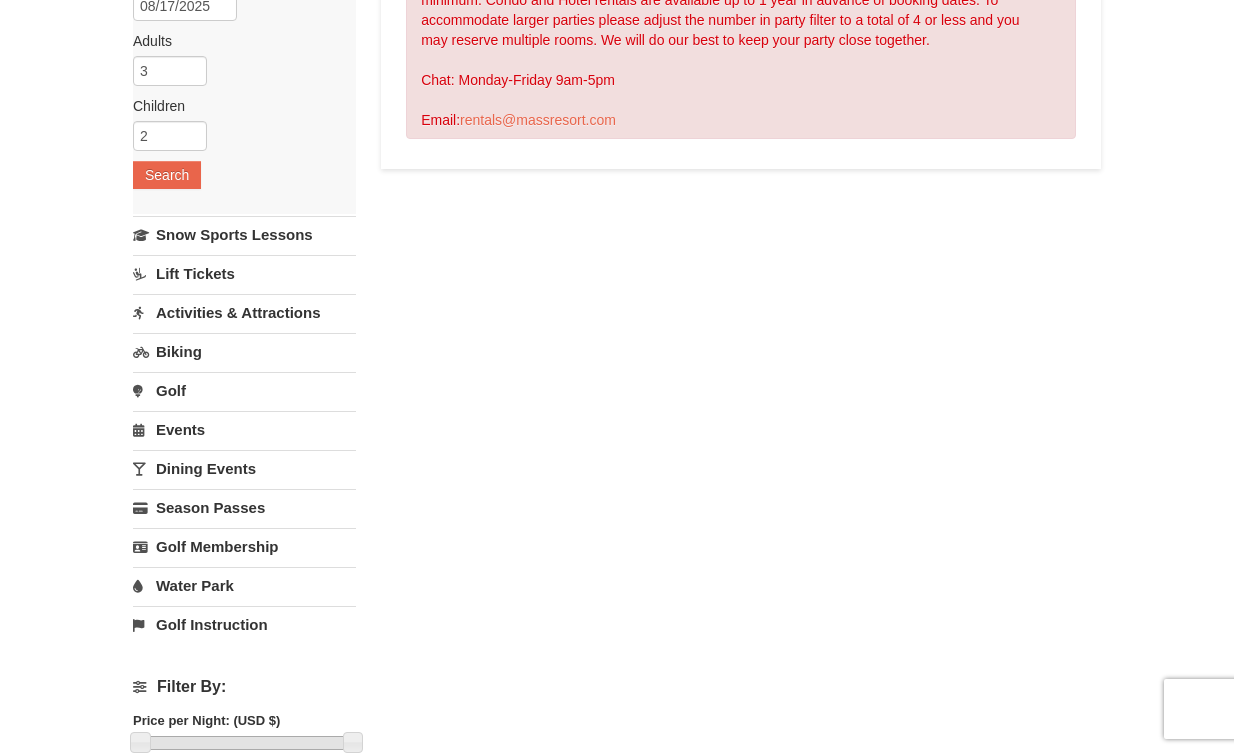 scroll, scrollTop: 354, scrollLeft: 0, axis: vertical 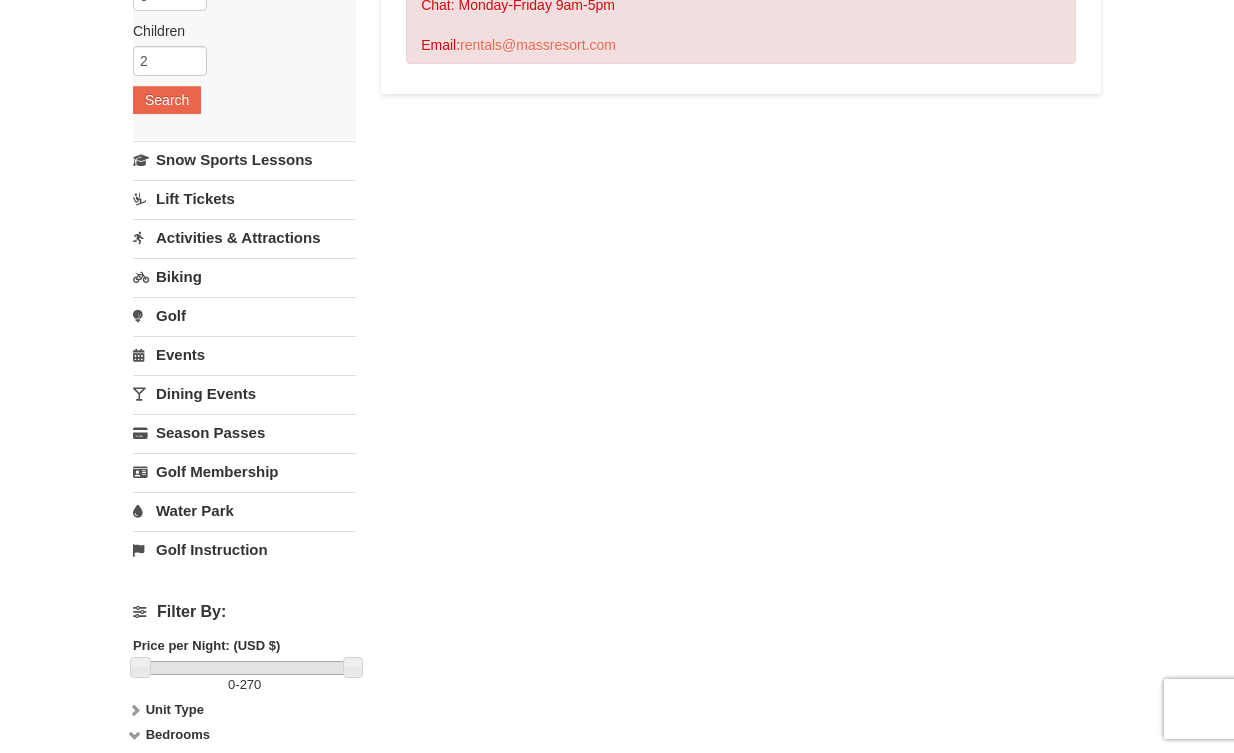 click on "Activities & Attractions" at bounding box center [244, 237] 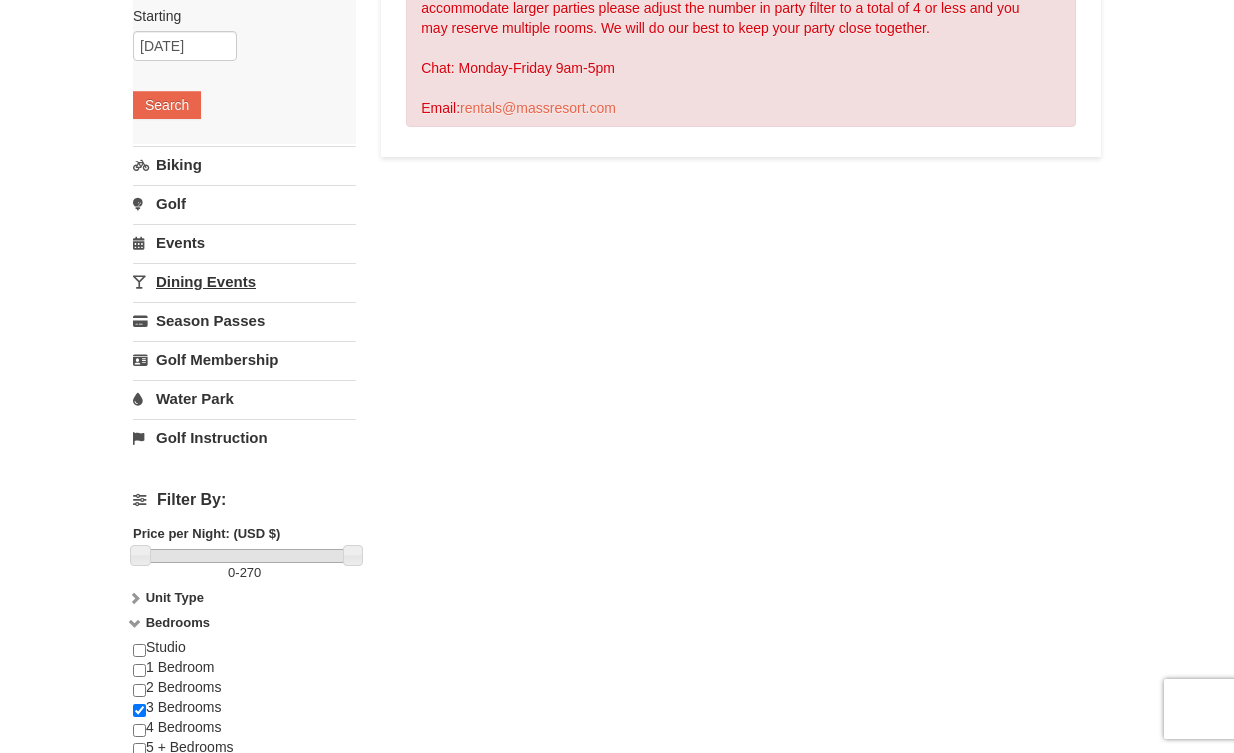 scroll, scrollTop: 360, scrollLeft: 0, axis: vertical 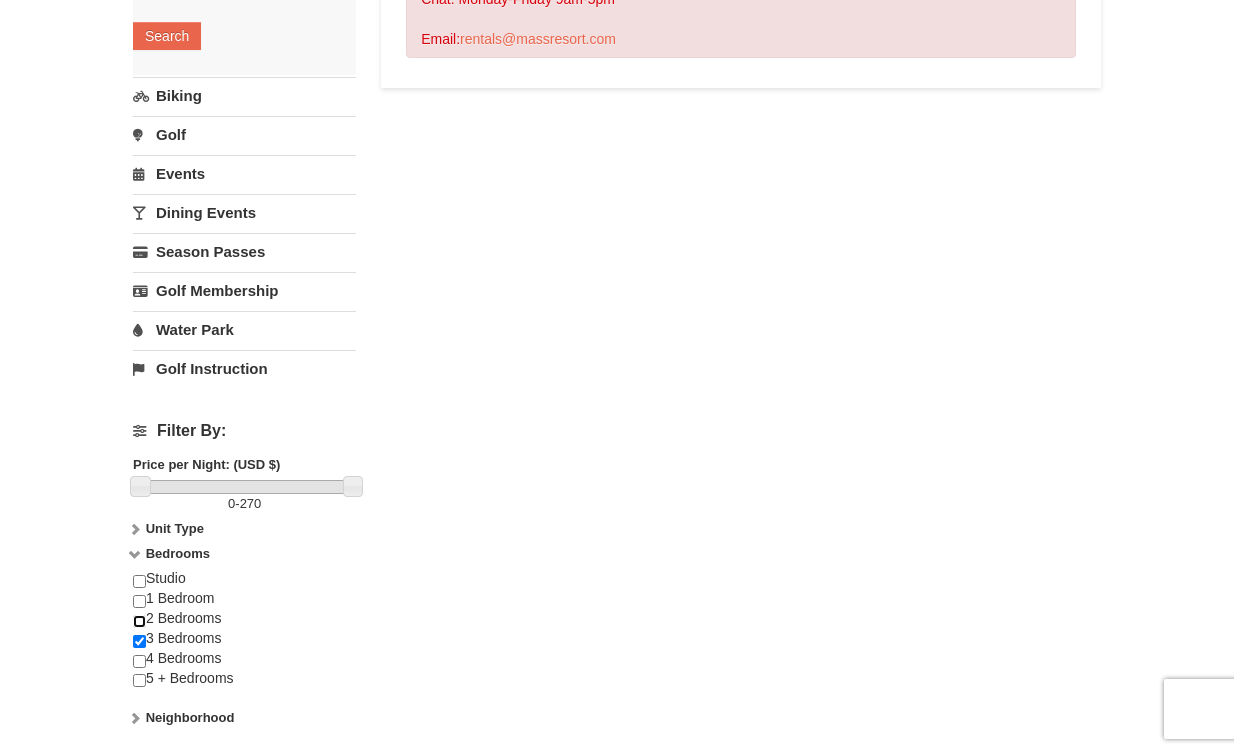 click at bounding box center (139, 621) 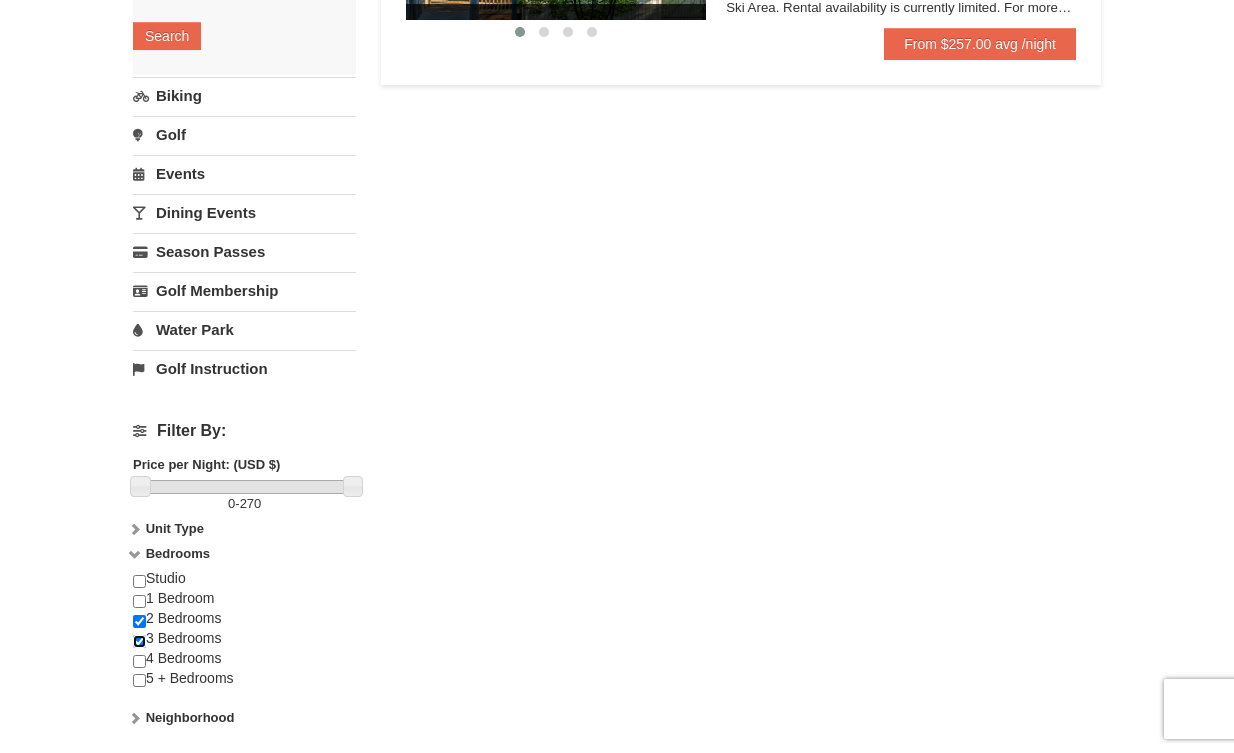 click at bounding box center [139, 641] 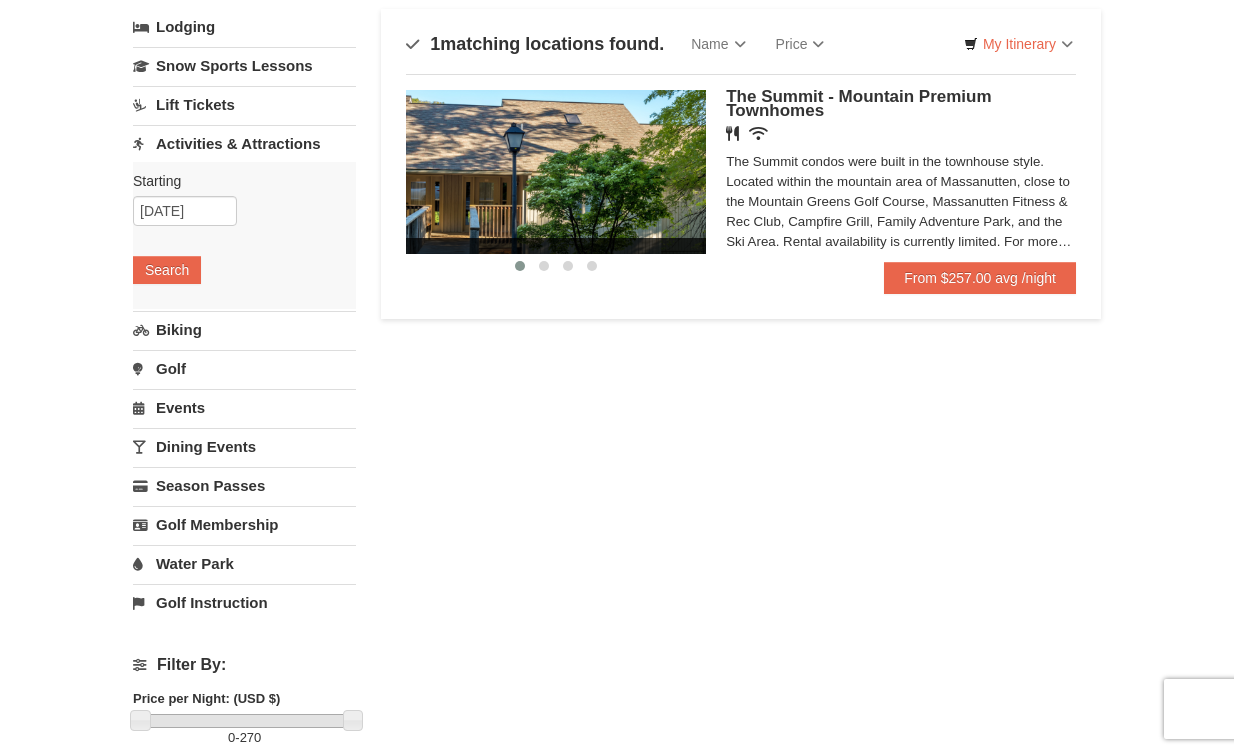 scroll, scrollTop: 0, scrollLeft: 0, axis: both 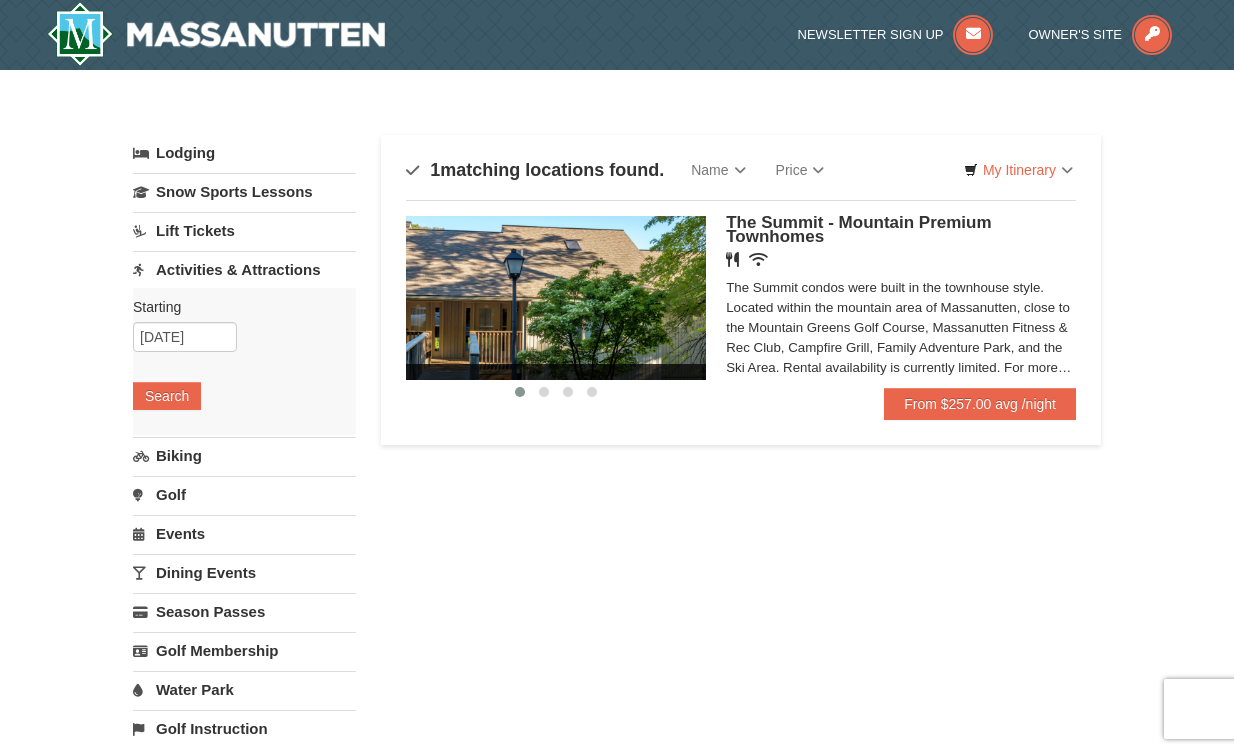click on "Activities & Attractions" at bounding box center (244, 269) 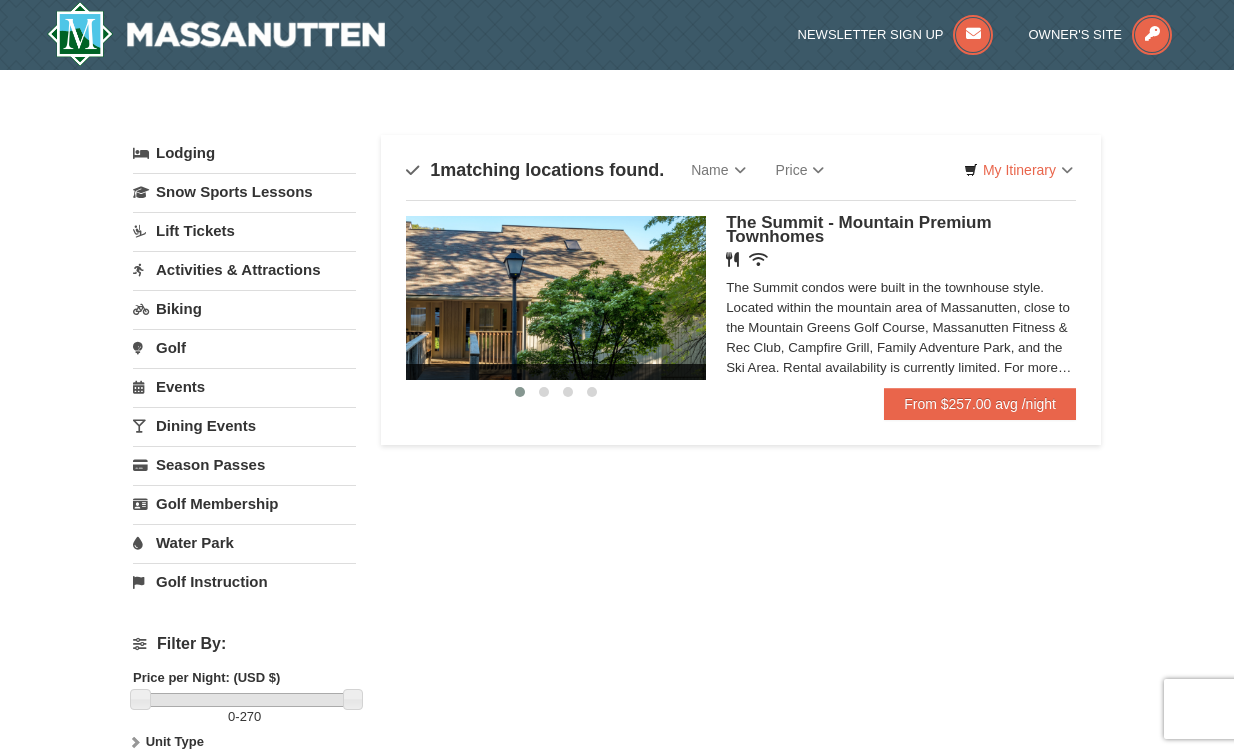 click on "Lodging" at bounding box center [244, 153] 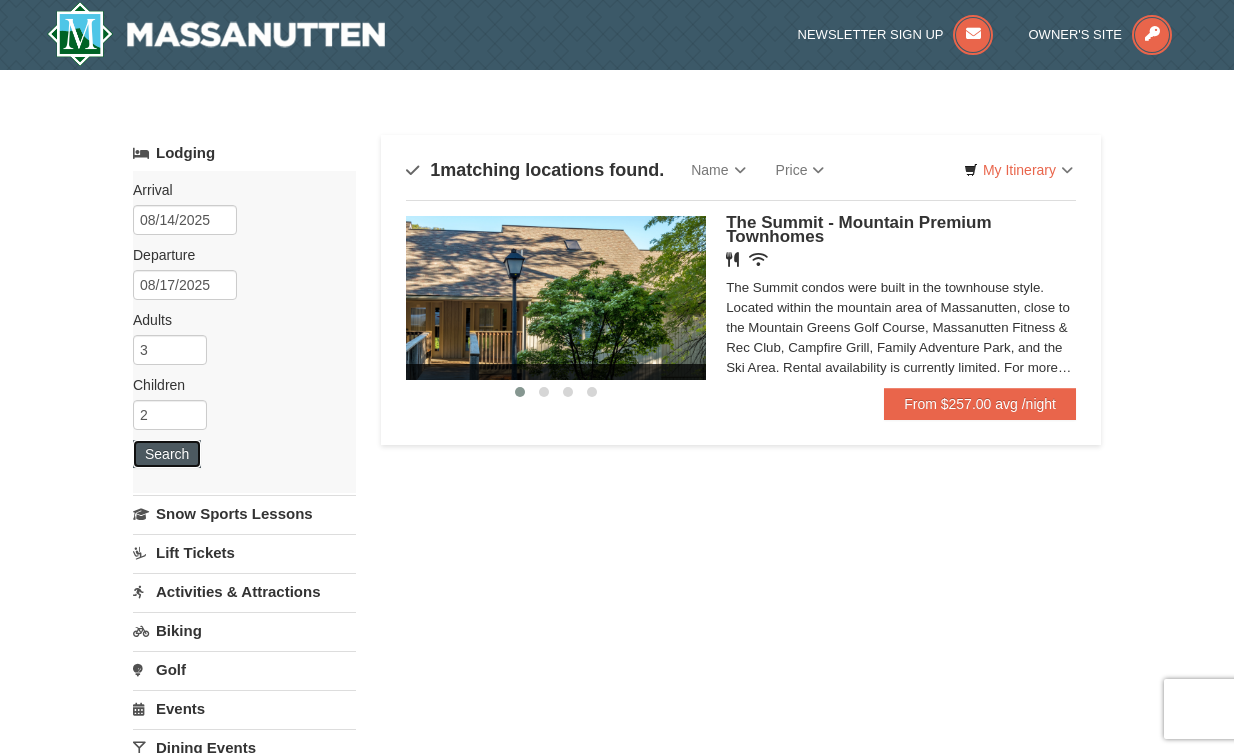 click on "Search" at bounding box center (167, 454) 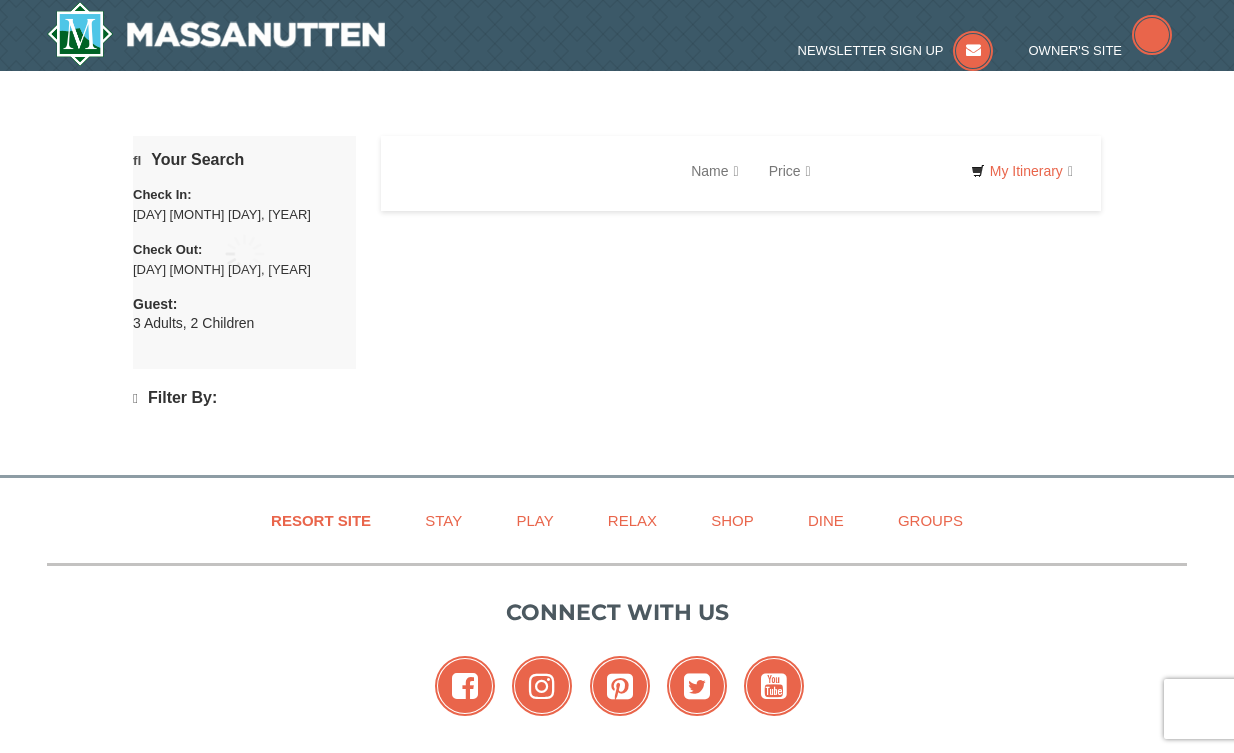 scroll, scrollTop: 0, scrollLeft: 0, axis: both 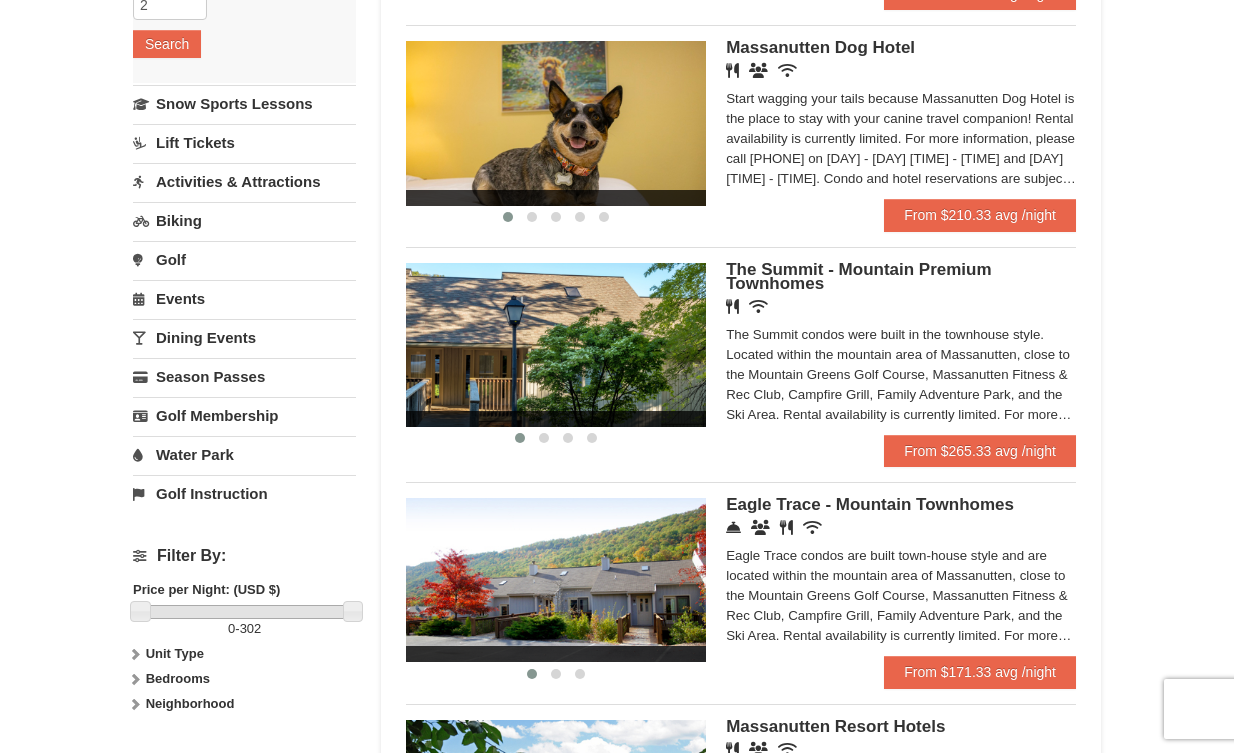 click at bounding box center [556, 345] 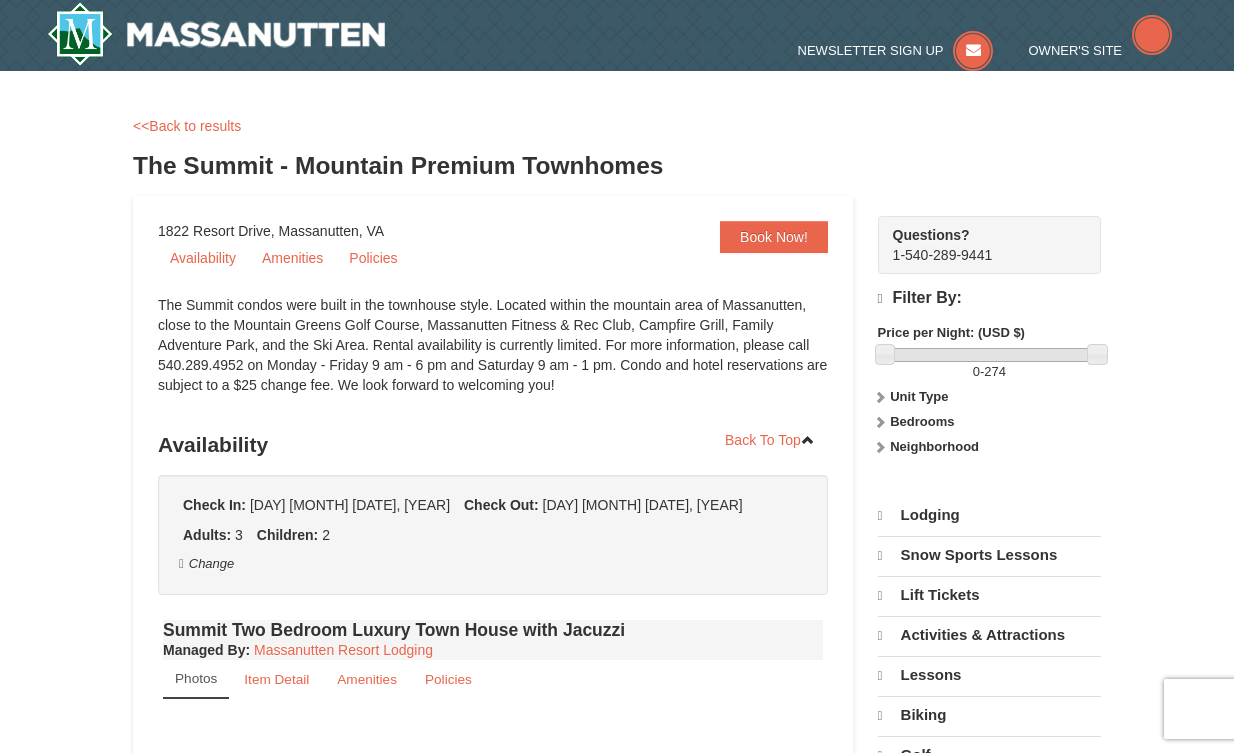 scroll, scrollTop: 0, scrollLeft: 0, axis: both 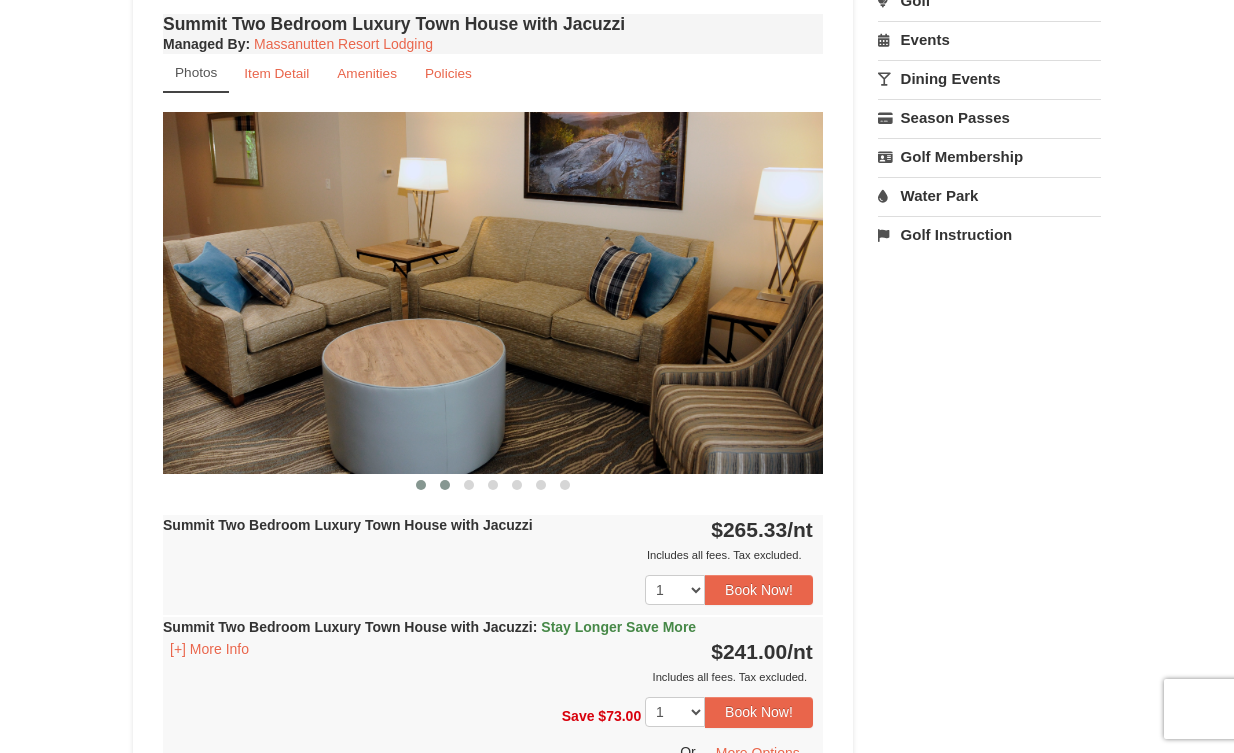 click at bounding box center [445, 485] 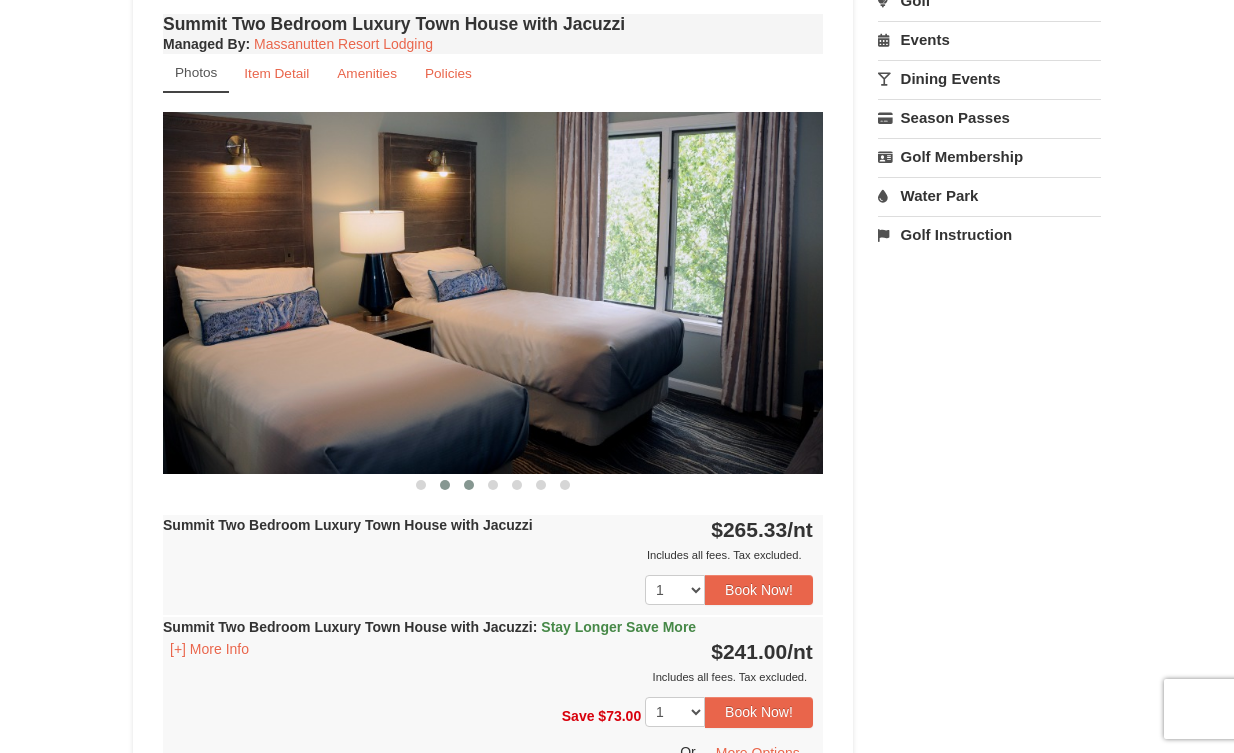 click at bounding box center [469, 485] 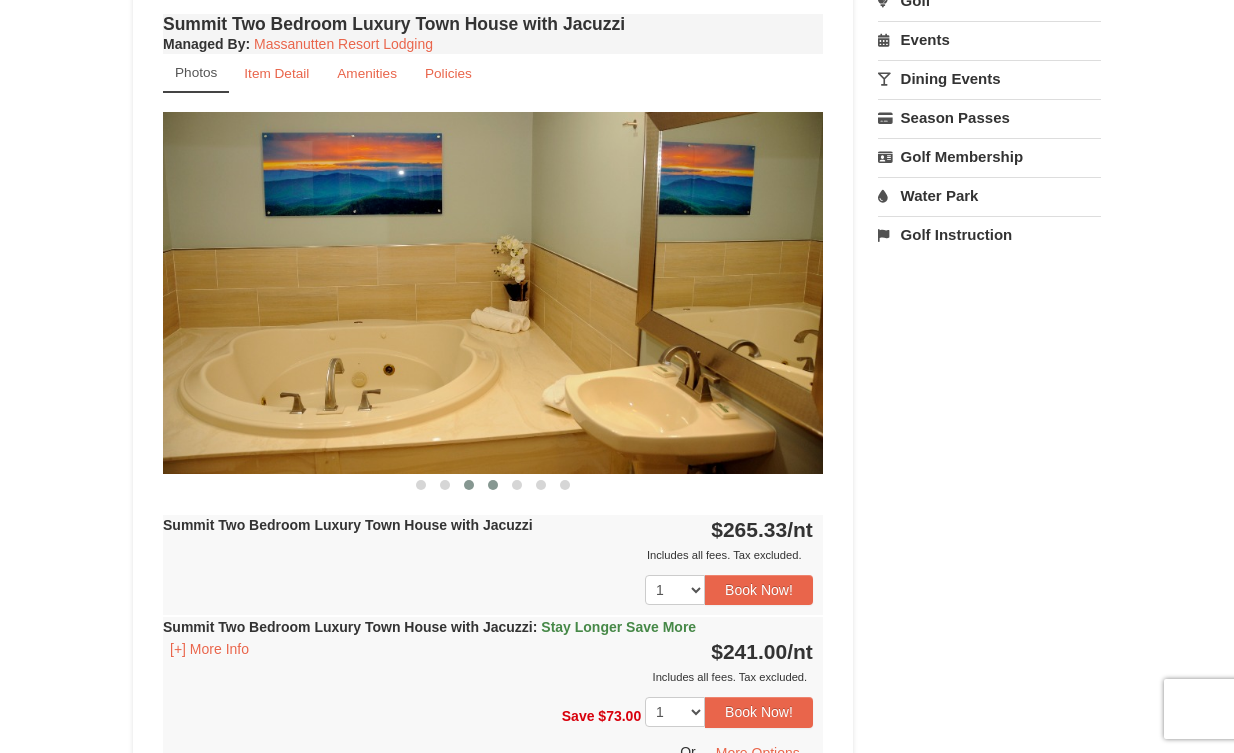 click at bounding box center [493, 485] 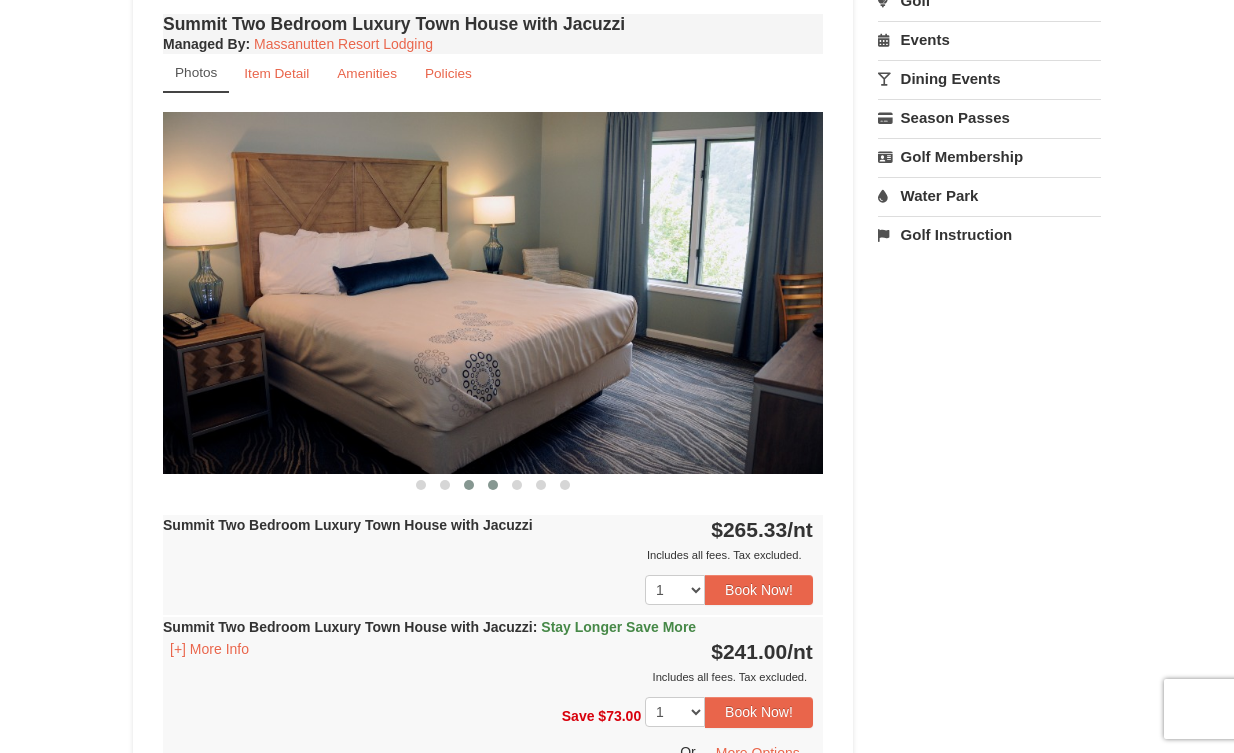 click at bounding box center (469, 485) 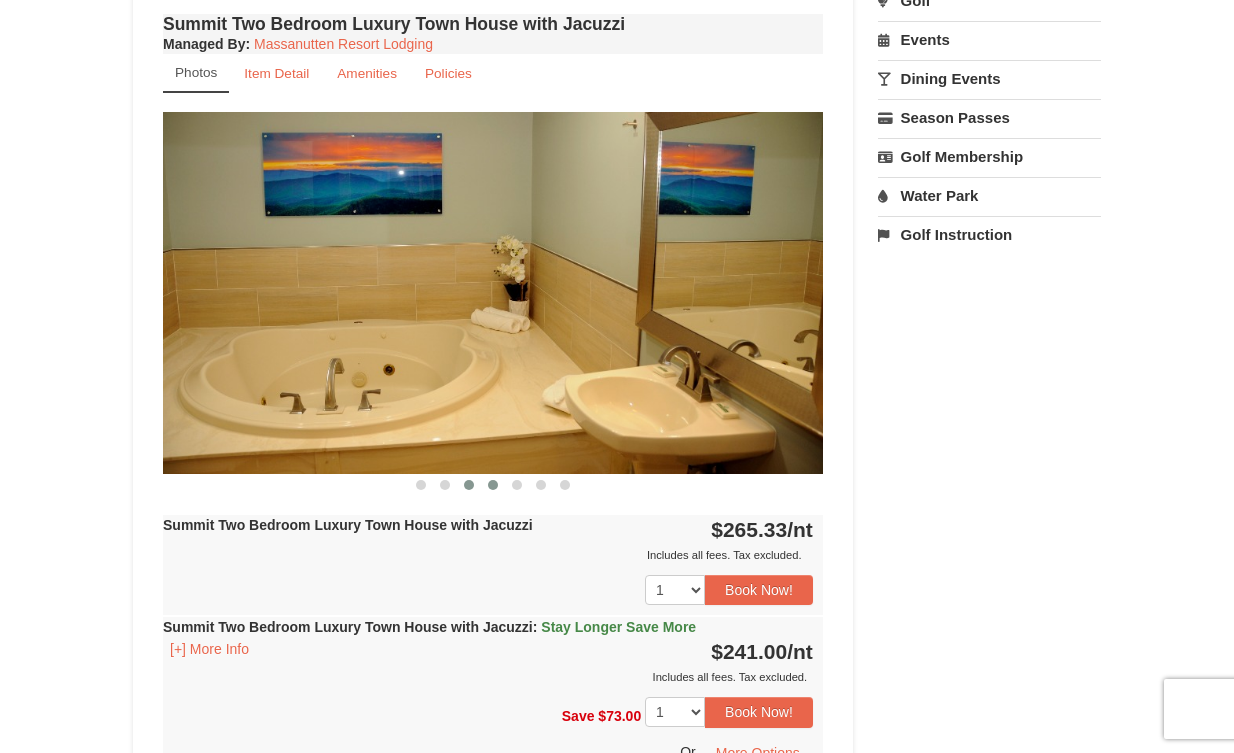click at bounding box center [493, 485] 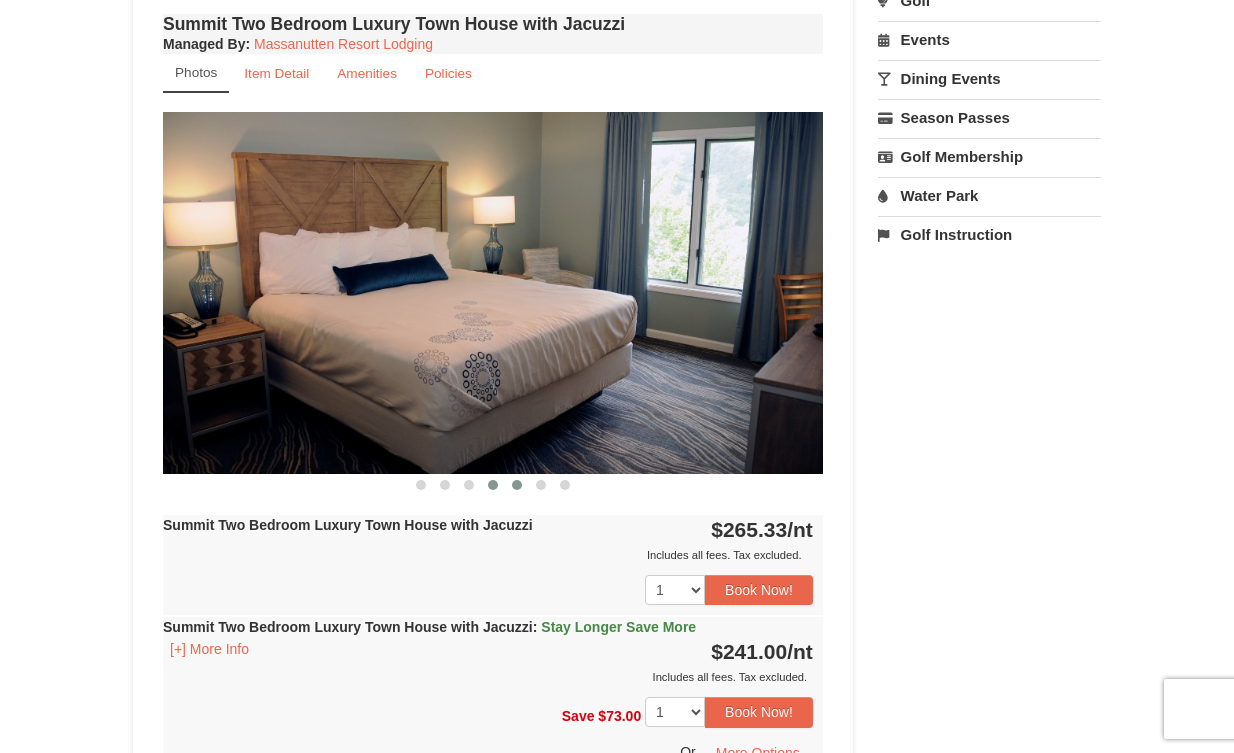 click at bounding box center (517, 485) 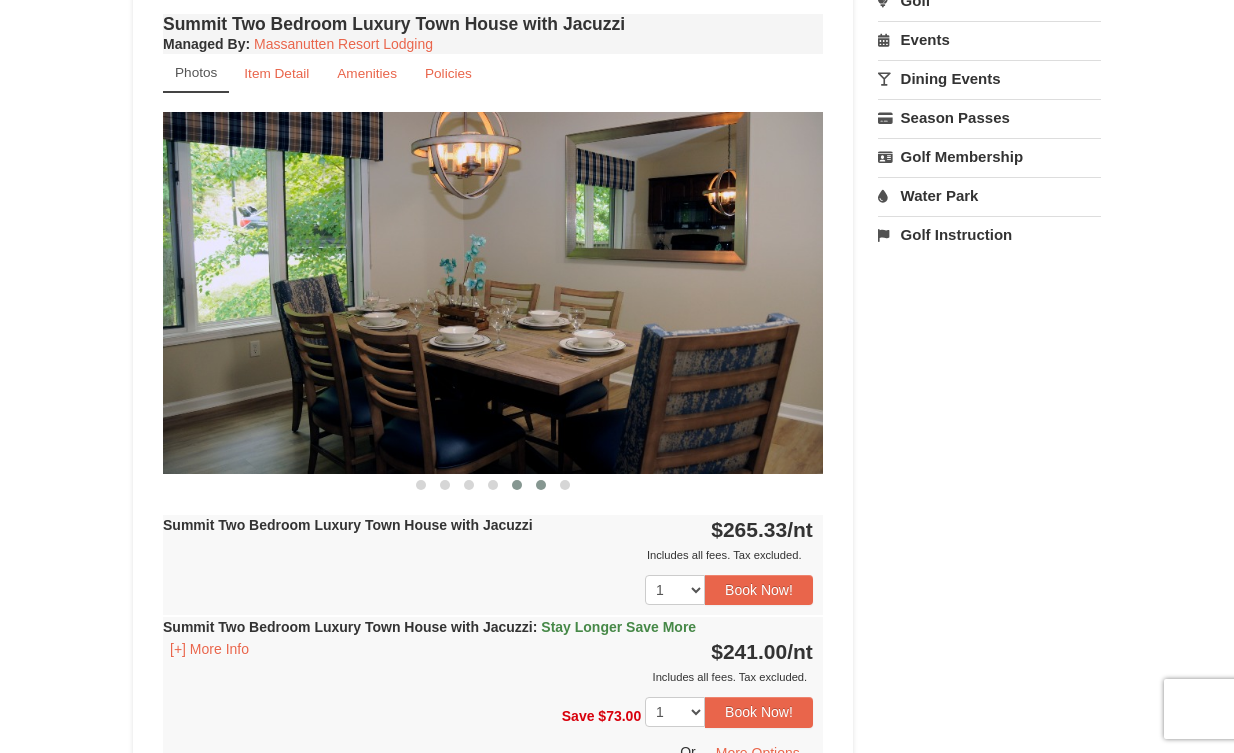 click at bounding box center (541, 485) 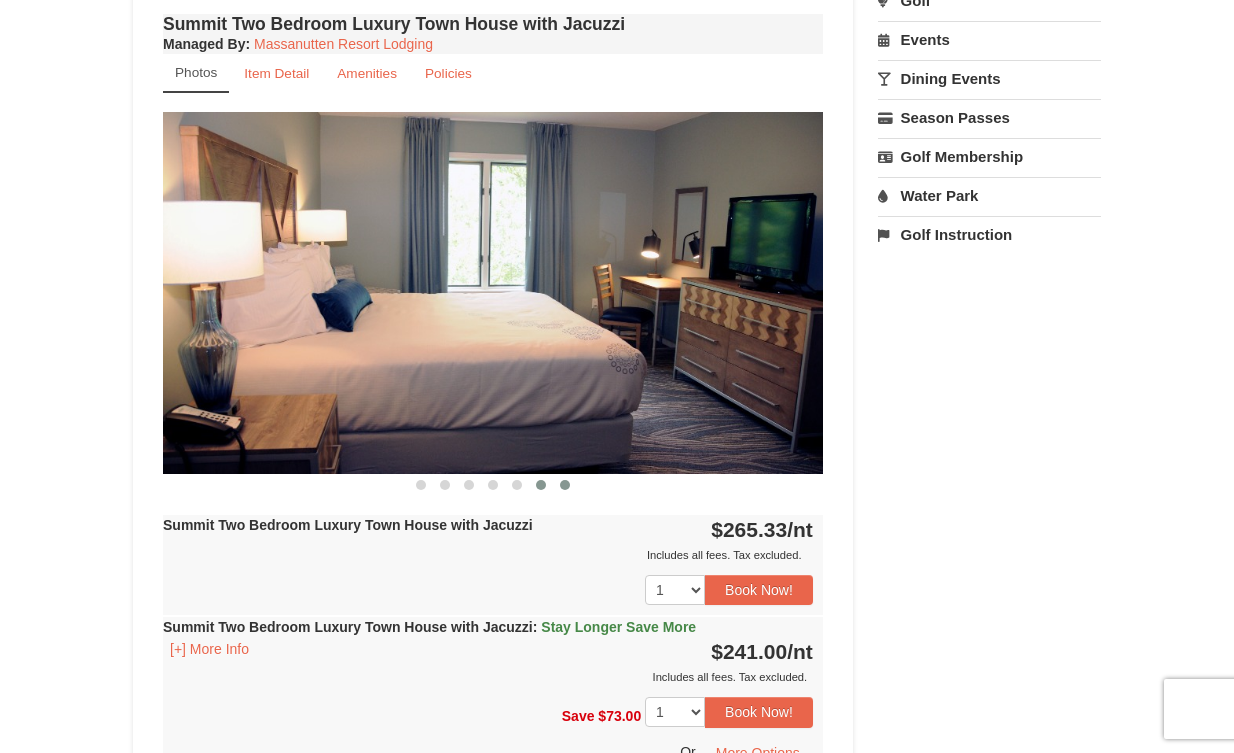 click at bounding box center (565, 485) 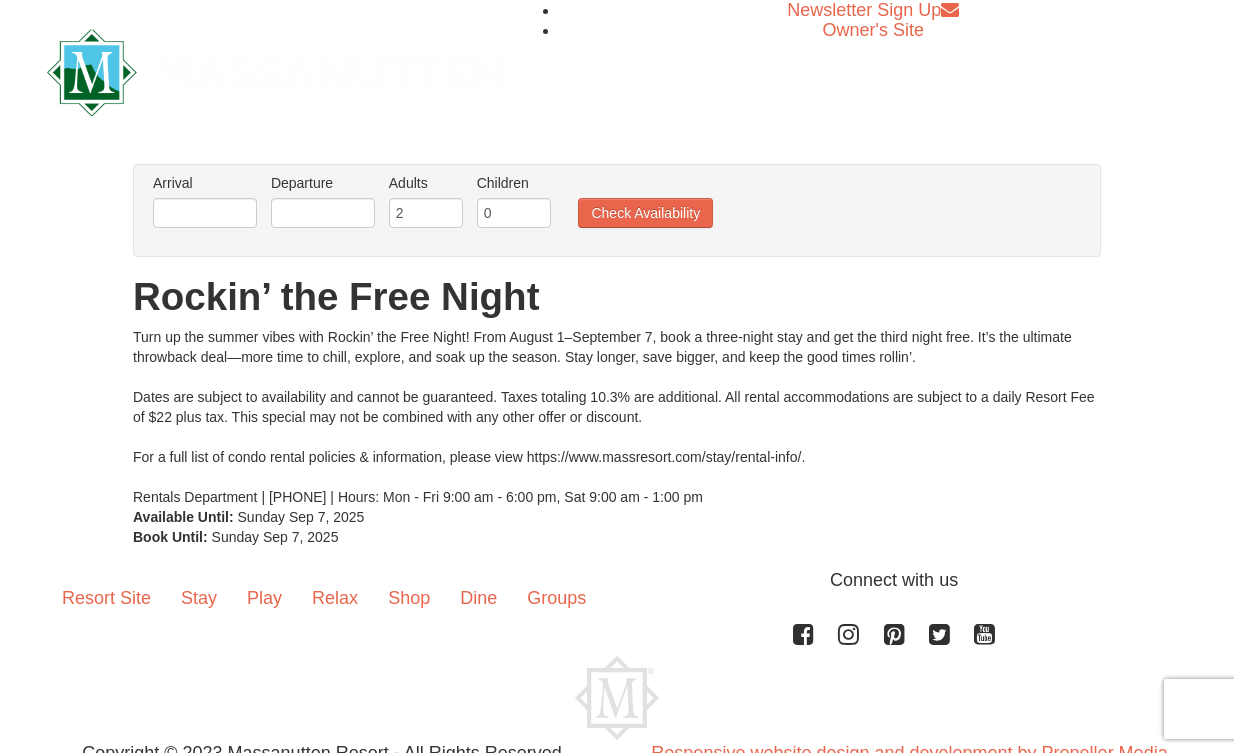 scroll, scrollTop: 0, scrollLeft: 0, axis: both 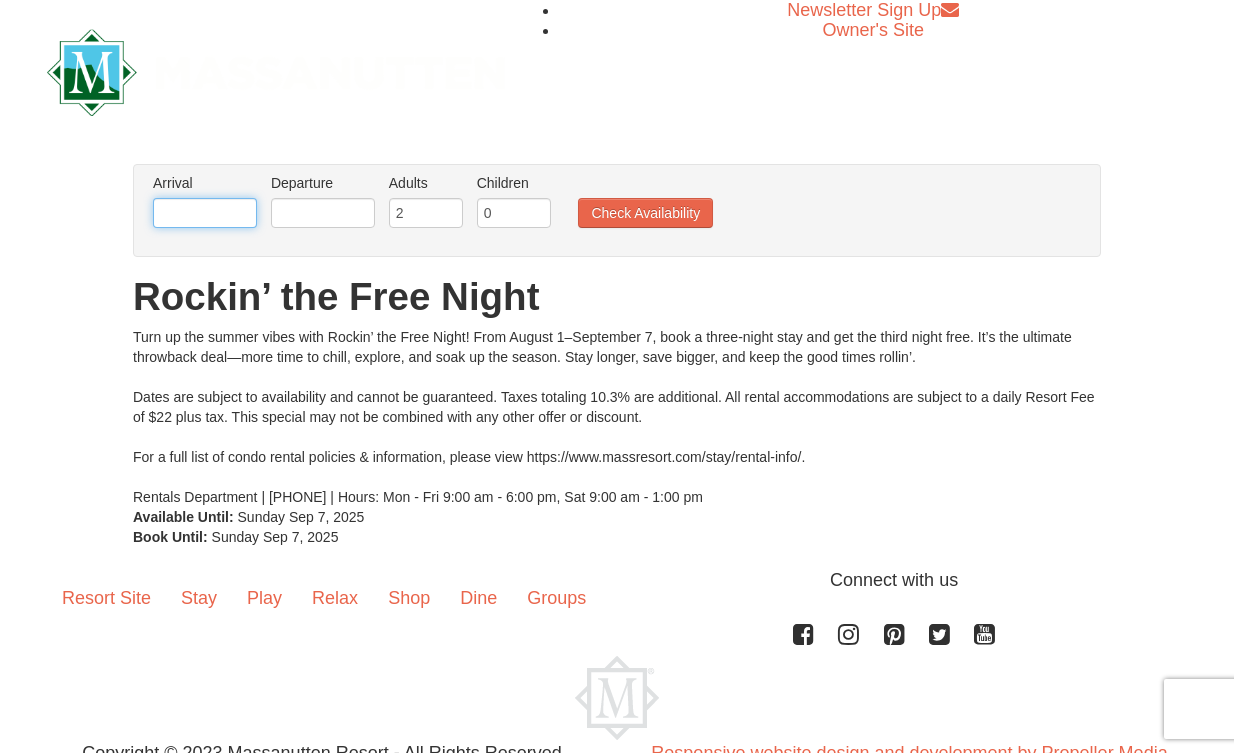 click at bounding box center (205, 213) 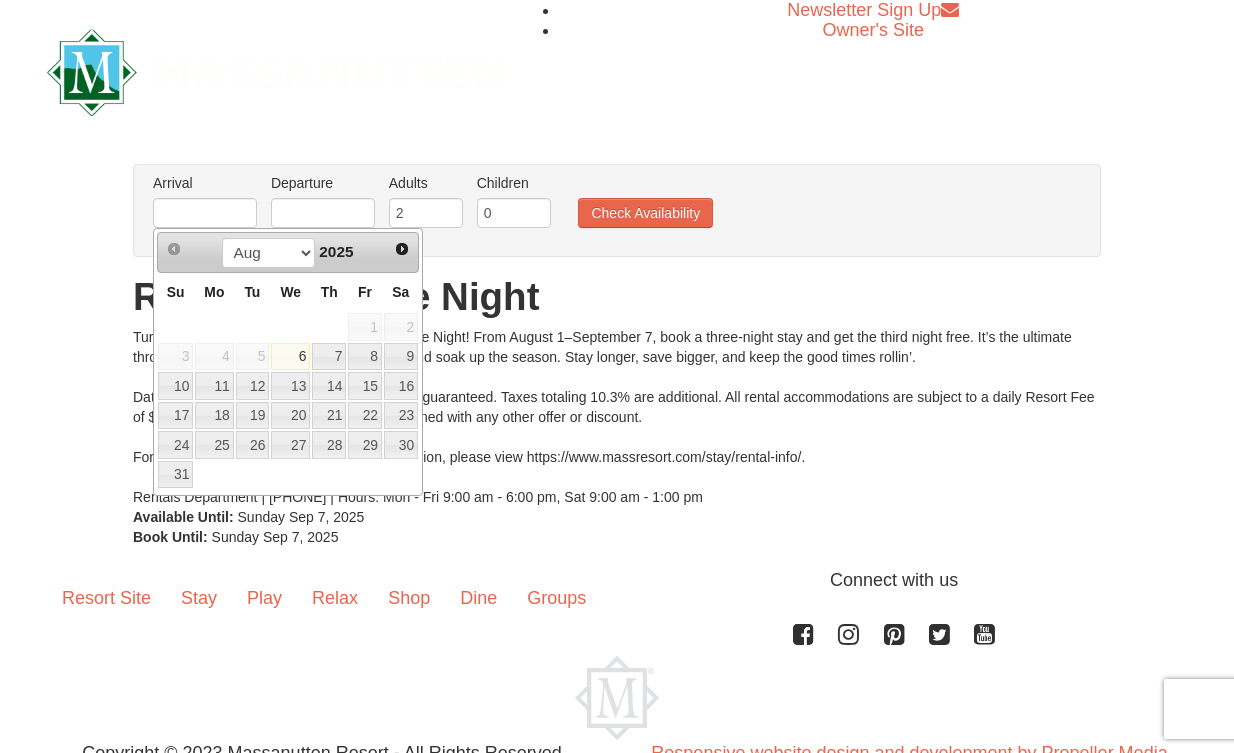 click on "14" at bounding box center (329, 386) 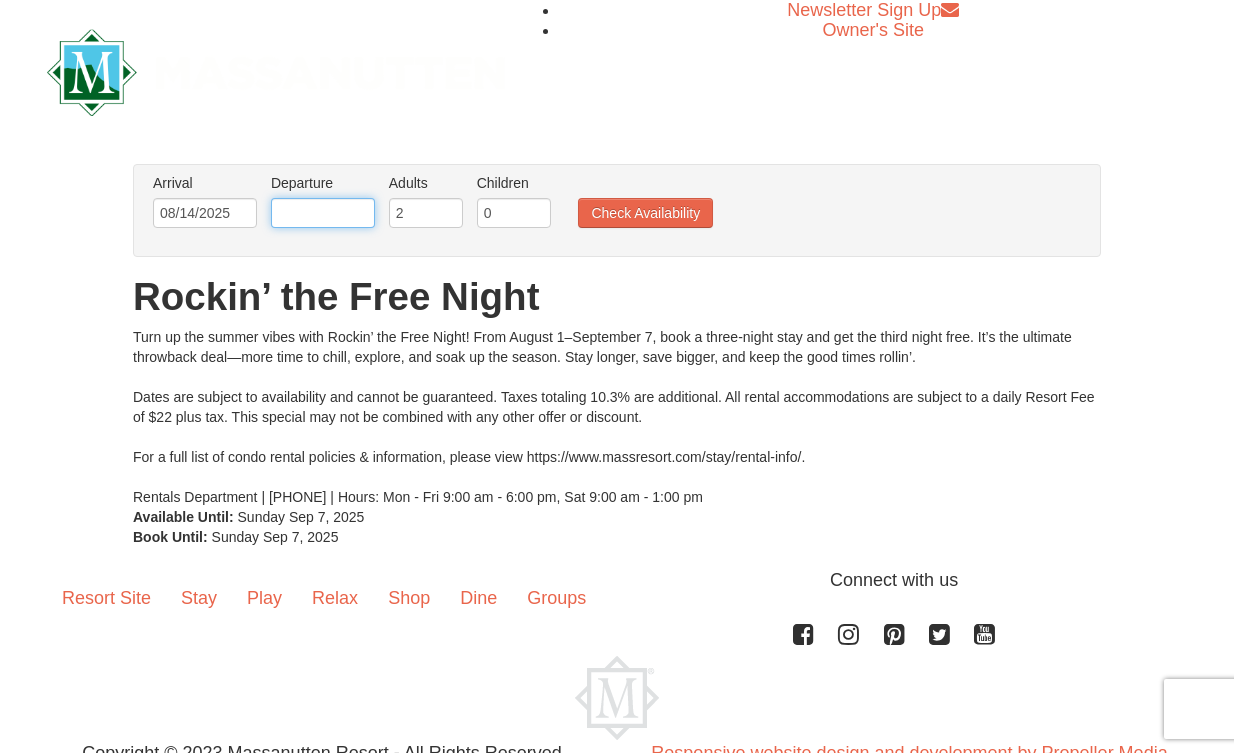click at bounding box center (323, 213) 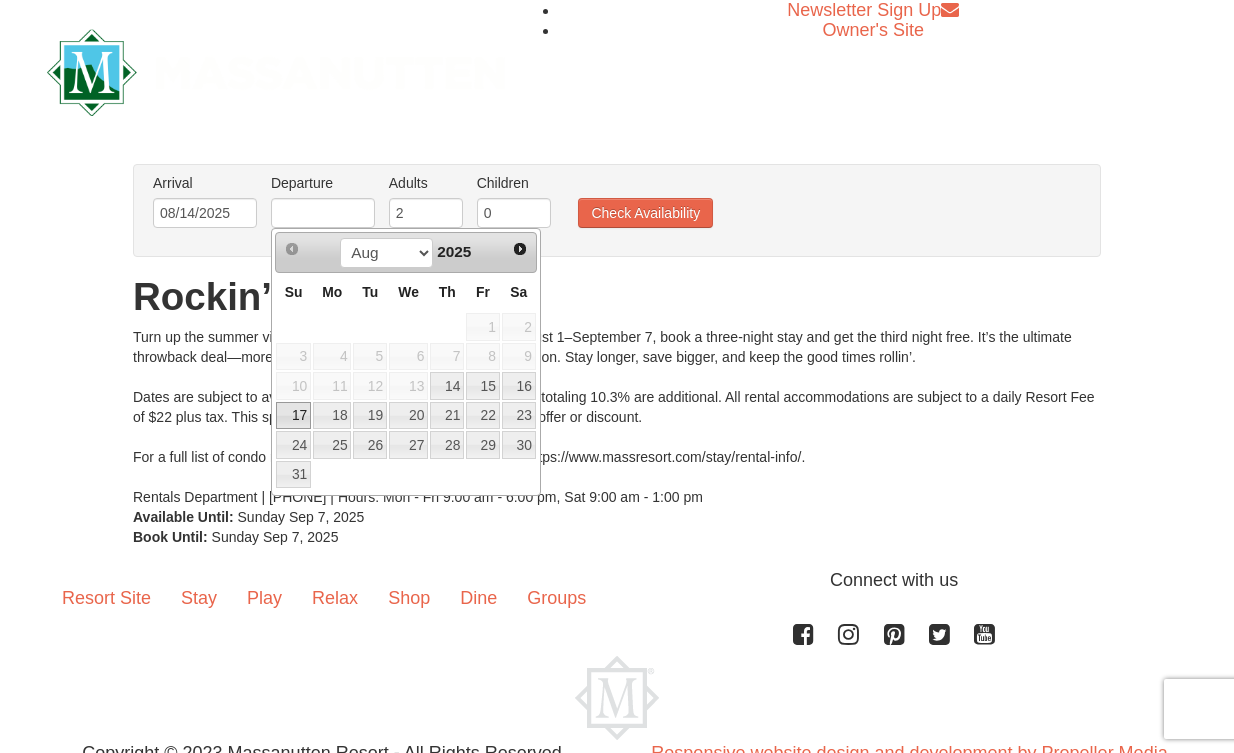 click on "17" at bounding box center [293, 416] 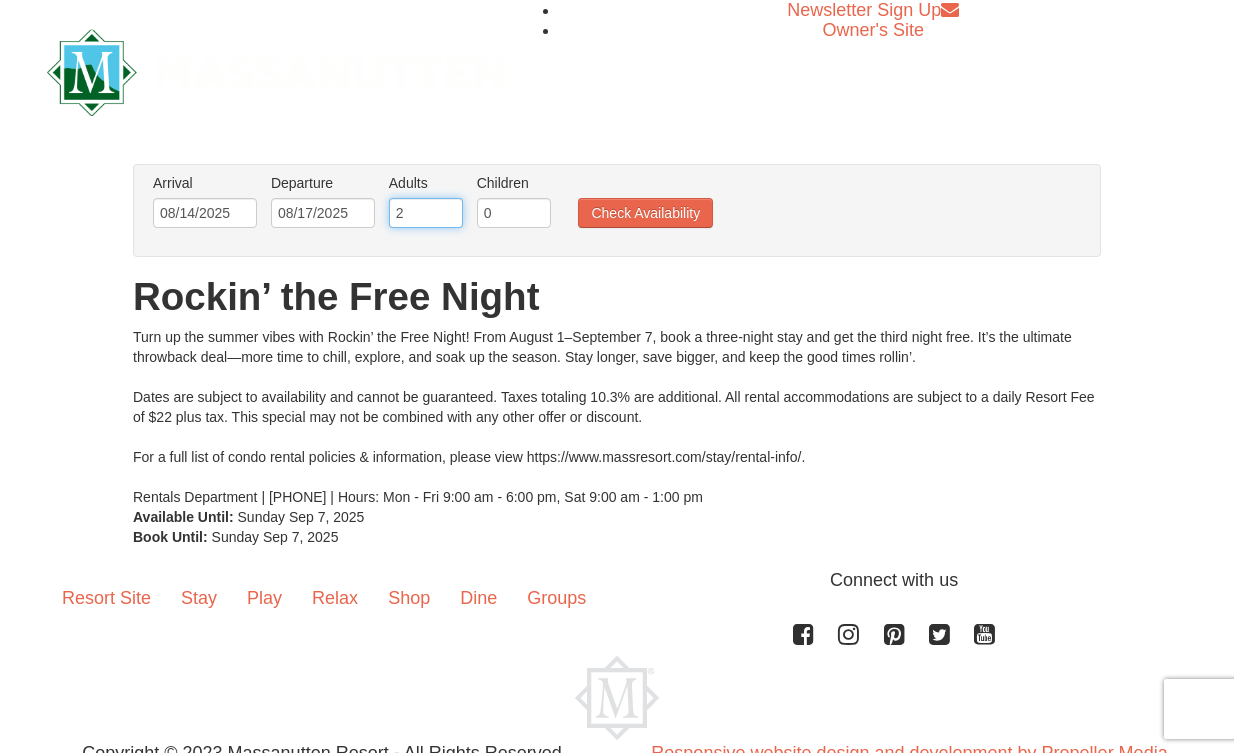 click on "2" at bounding box center (426, 213) 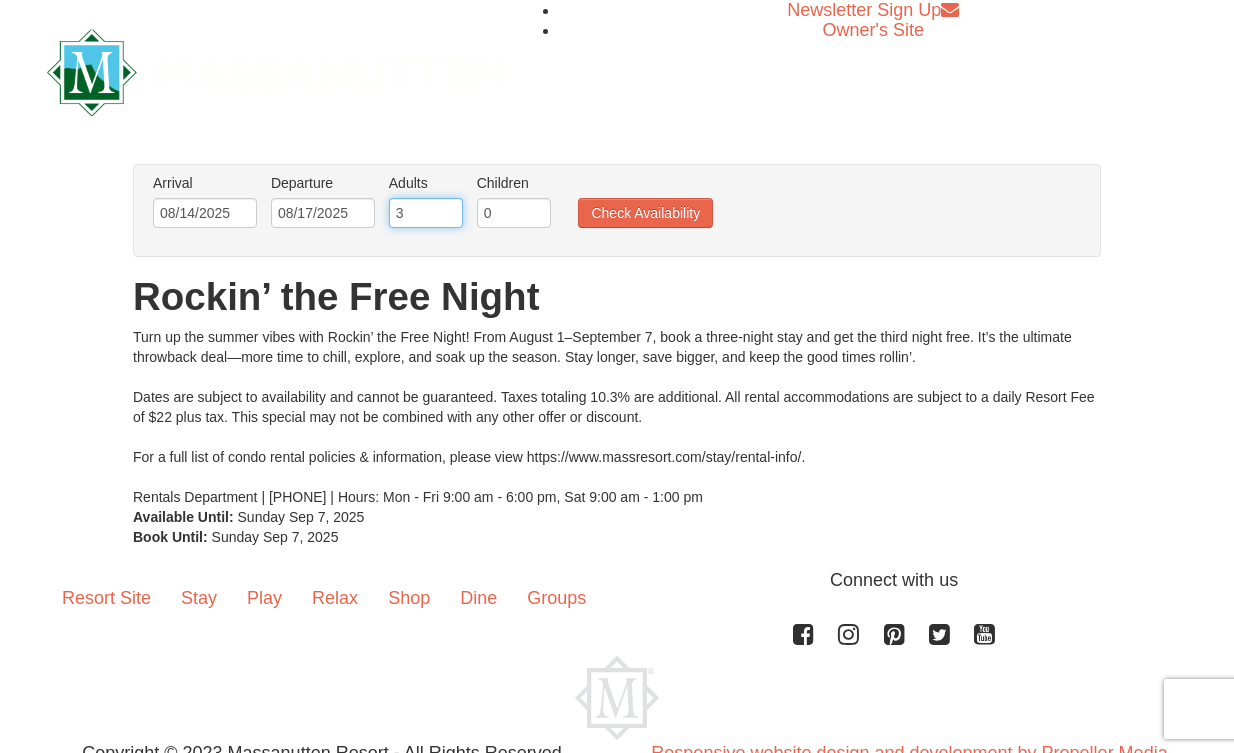 type on "3" 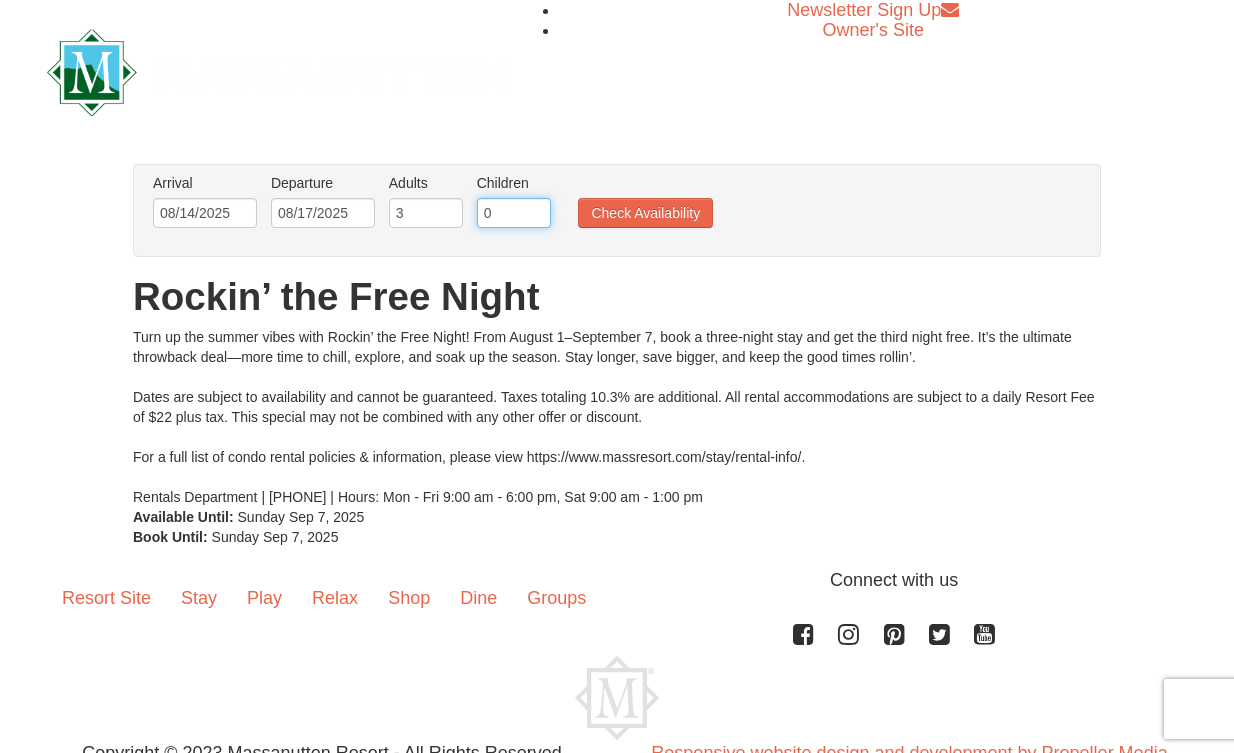 click on "0" at bounding box center (514, 213) 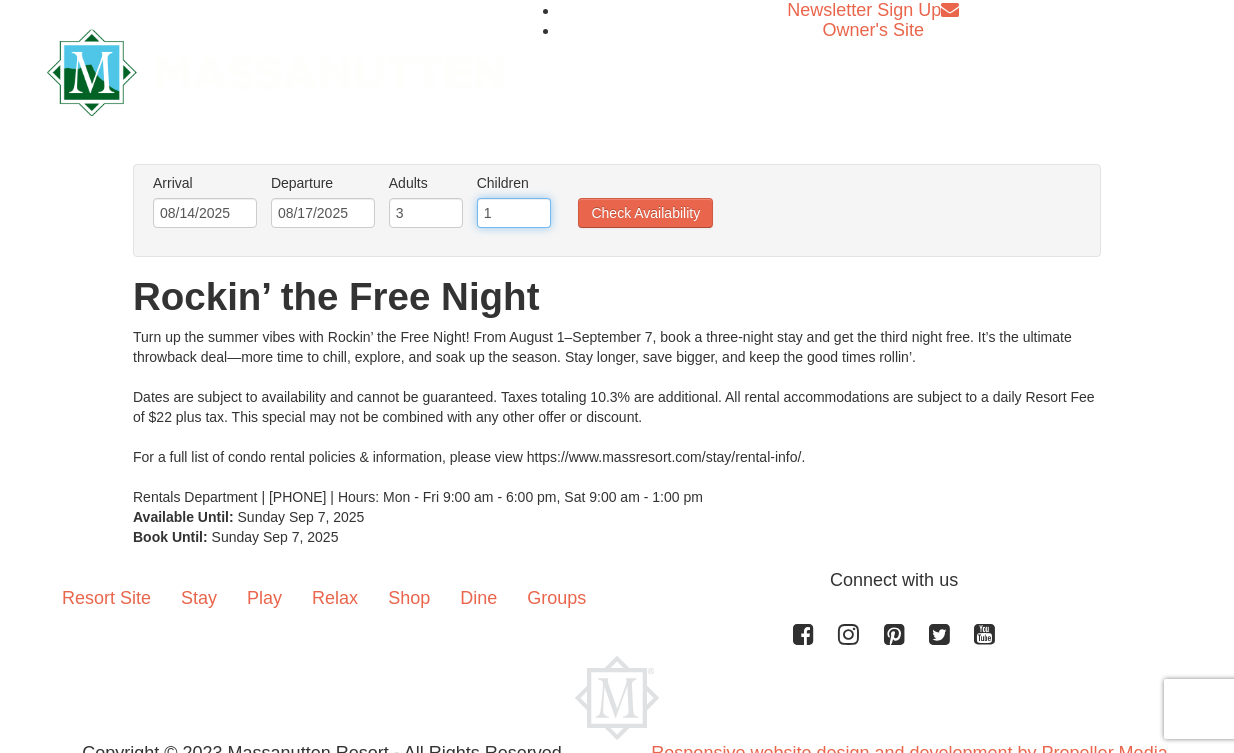 click on "1" at bounding box center [514, 213] 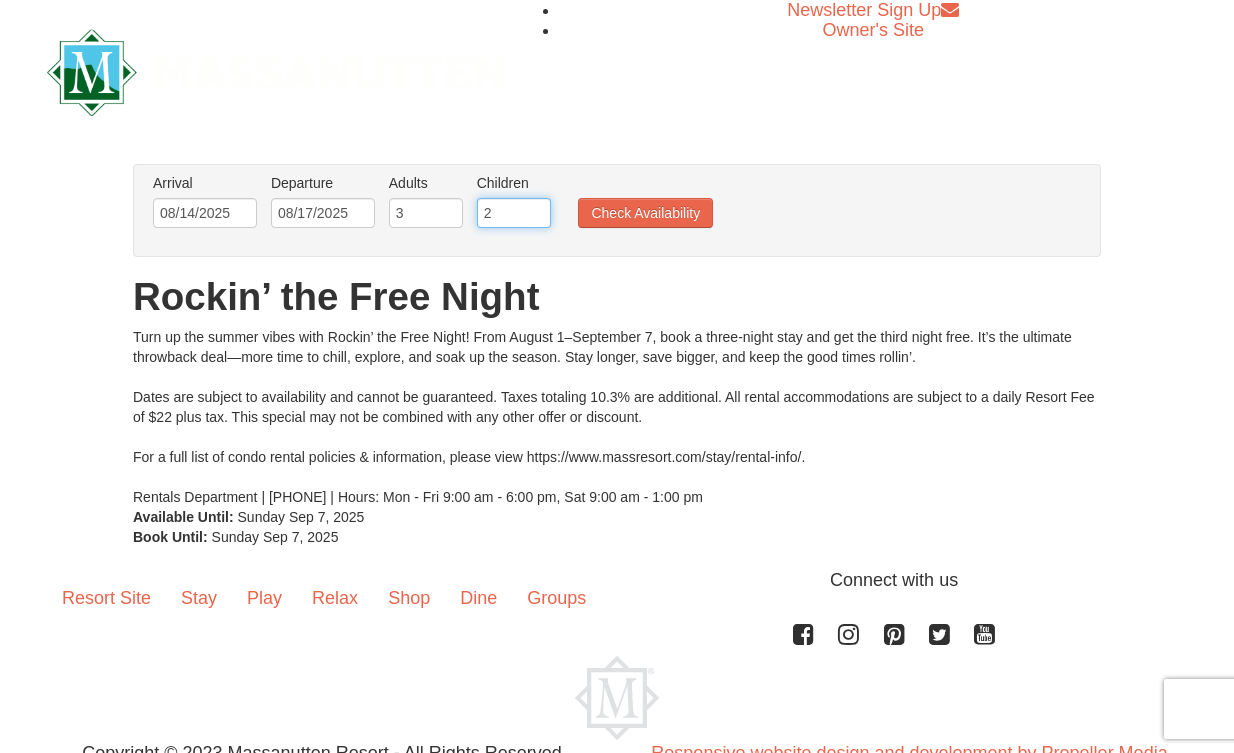 type on "2" 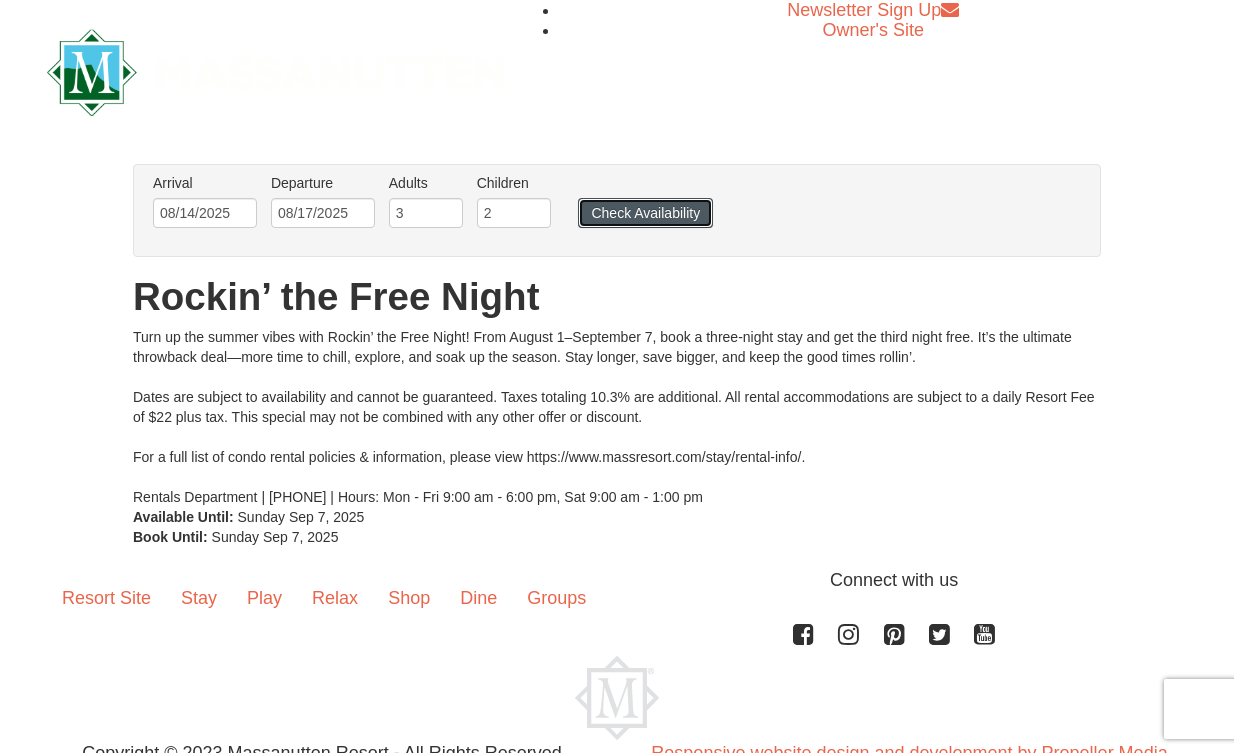 click on "Check Availability" at bounding box center [645, 213] 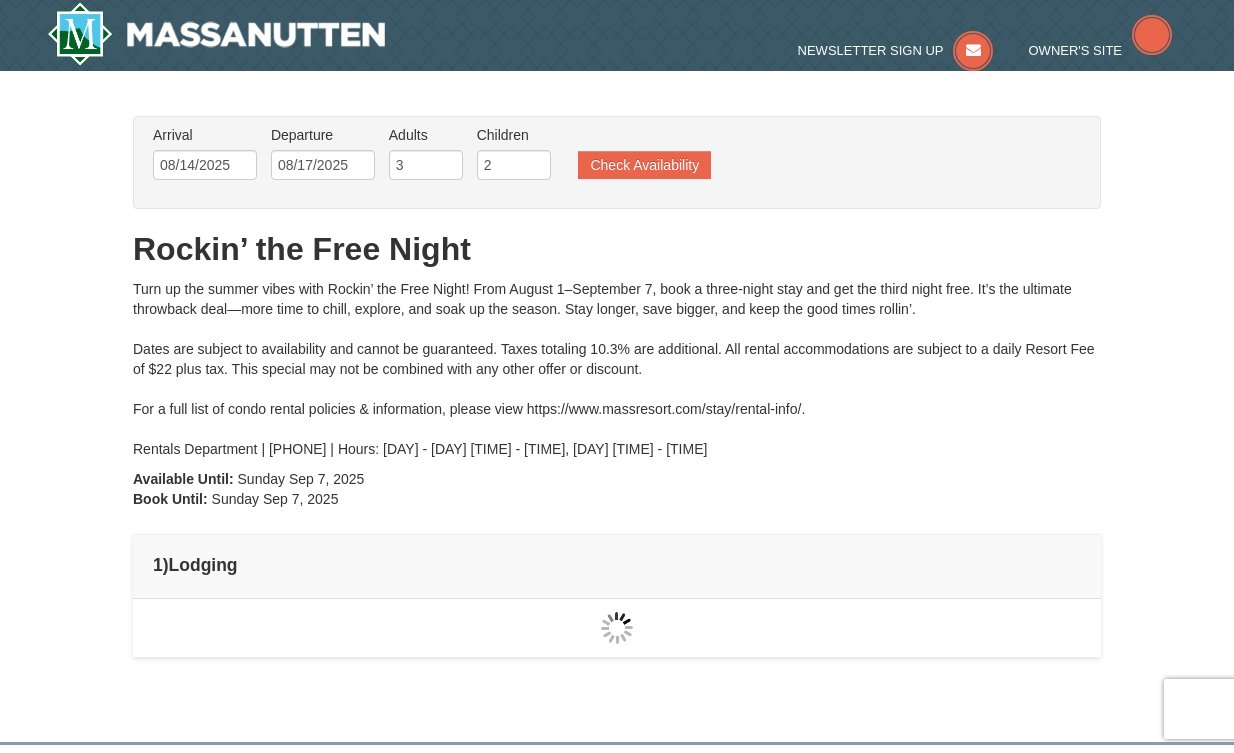 scroll, scrollTop: 0, scrollLeft: 0, axis: both 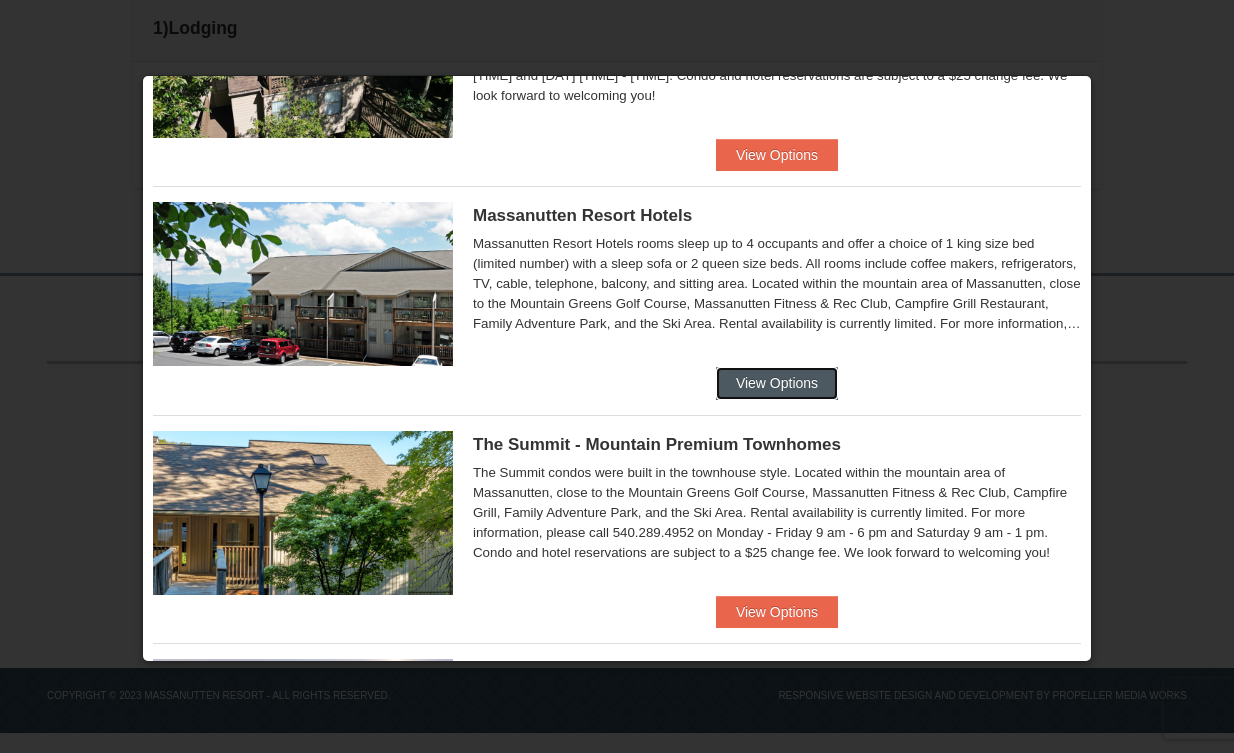 click on "View Options" at bounding box center [777, 383] 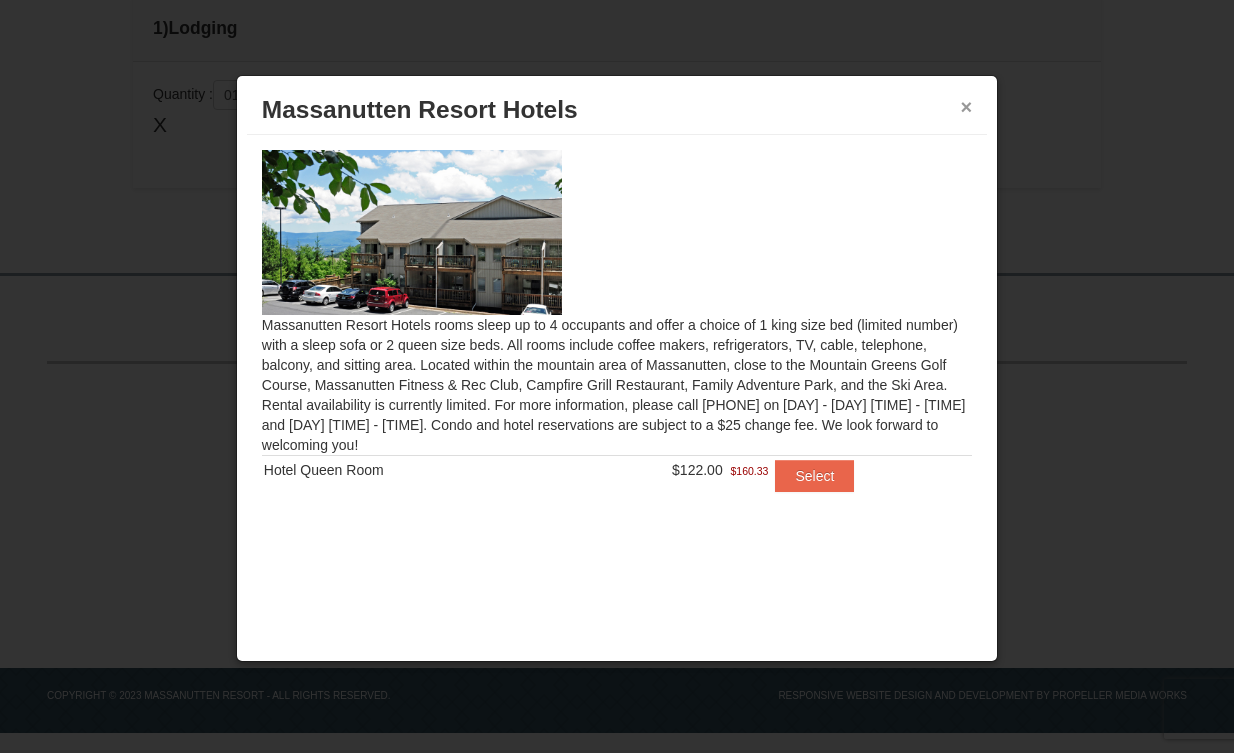 click on "×" at bounding box center [967, 107] 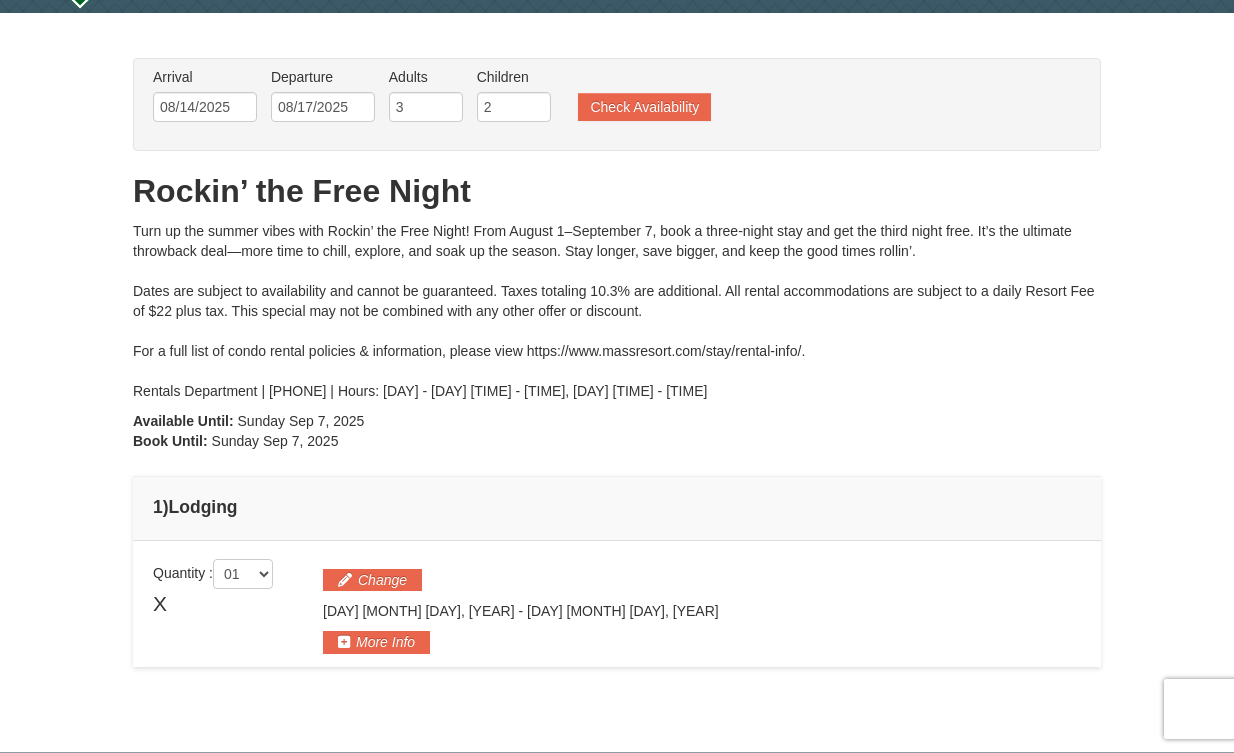 scroll, scrollTop: 0, scrollLeft: 0, axis: both 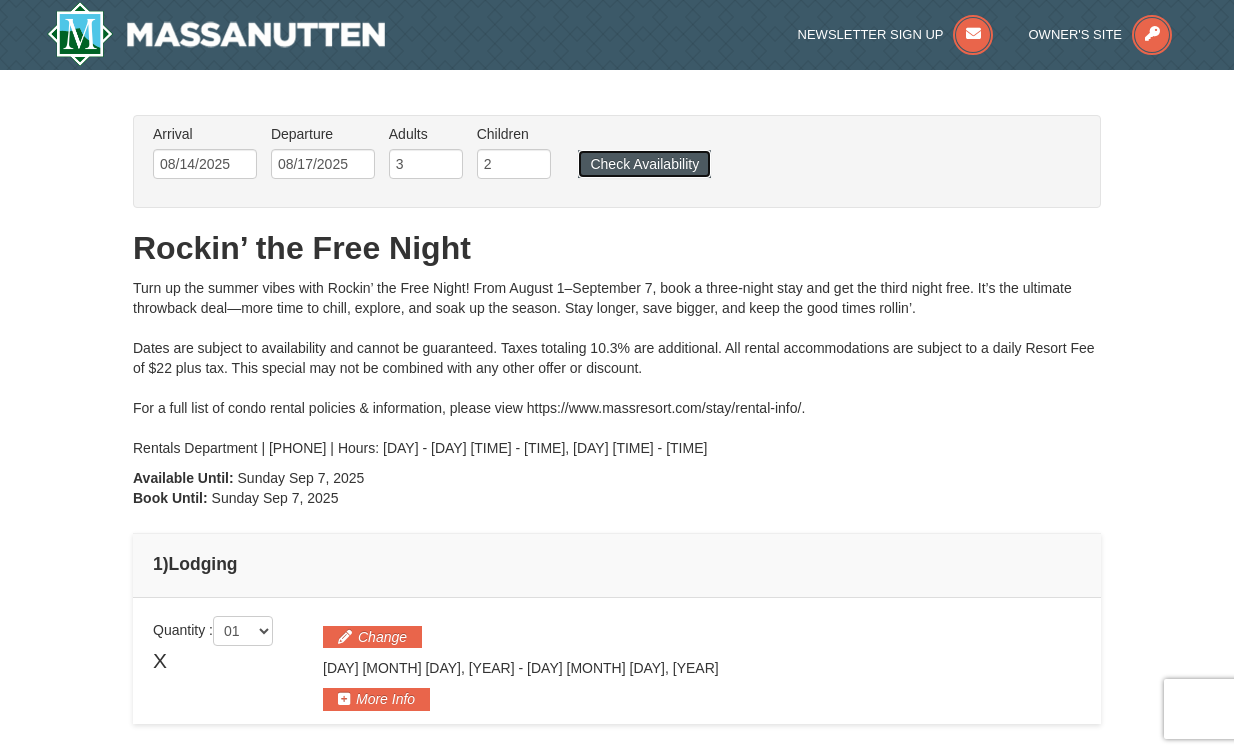 click on "Check Availability" at bounding box center (644, 164) 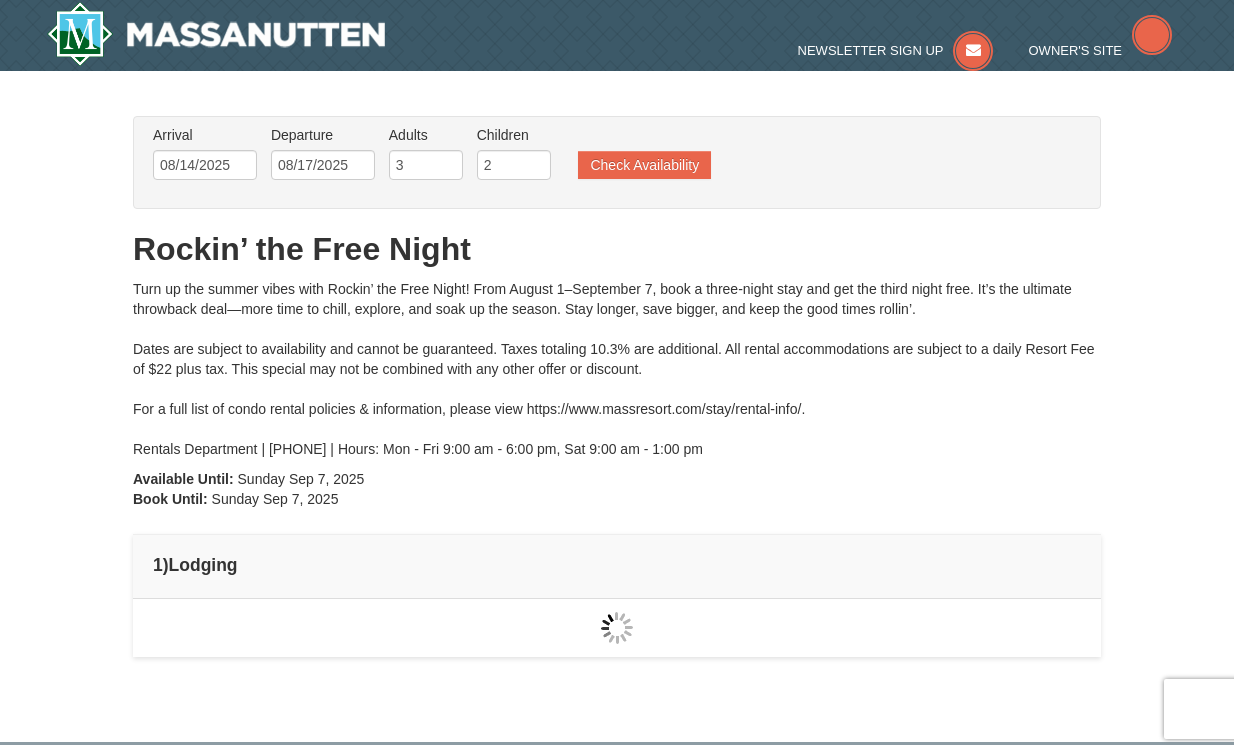 scroll, scrollTop: 0, scrollLeft: 0, axis: both 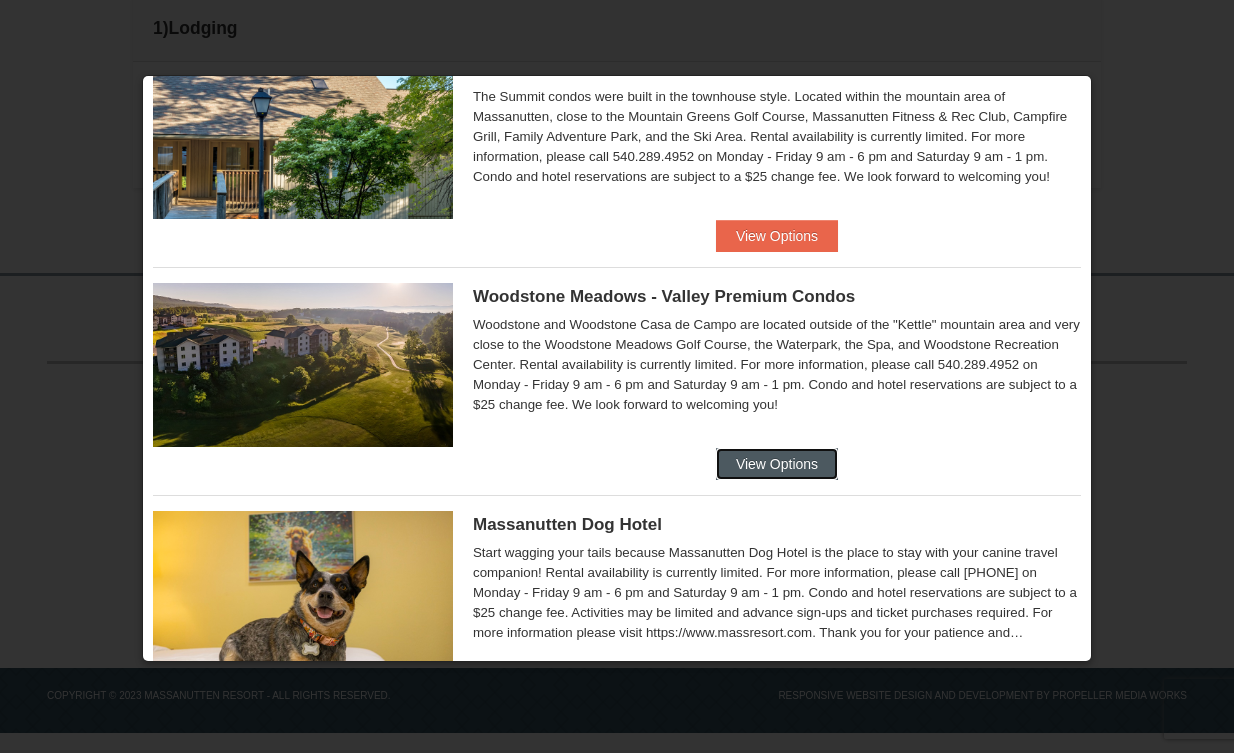 click on "View Options" at bounding box center [777, 464] 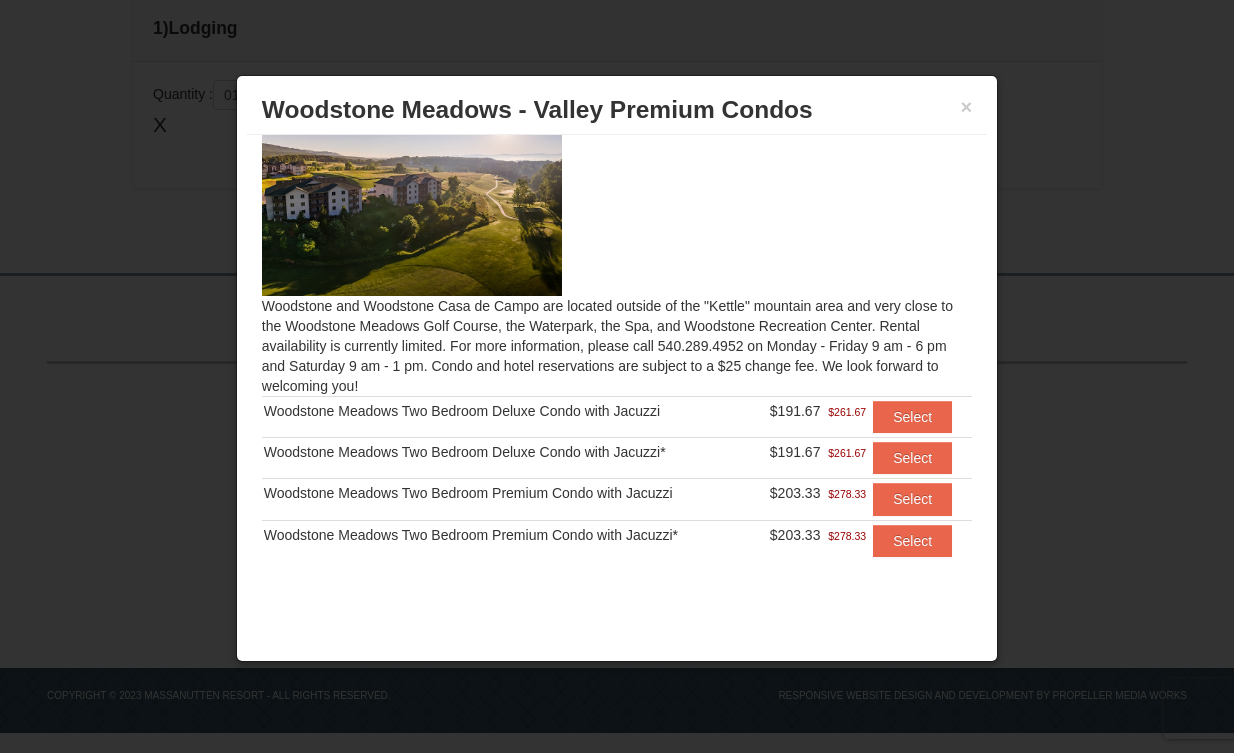 scroll, scrollTop: 26, scrollLeft: 0, axis: vertical 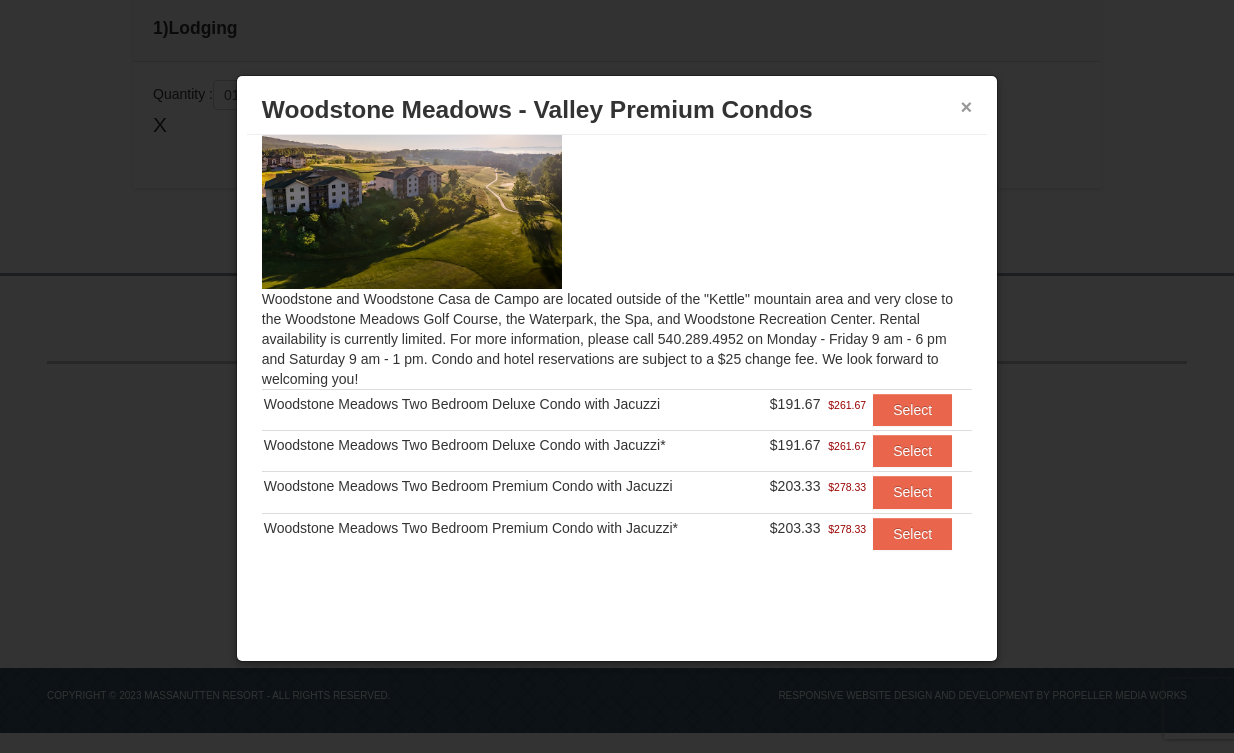 click on "×" at bounding box center (967, 107) 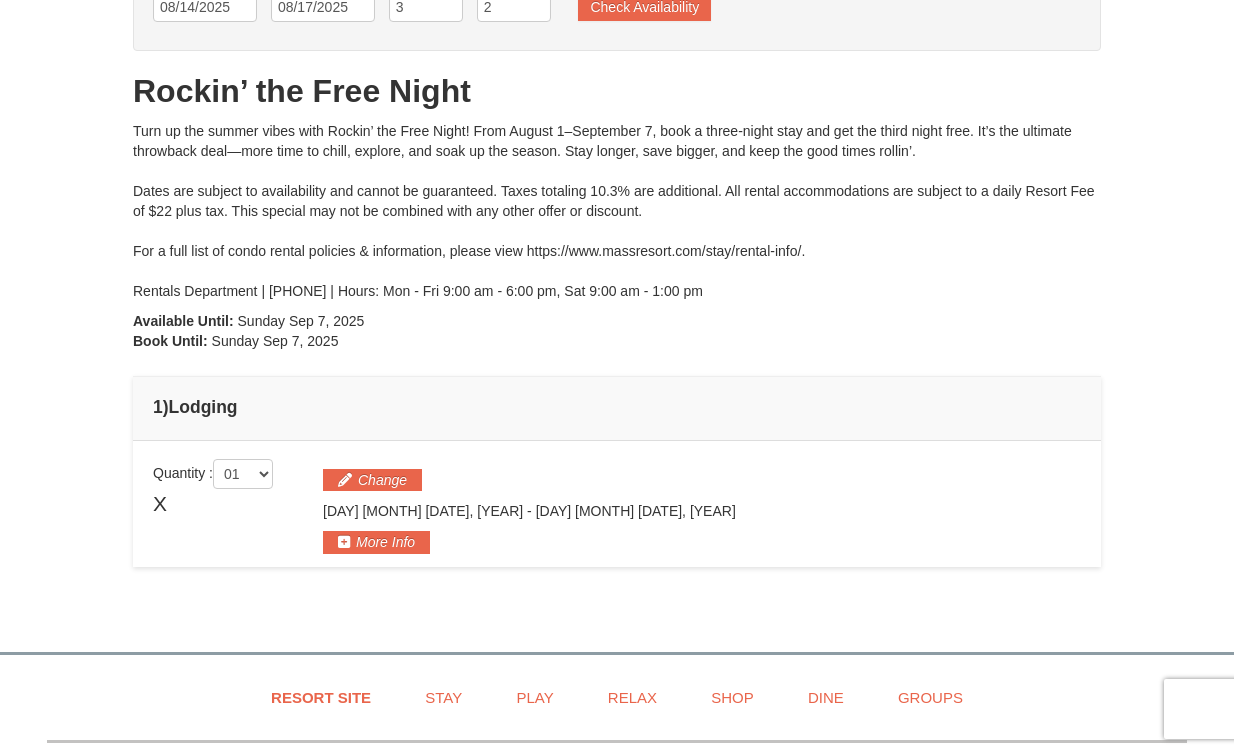scroll, scrollTop: 0, scrollLeft: 0, axis: both 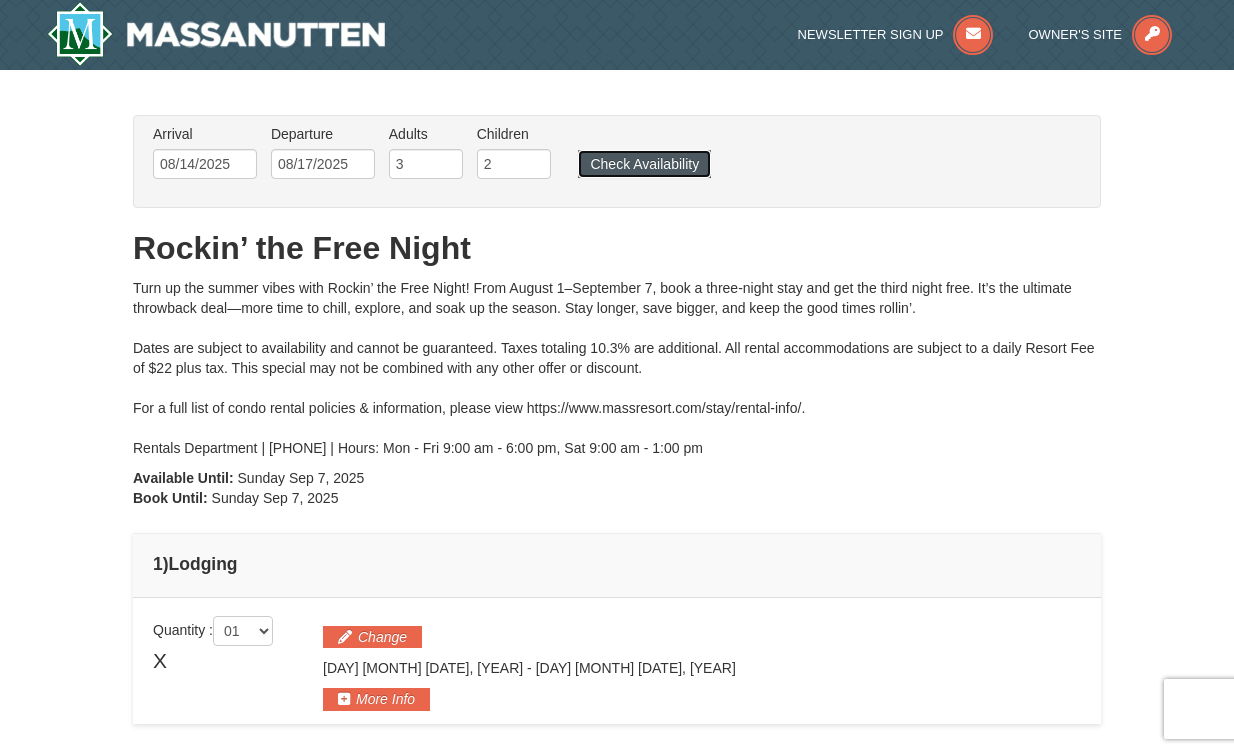 click on "Check Availability" at bounding box center [644, 164] 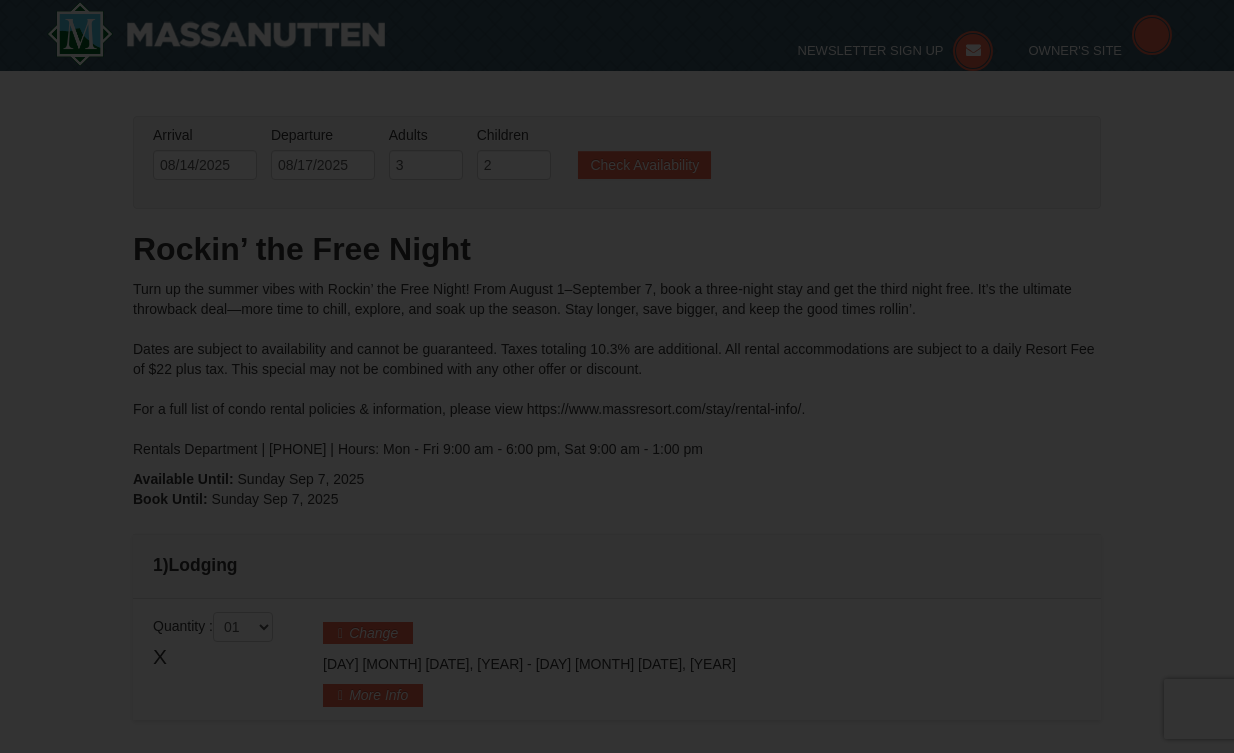 scroll, scrollTop: 98, scrollLeft: 0, axis: vertical 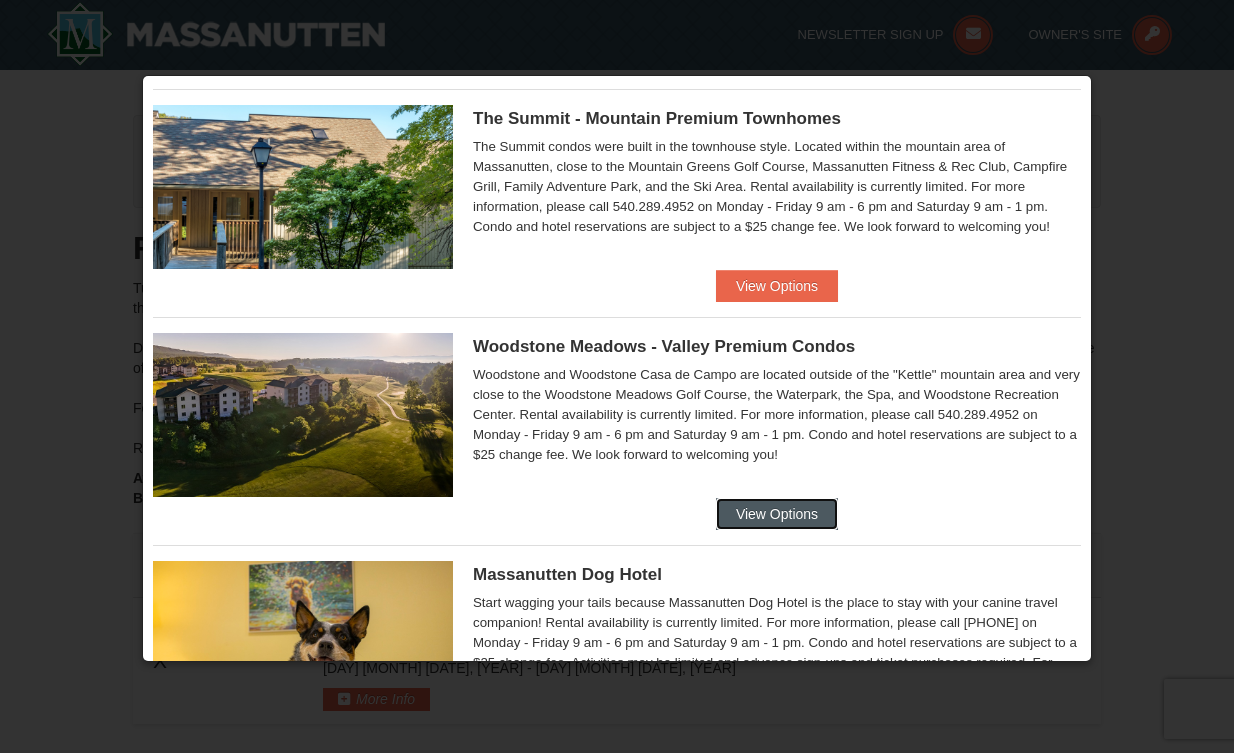 click on "View Options" at bounding box center (777, 514) 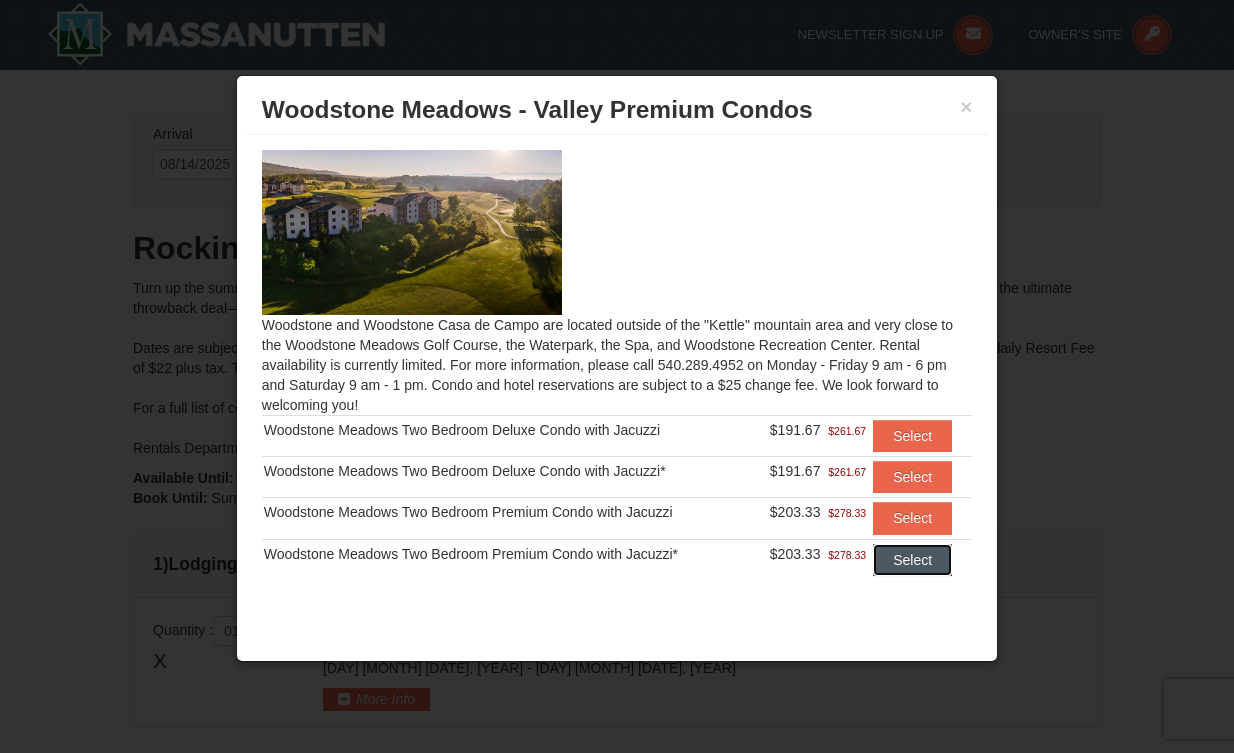 click on "Select" at bounding box center [912, 560] 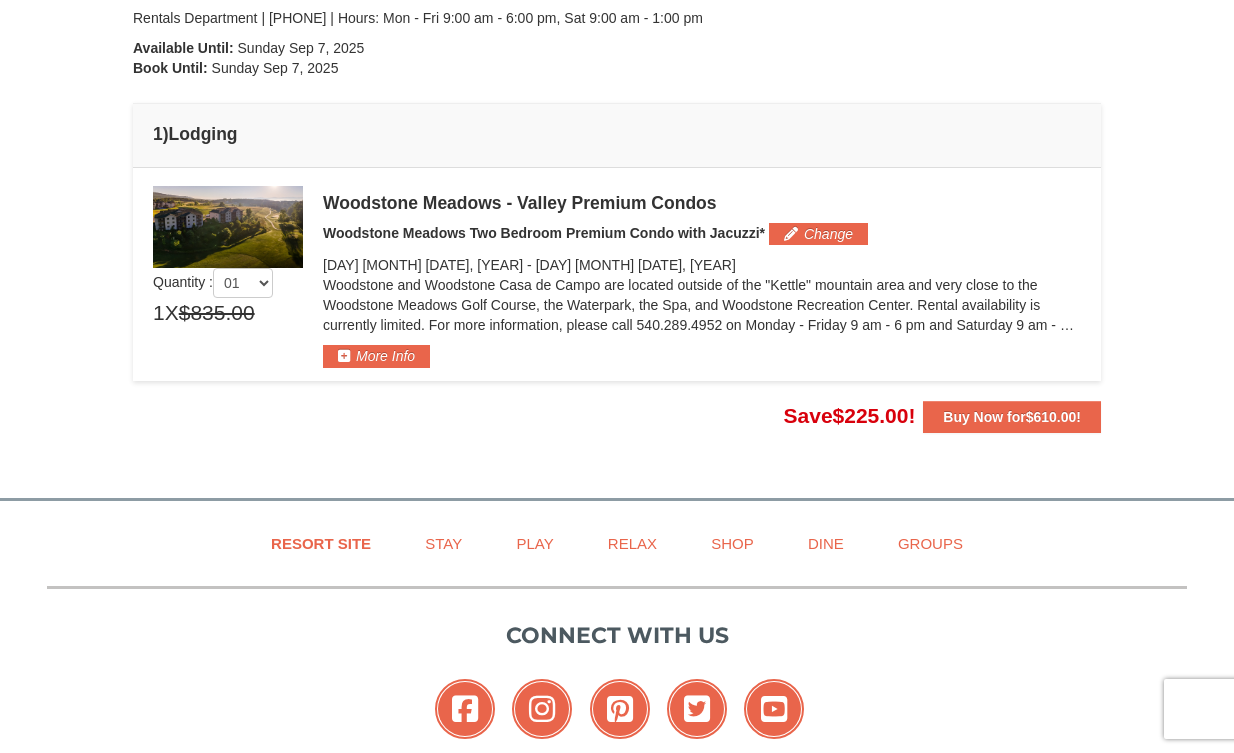scroll, scrollTop: 431, scrollLeft: 0, axis: vertical 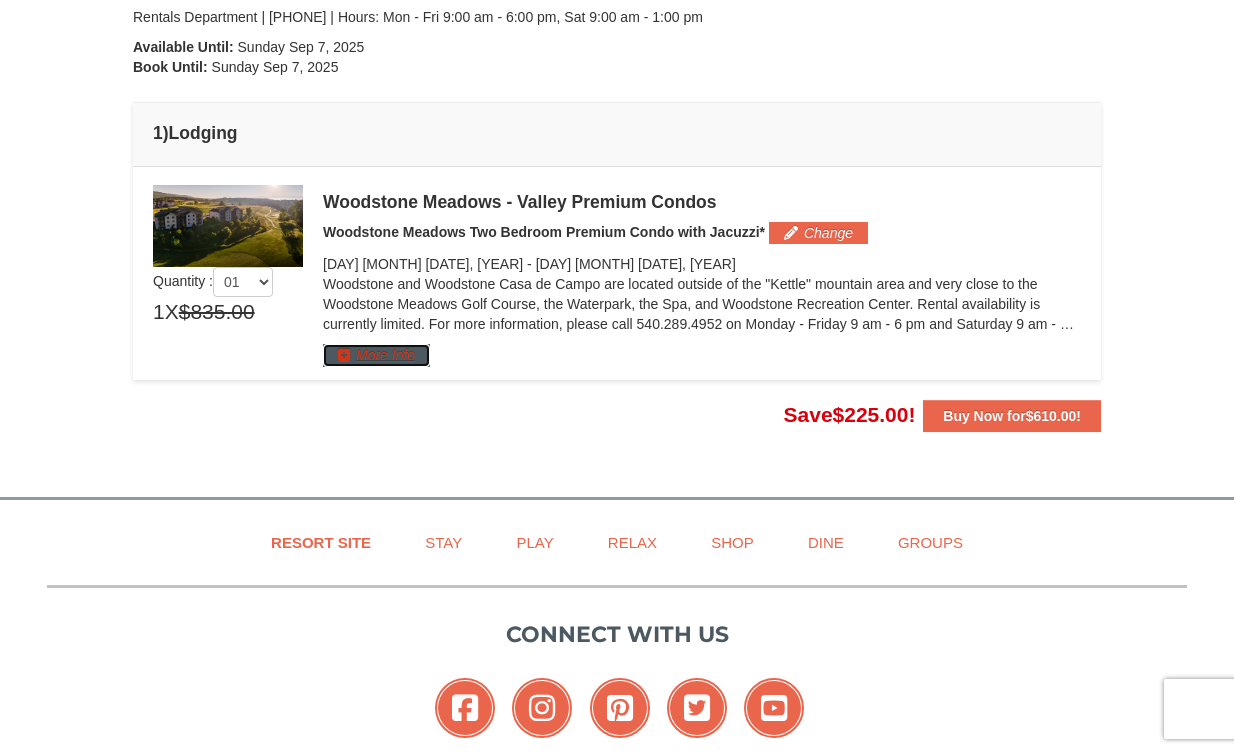 click on "More Info" at bounding box center [376, 355] 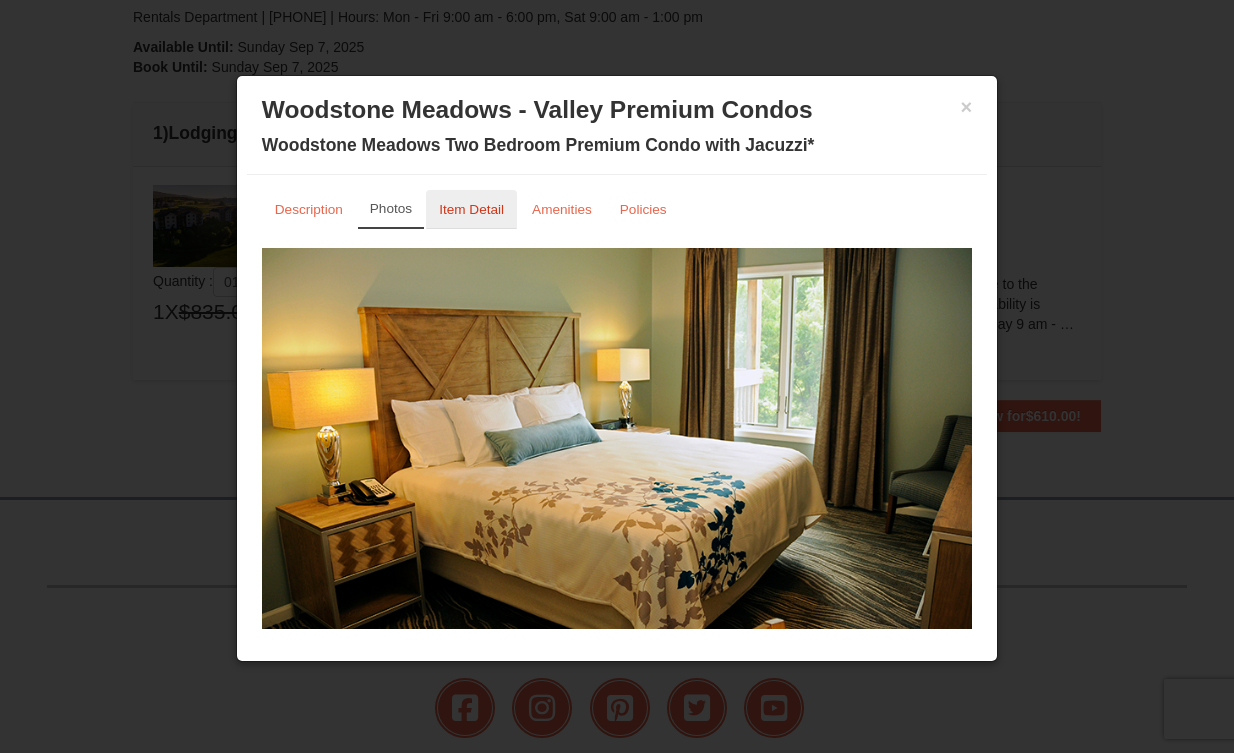 click on "Item Detail" at bounding box center (471, 209) 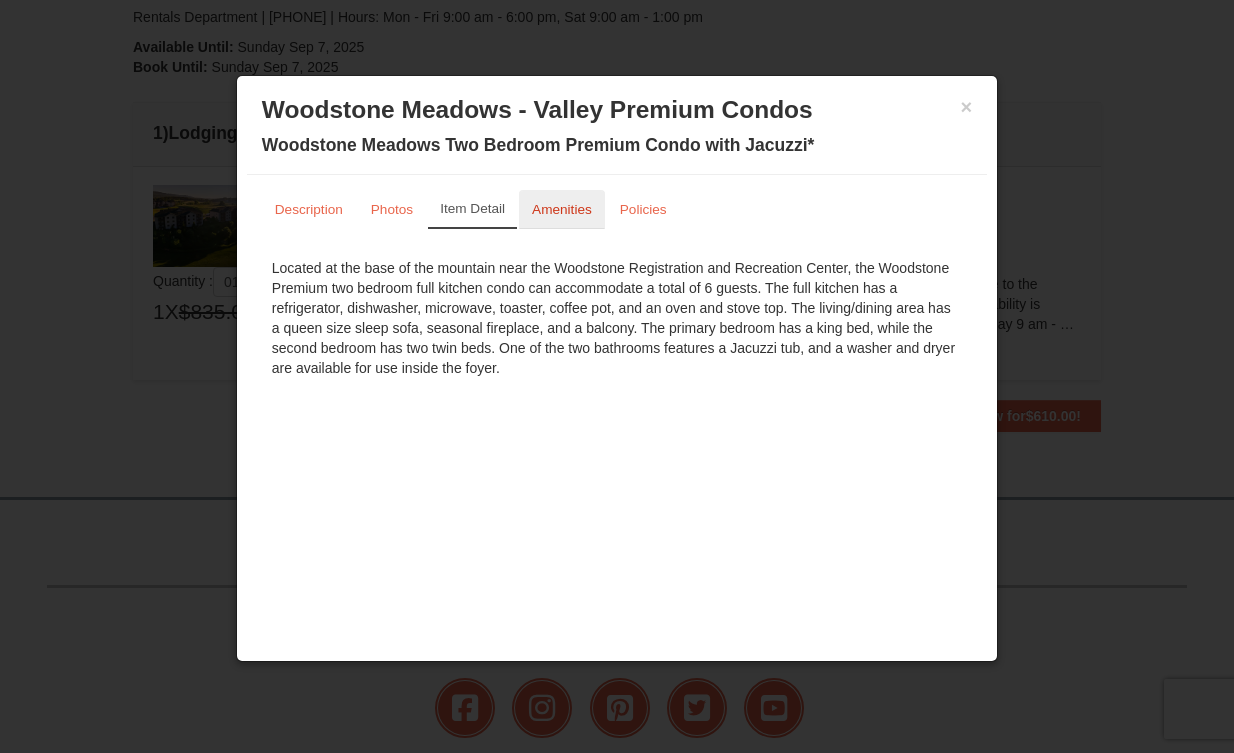 click on "Amenities" at bounding box center [562, 209] 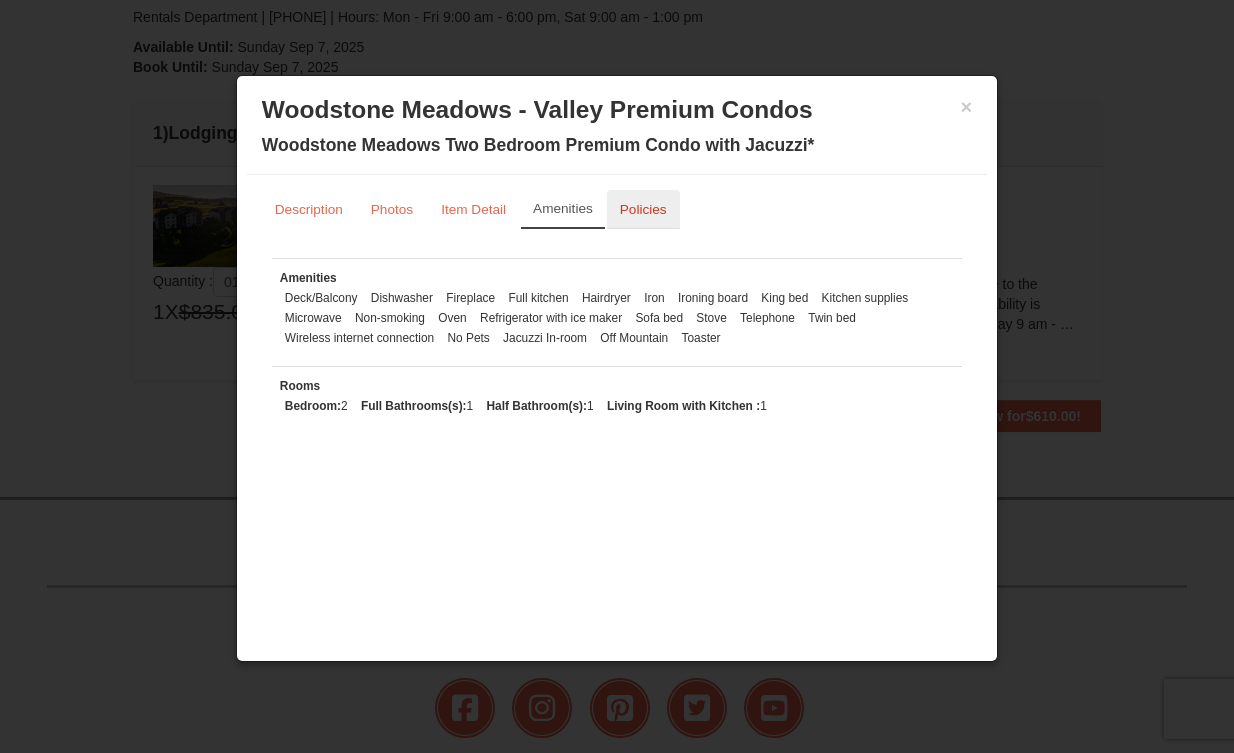 click on "Policies" at bounding box center (643, 209) 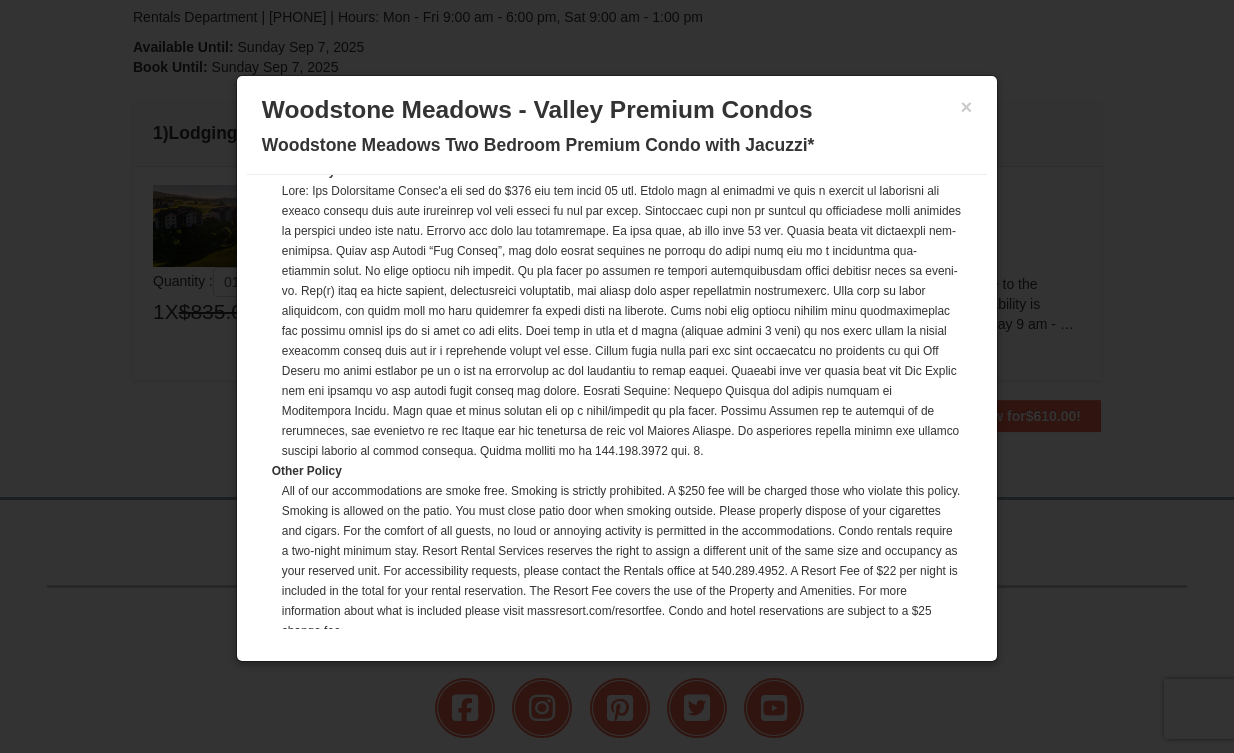 scroll, scrollTop: 566, scrollLeft: 0, axis: vertical 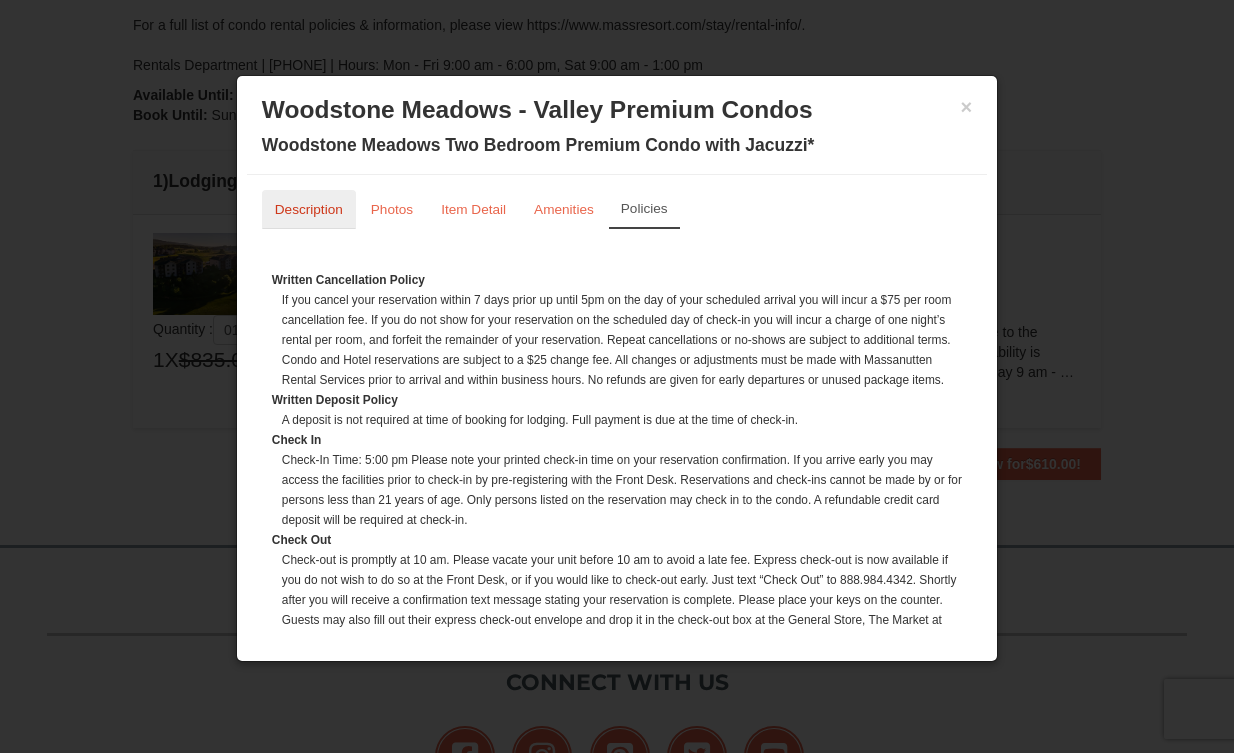 click on "Description" at bounding box center [309, 209] 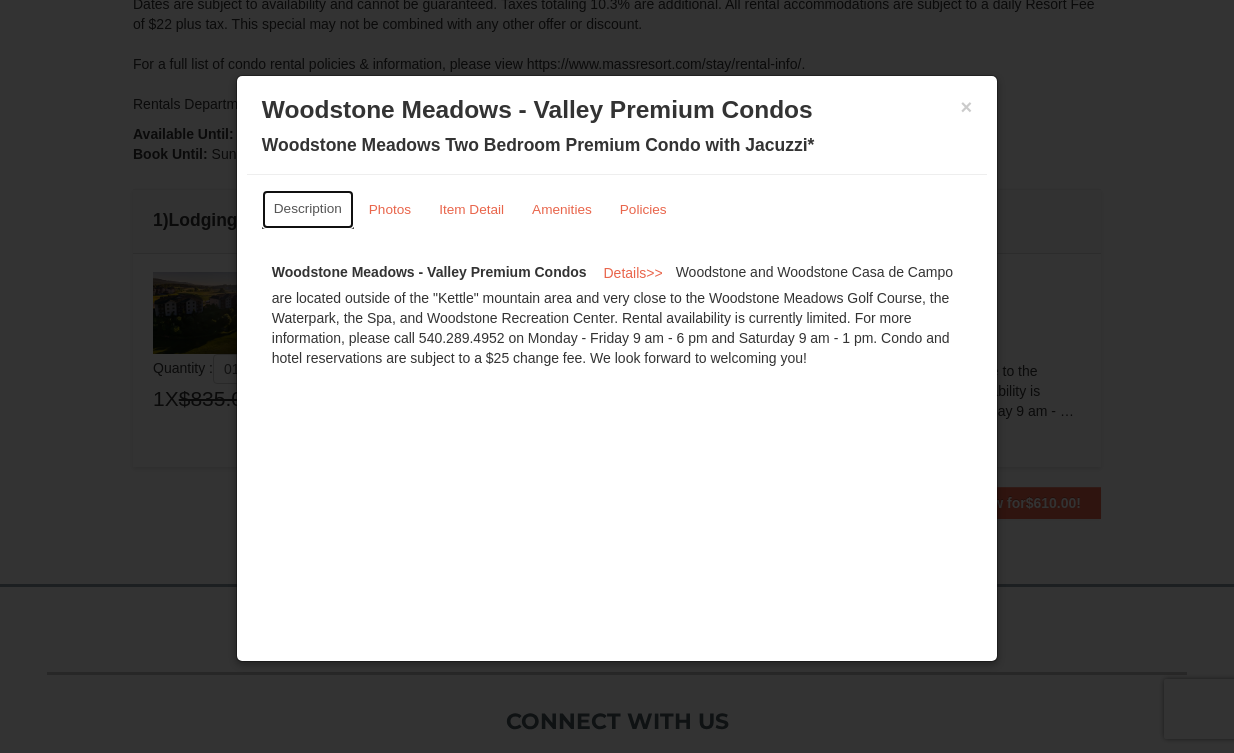scroll, scrollTop: 0, scrollLeft: 0, axis: both 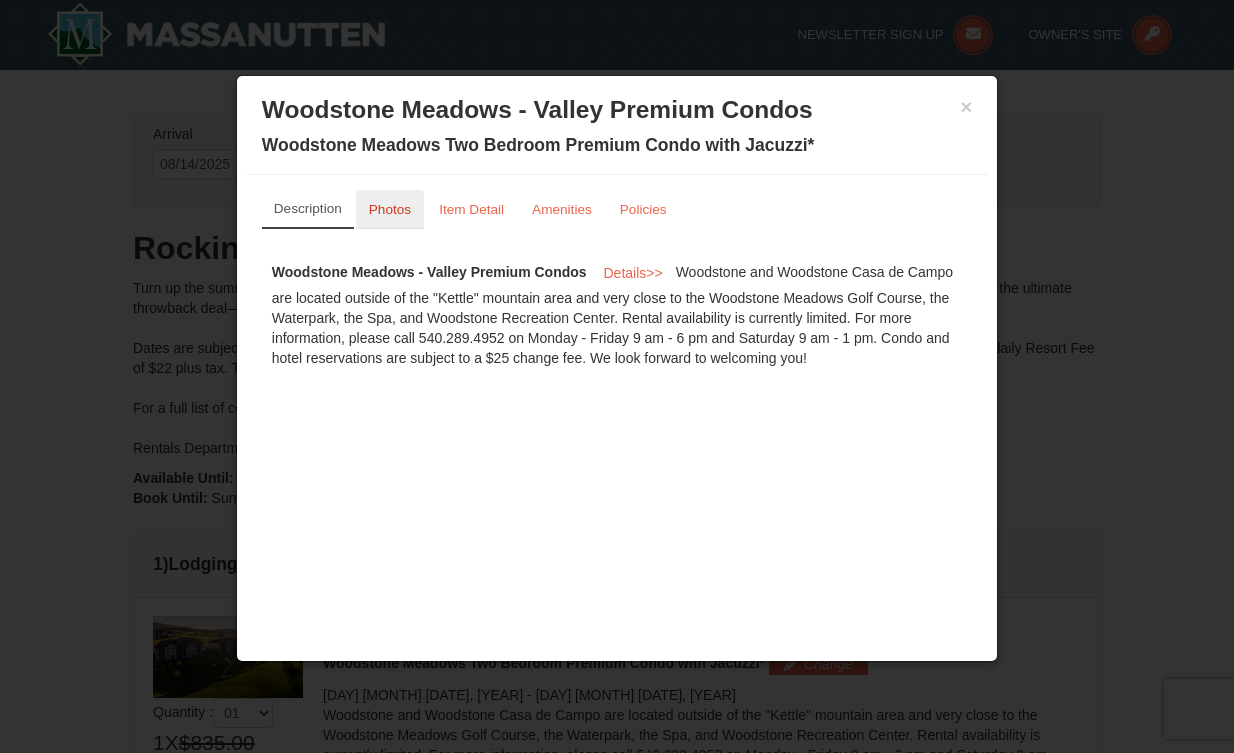 click on "Photos" at bounding box center (390, 209) 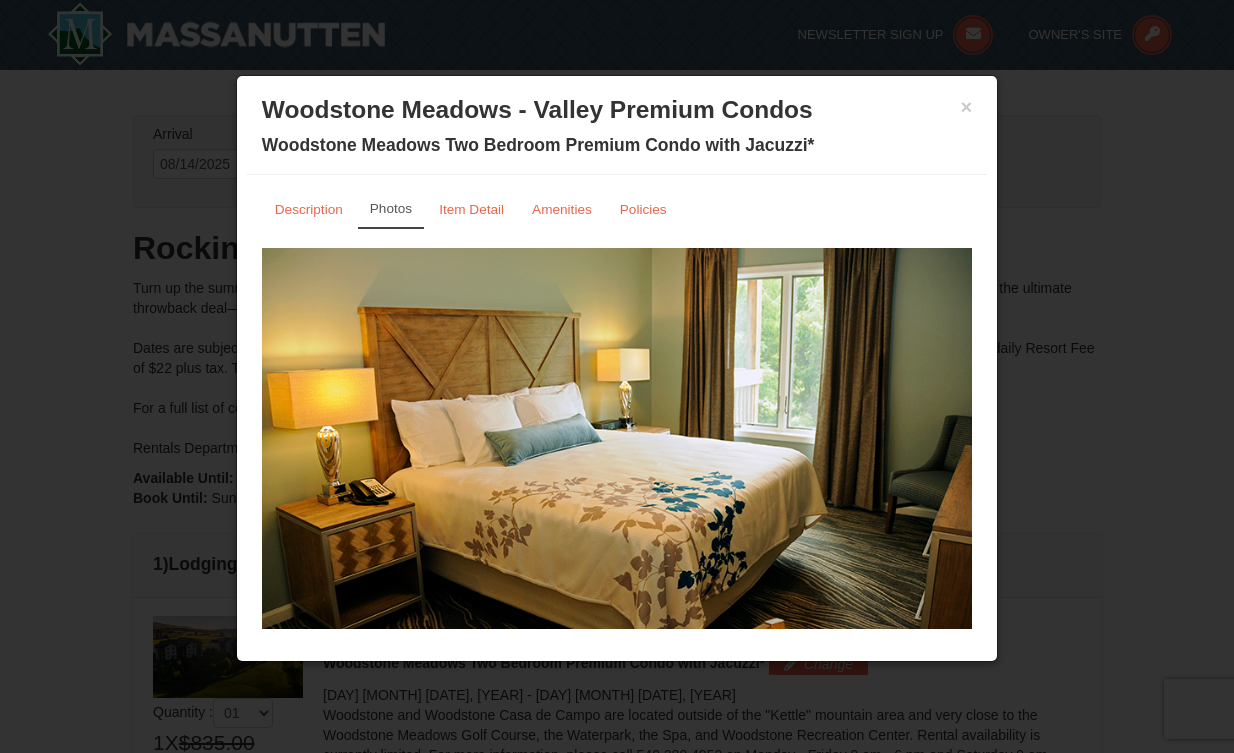 click at bounding box center (617, 442) 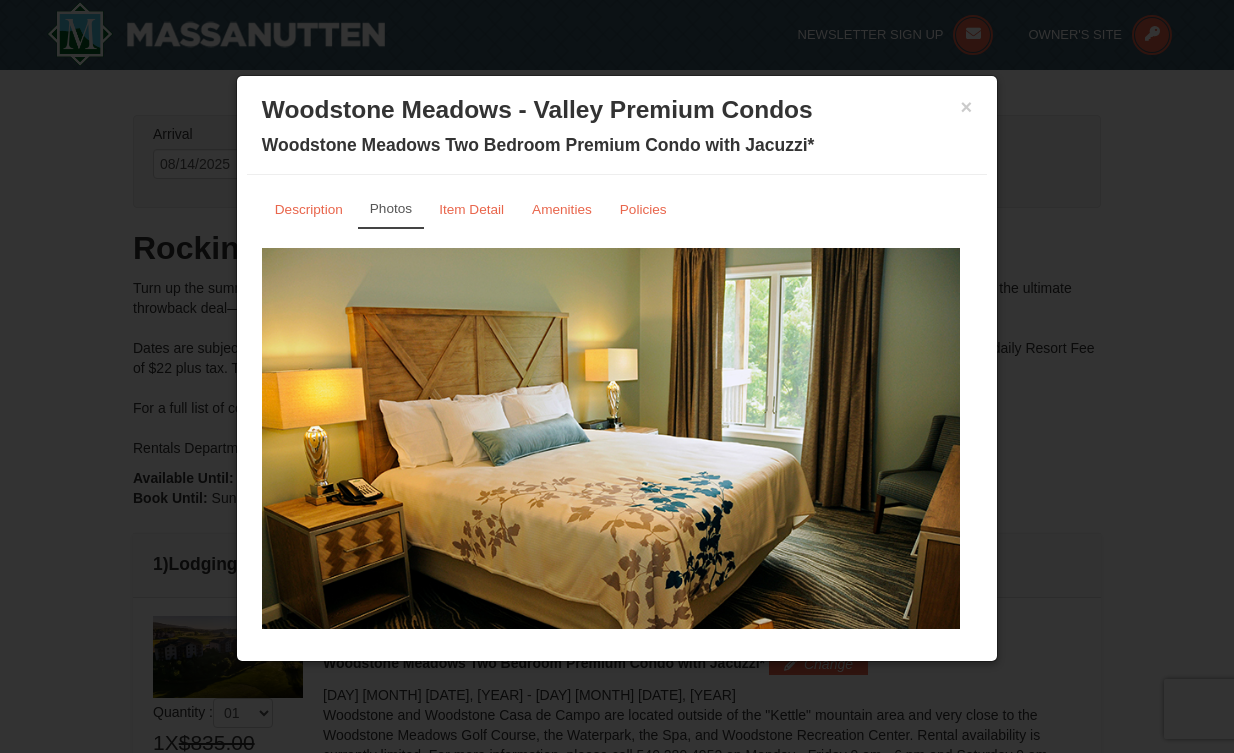 click at bounding box center (605, 442) 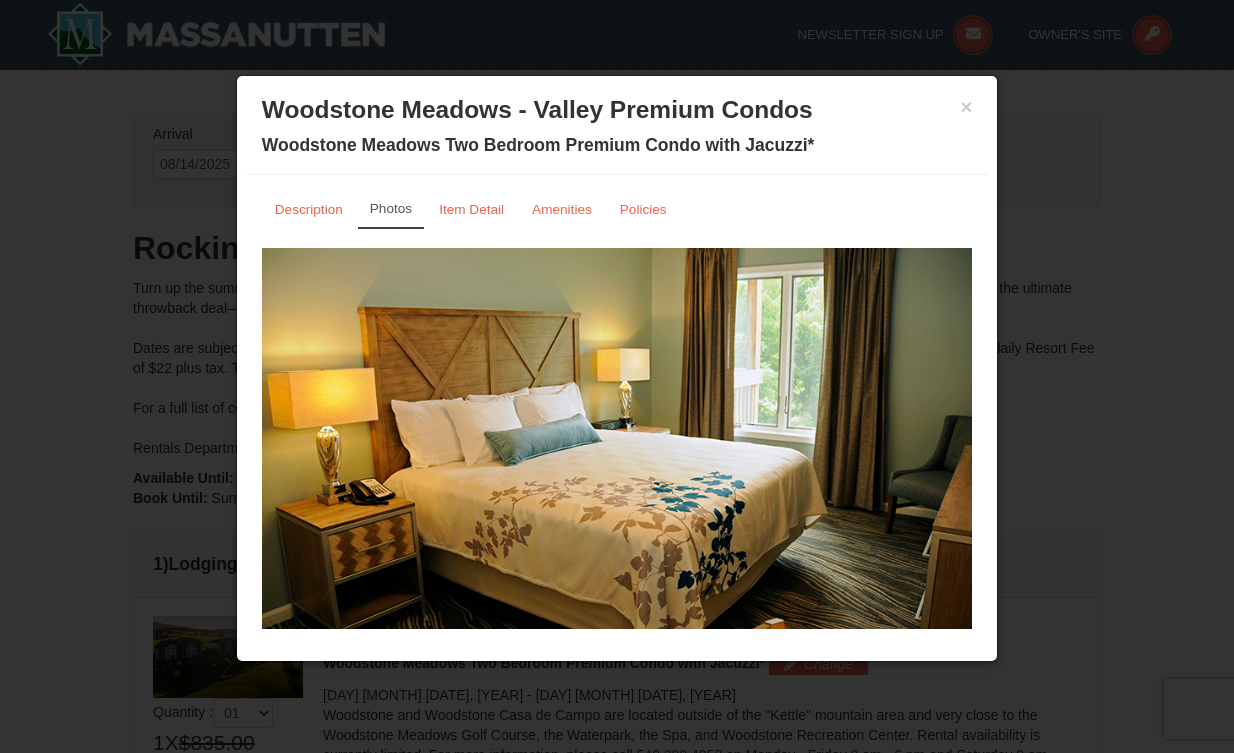 click on "×
Woodstone Meadows - Valley Premium Condos  Woodstone Meadows Two Bedroom Premium Condo with Jacuzzi*" at bounding box center [617, 130] 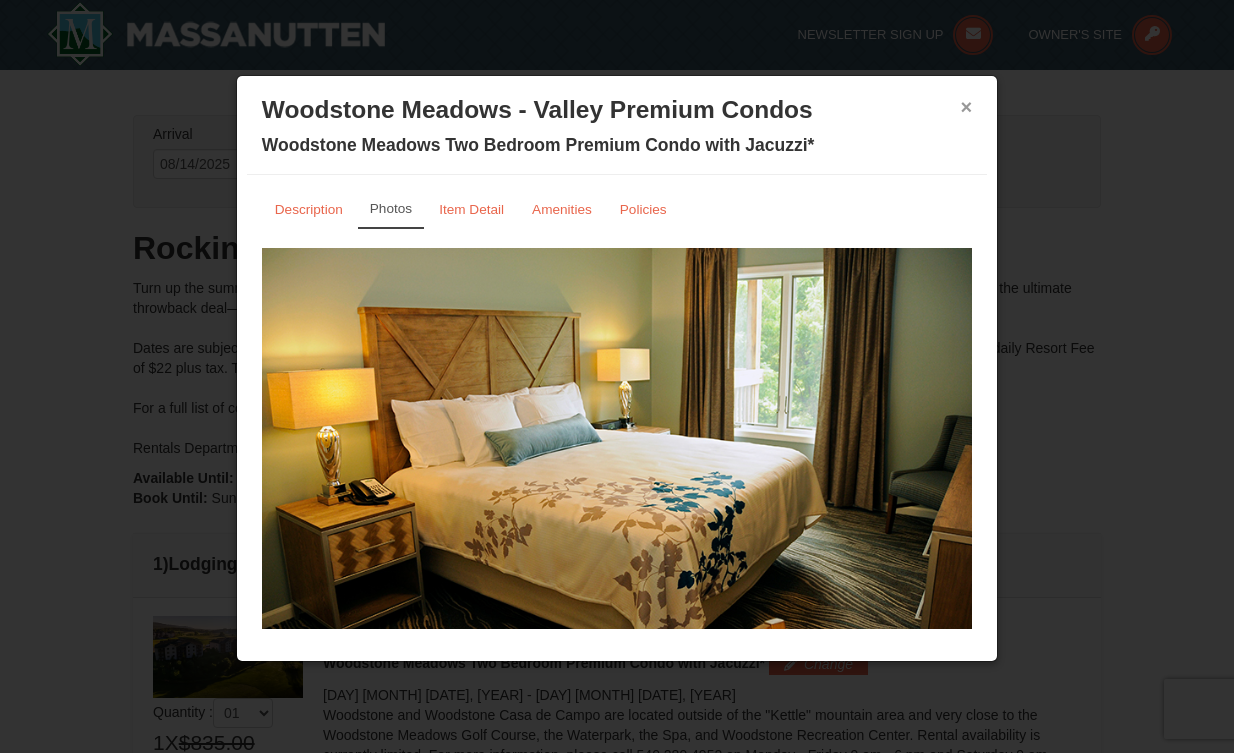 click on "×" at bounding box center (967, 107) 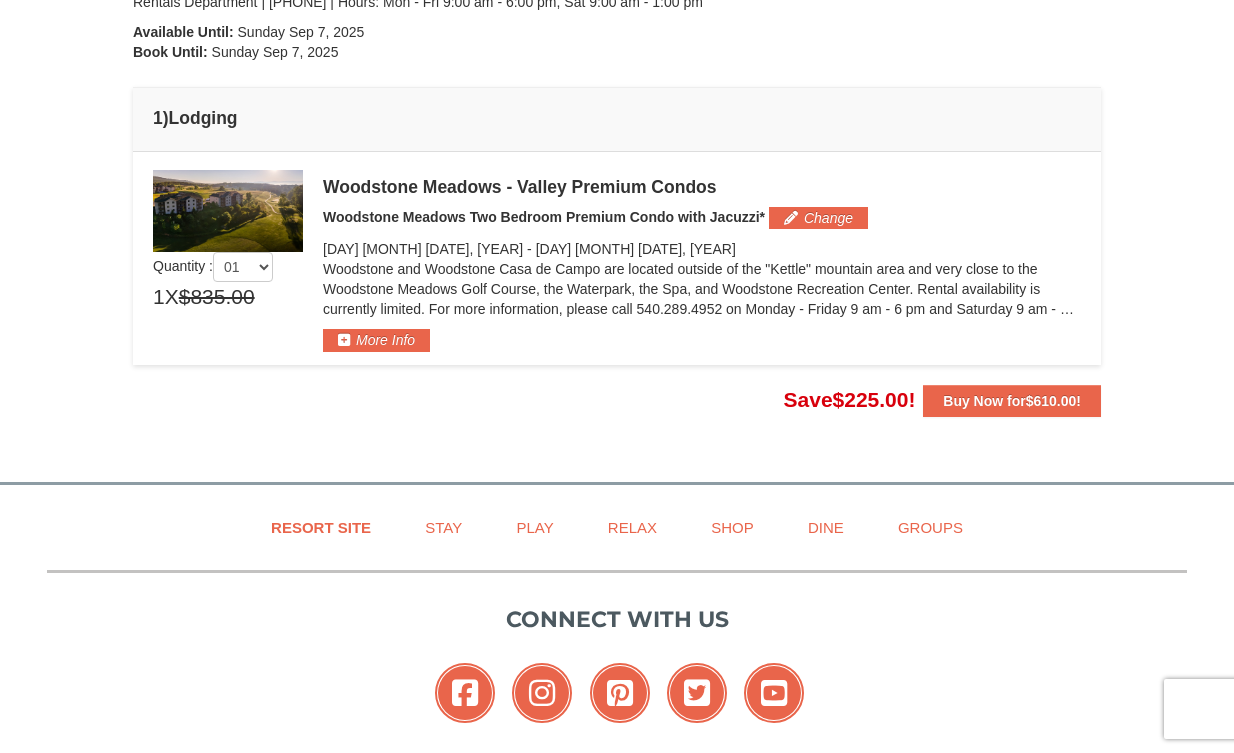 scroll, scrollTop: 487, scrollLeft: 0, axis: vertical 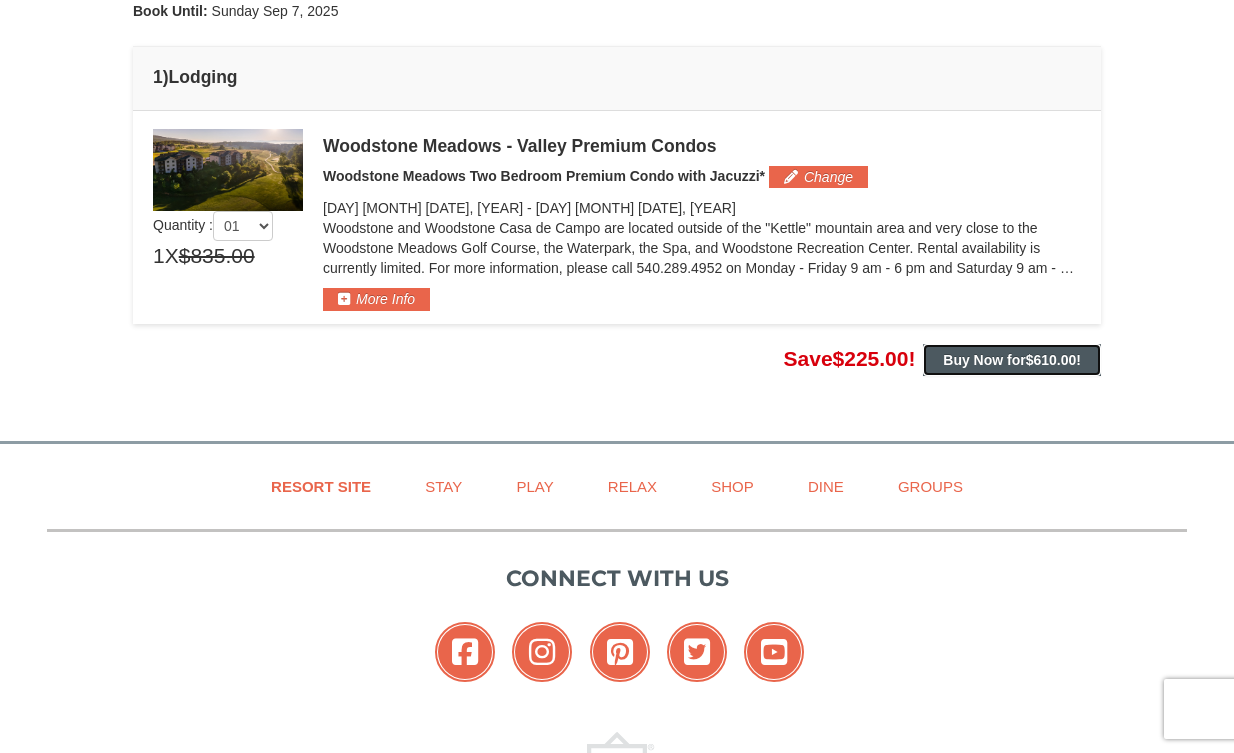 click on "Buy Now for
$610.00 !" at bounding box center (1012, 360) 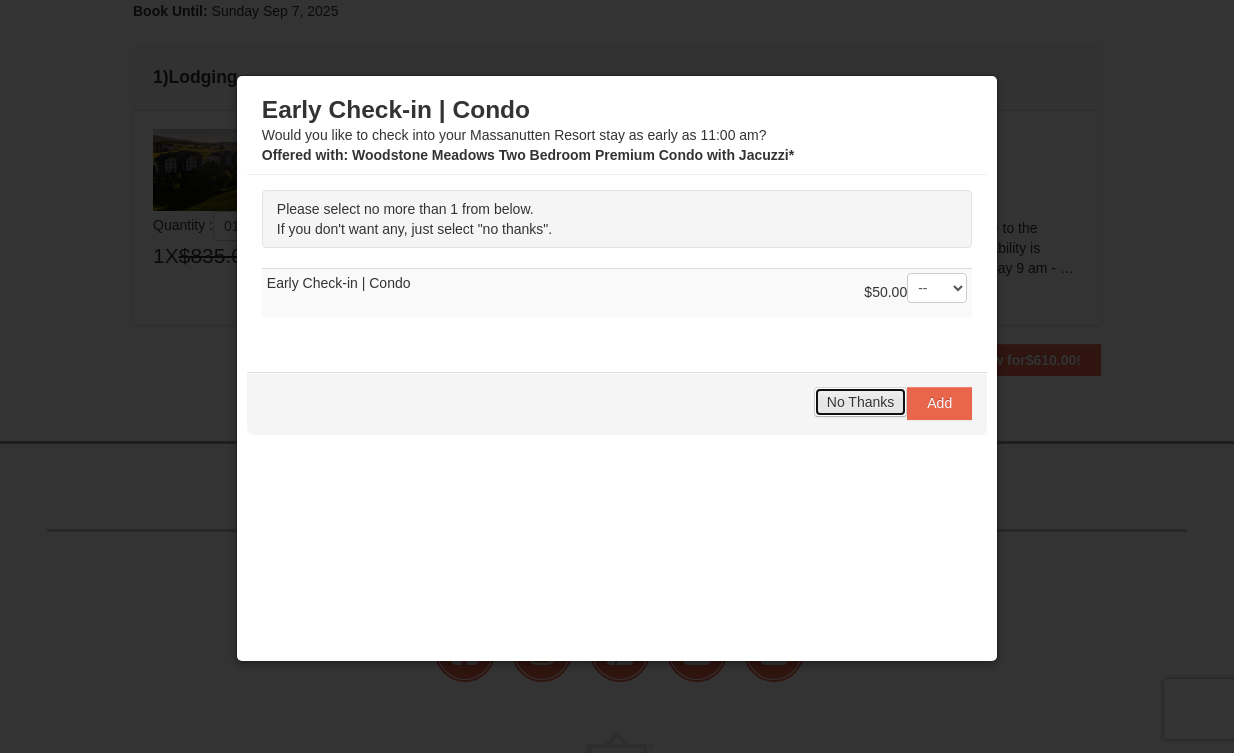 click on "No Thanks" at bounding box center [860, 402] 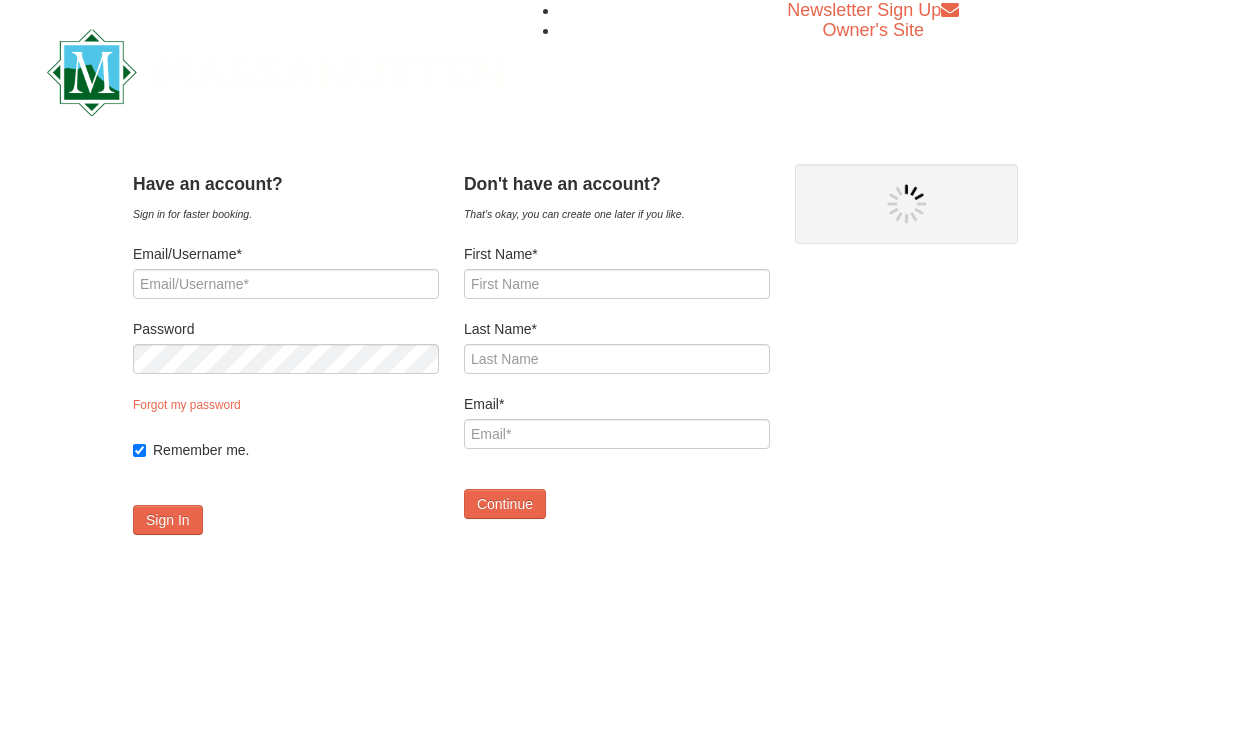 scroll, scrollTop: 0, scrollLeft: 0, axis: both 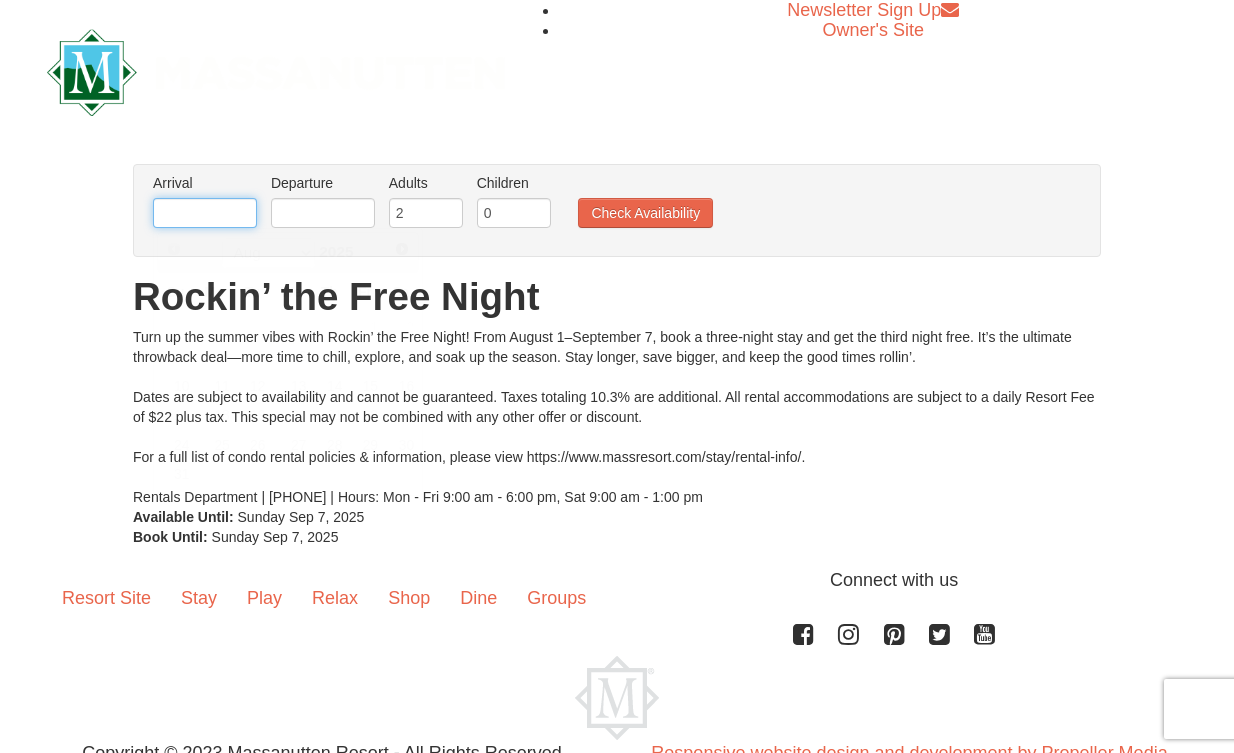 click at bounding box center [205, 213] 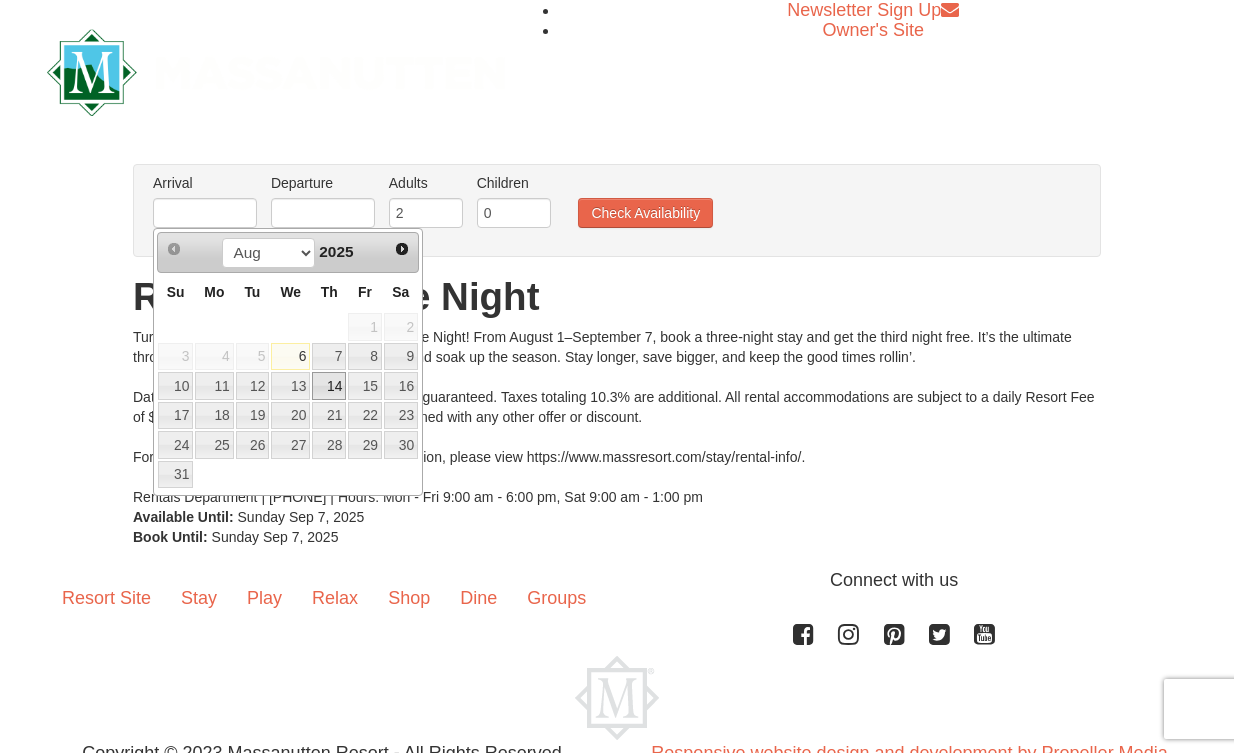 click on "14" at bounding box center (329, 386) 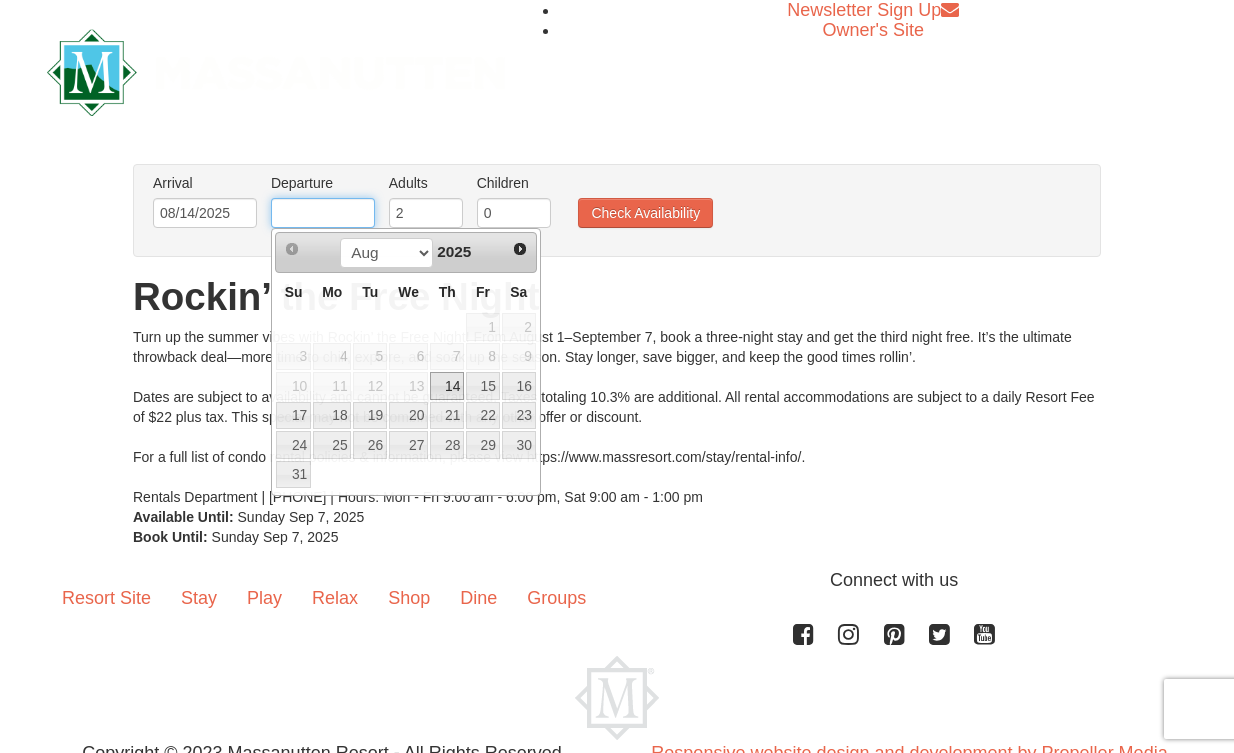 click at bounding box center [323, 213] 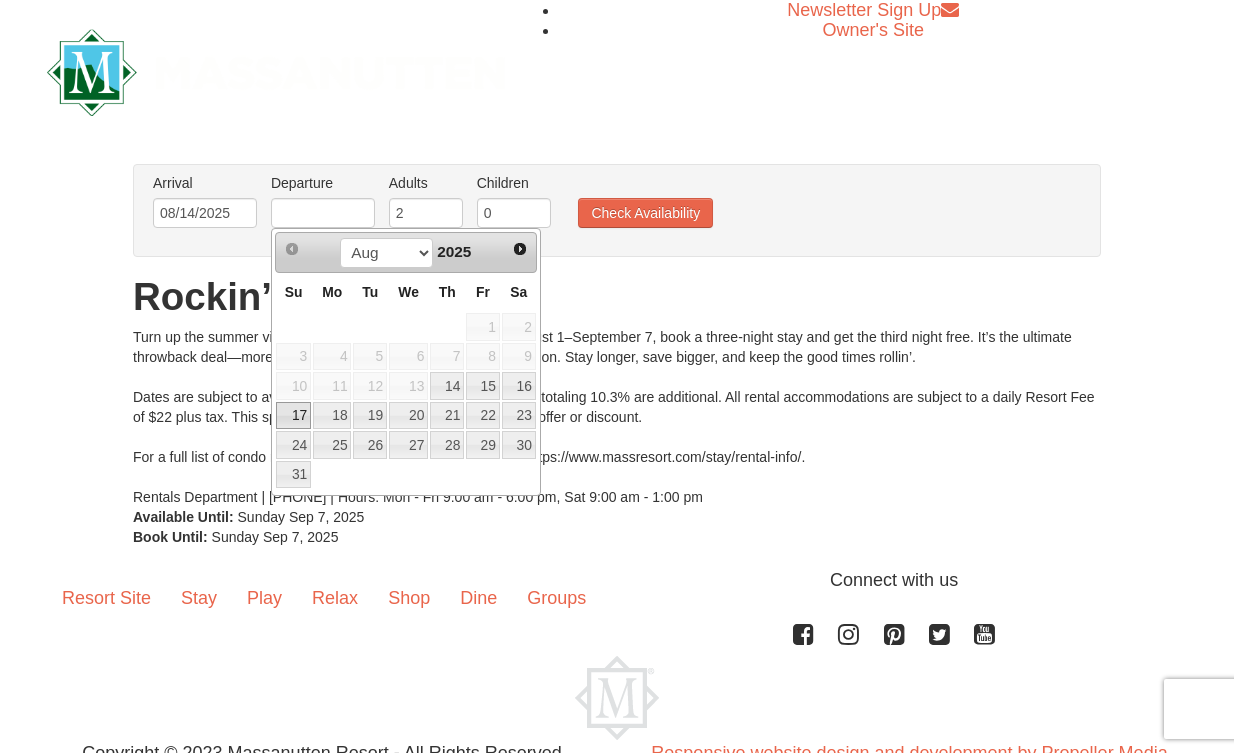 click on "17" at bounding box center (293, 416) 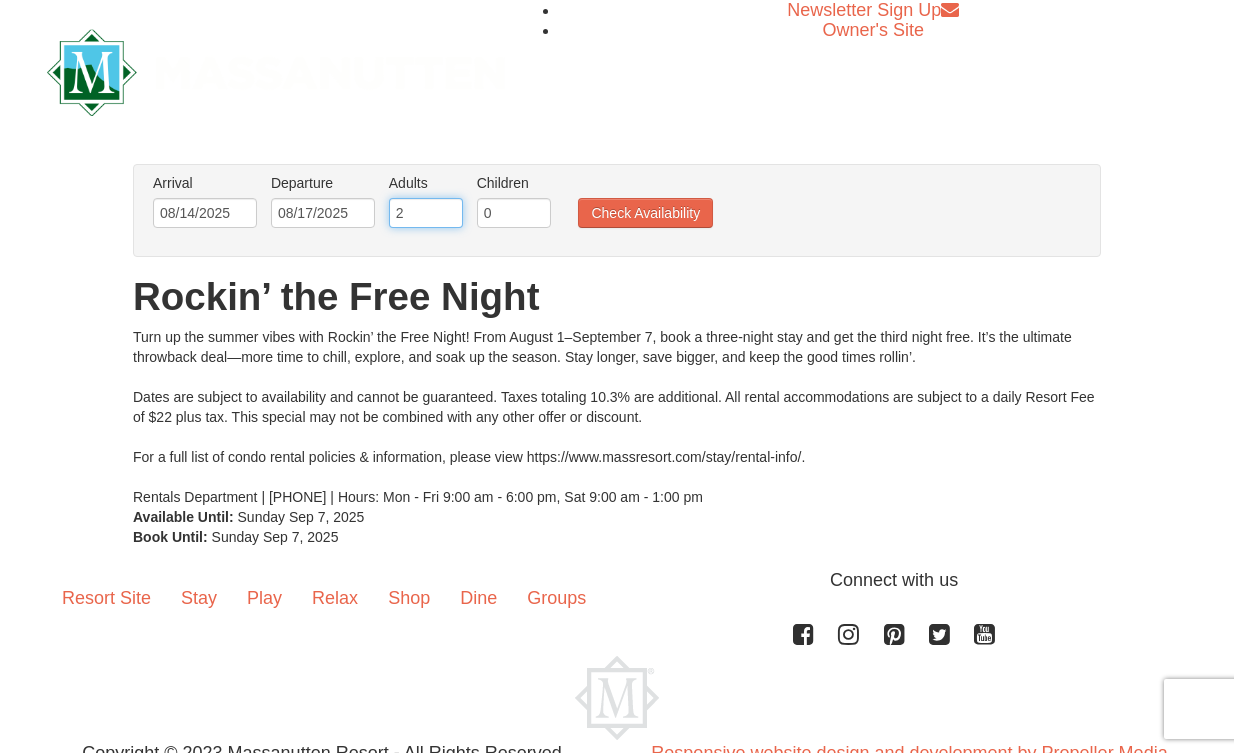 click on "2" at bounding box center [426, 213] 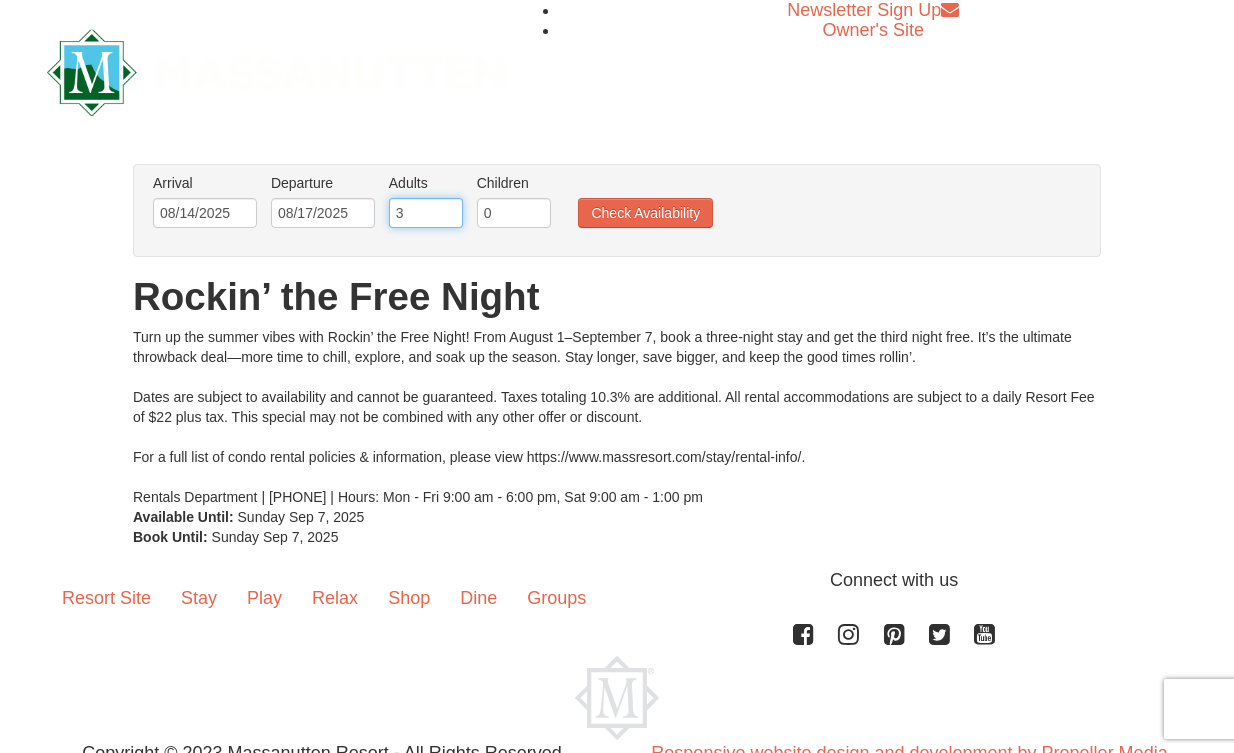 type on "3" 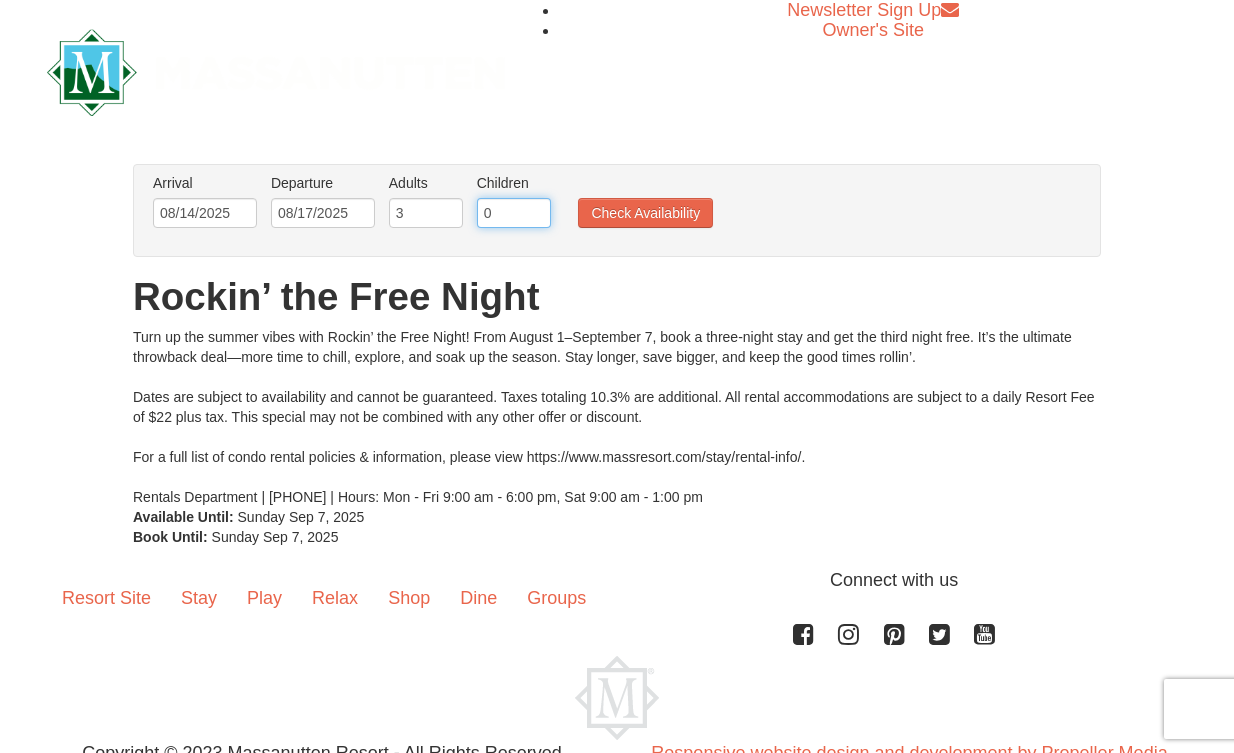 click on "0" at bounding box center (514, 213) 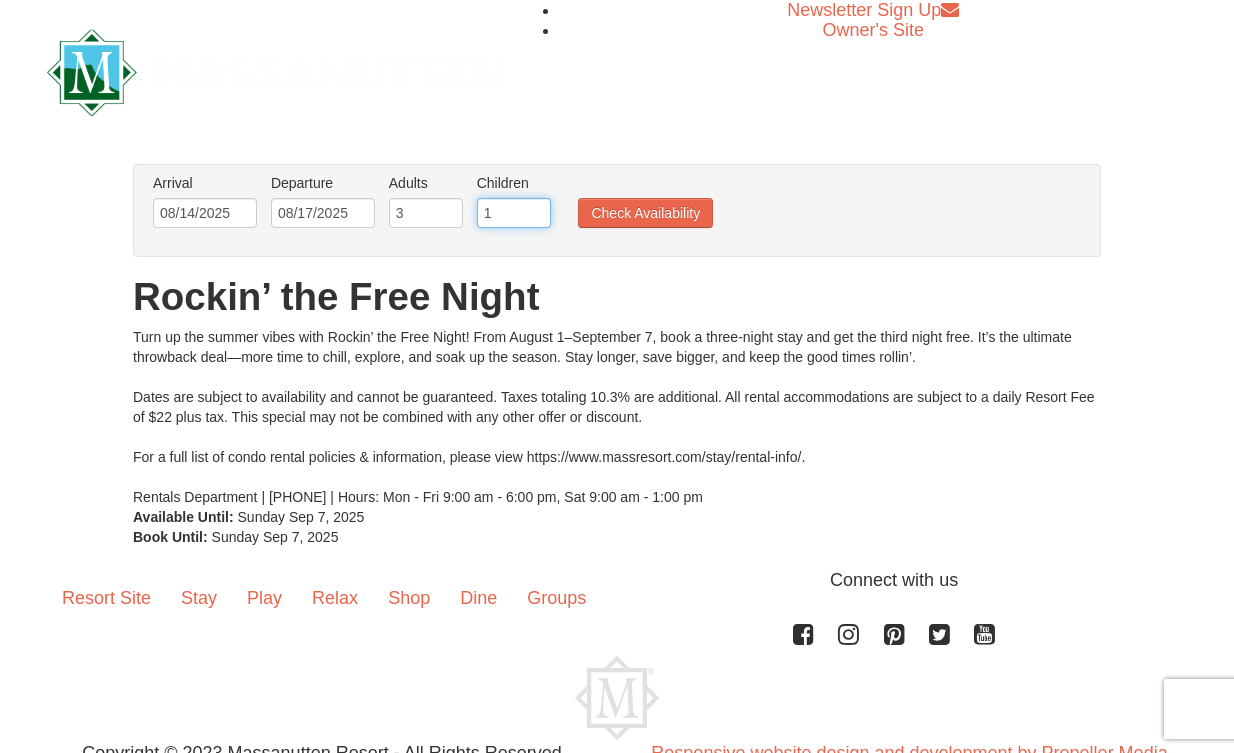 click on "1" at bounding box center [514, 213] 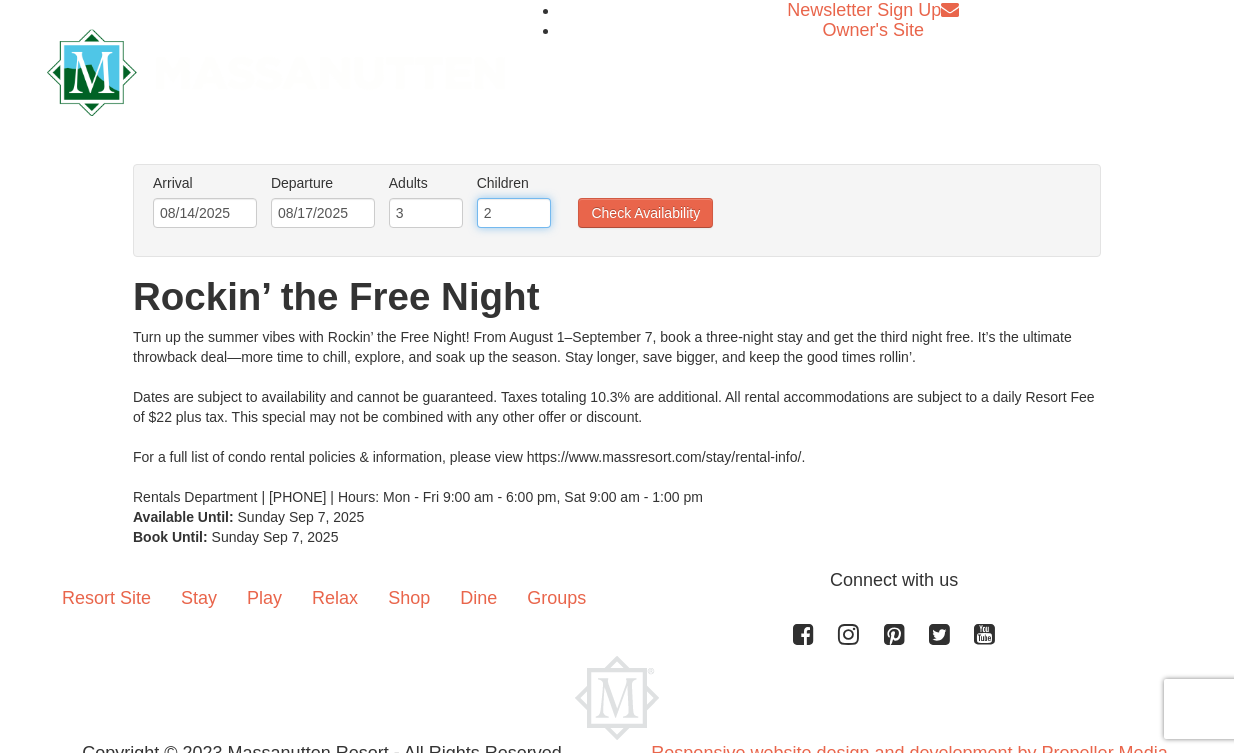 type on "2" 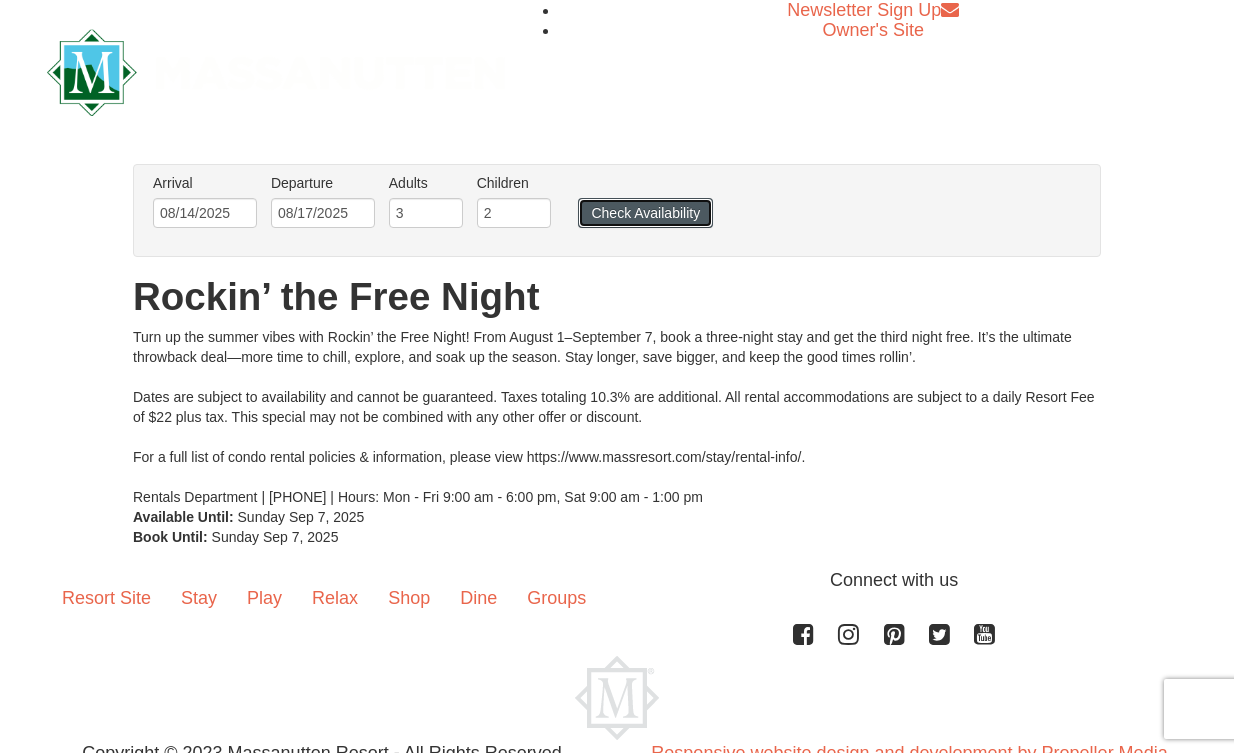 click on "Check Availability" at bounding box center (645, 213) 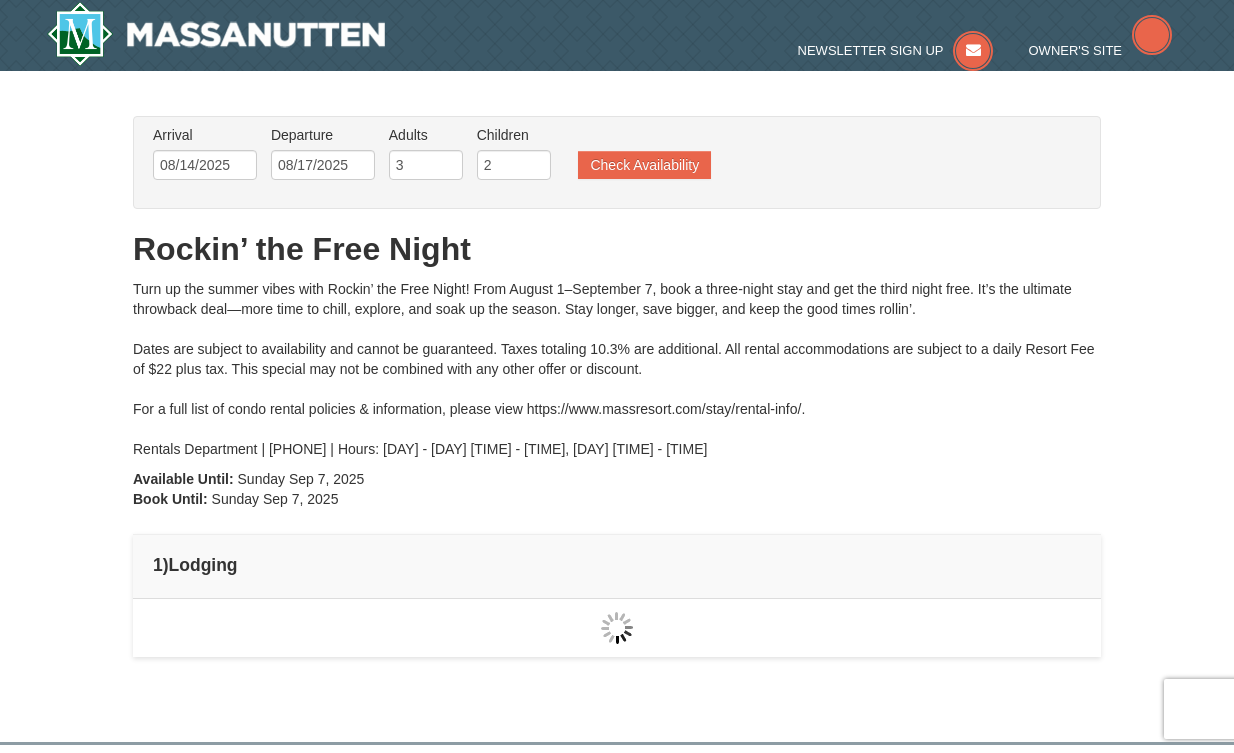 scroll, scrollTop: 0, scrollLeft: 0, axis: both 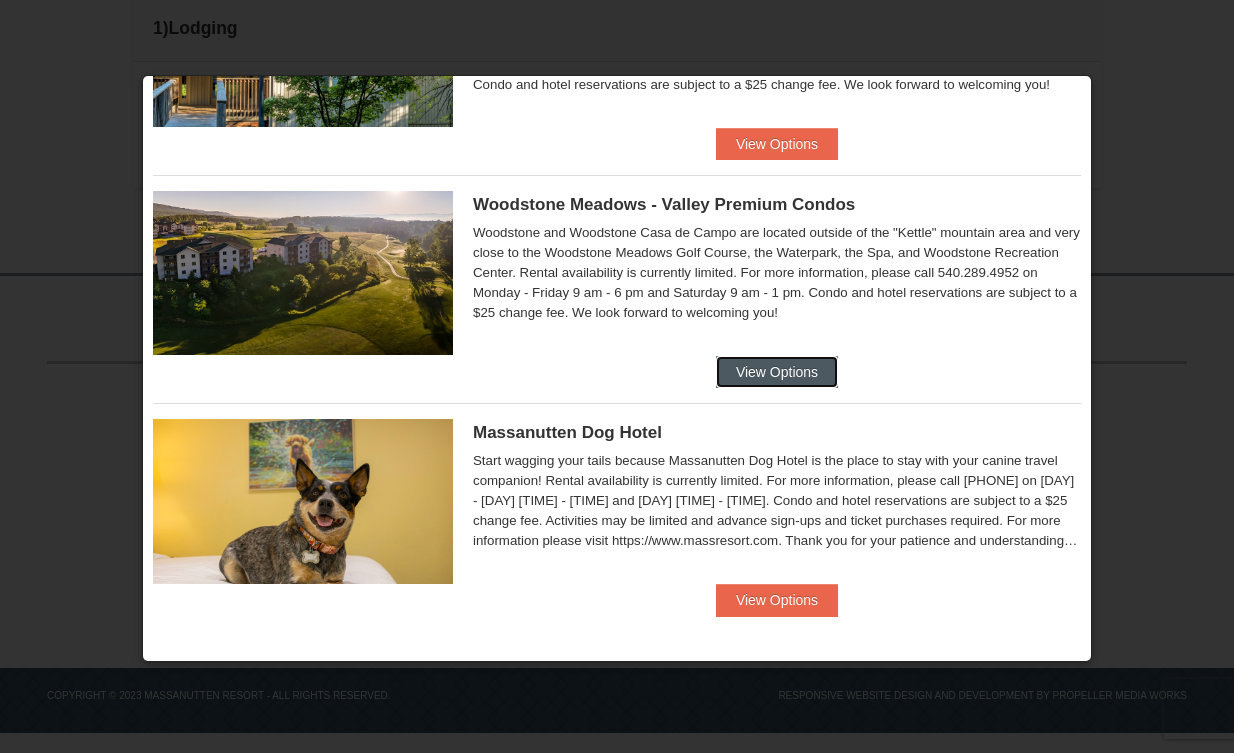 click on "View Options" at bounding box center (777, 372) 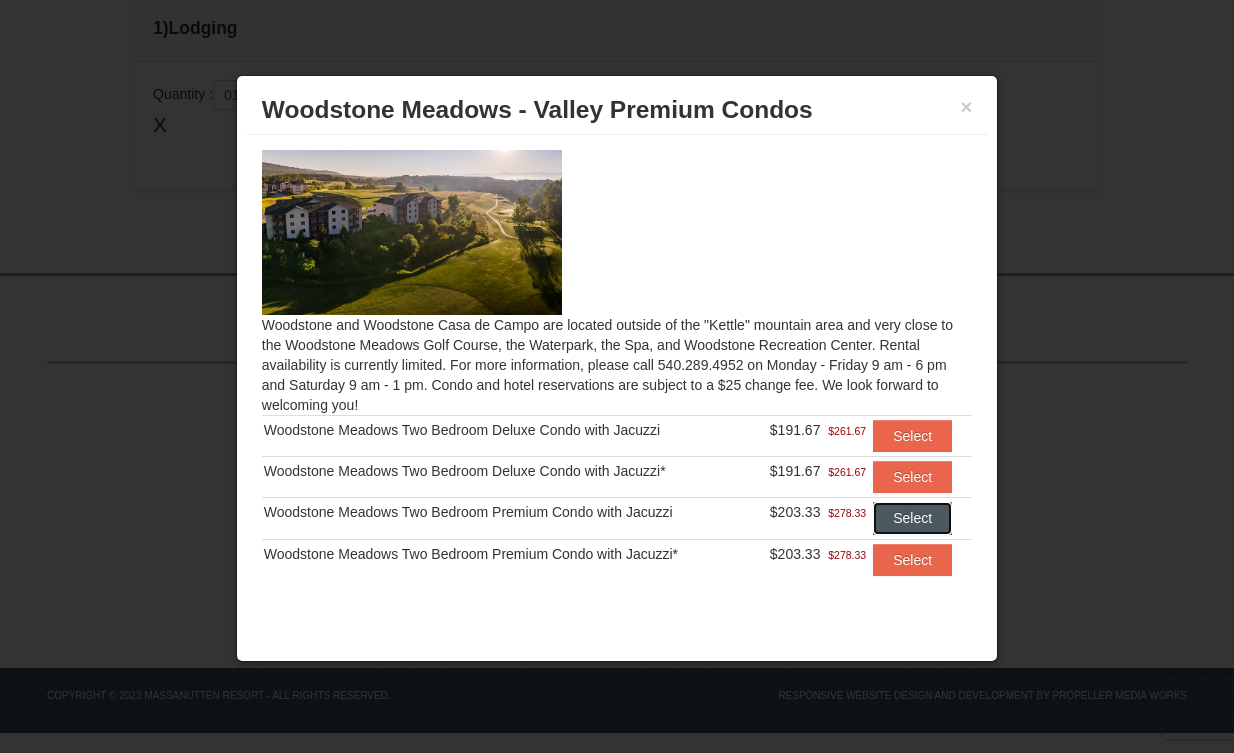 click on "Select" at bounding box center (912, 518) 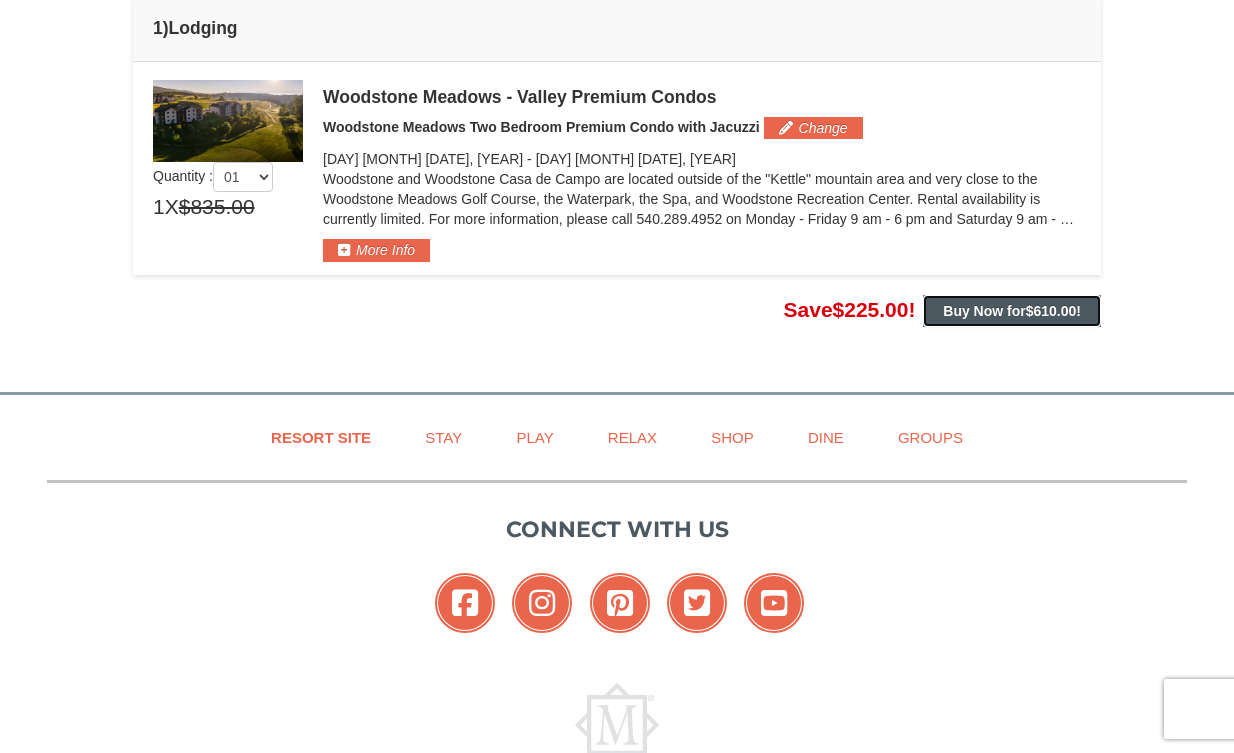 click on "Buy Now for
$610.00 !" at bounding box center (1012, 311) 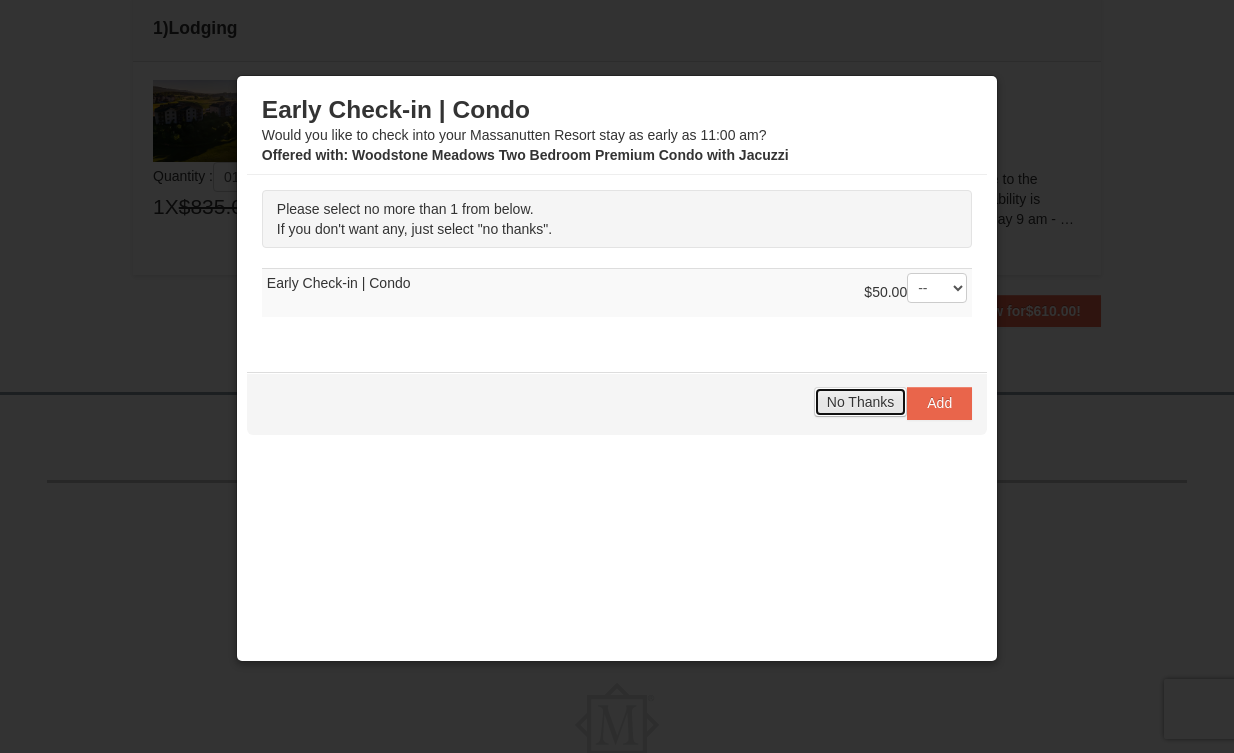 click on "No Thanks" at bounding box center (860, 402) 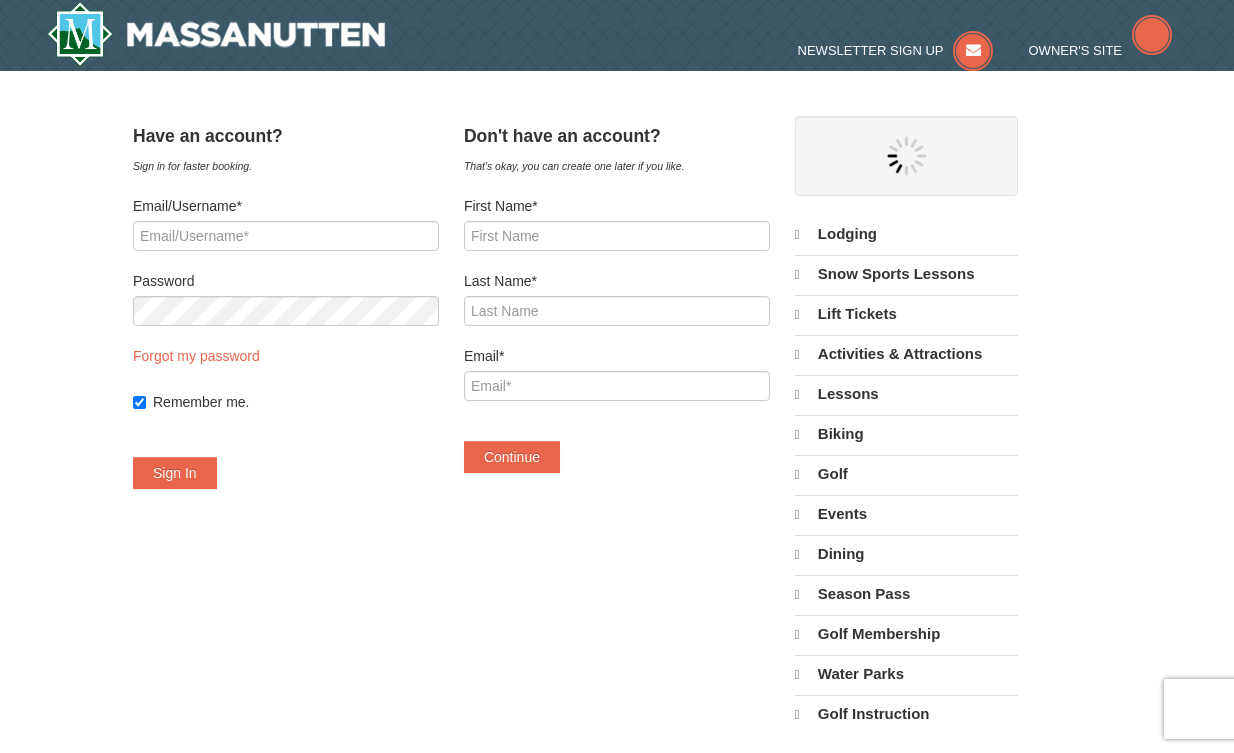 scroll, scrollTop: 0, scrollLeft: 0, axis: both 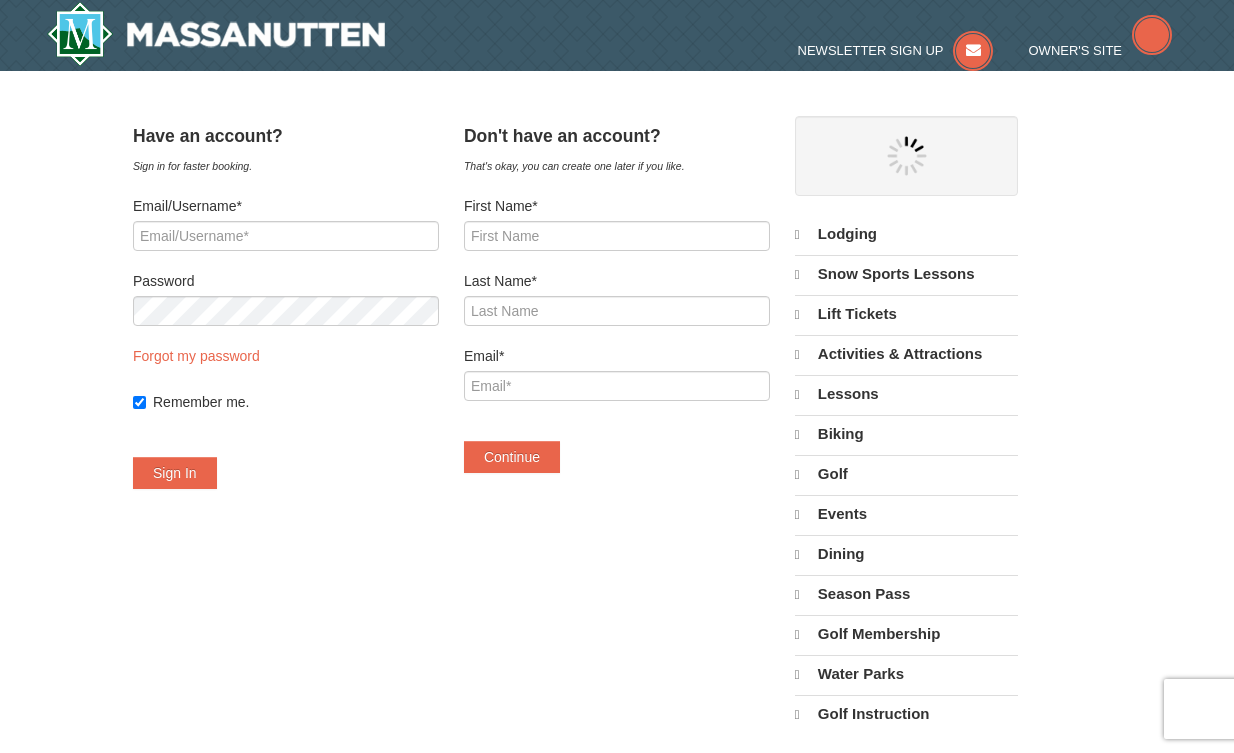 select on "8" 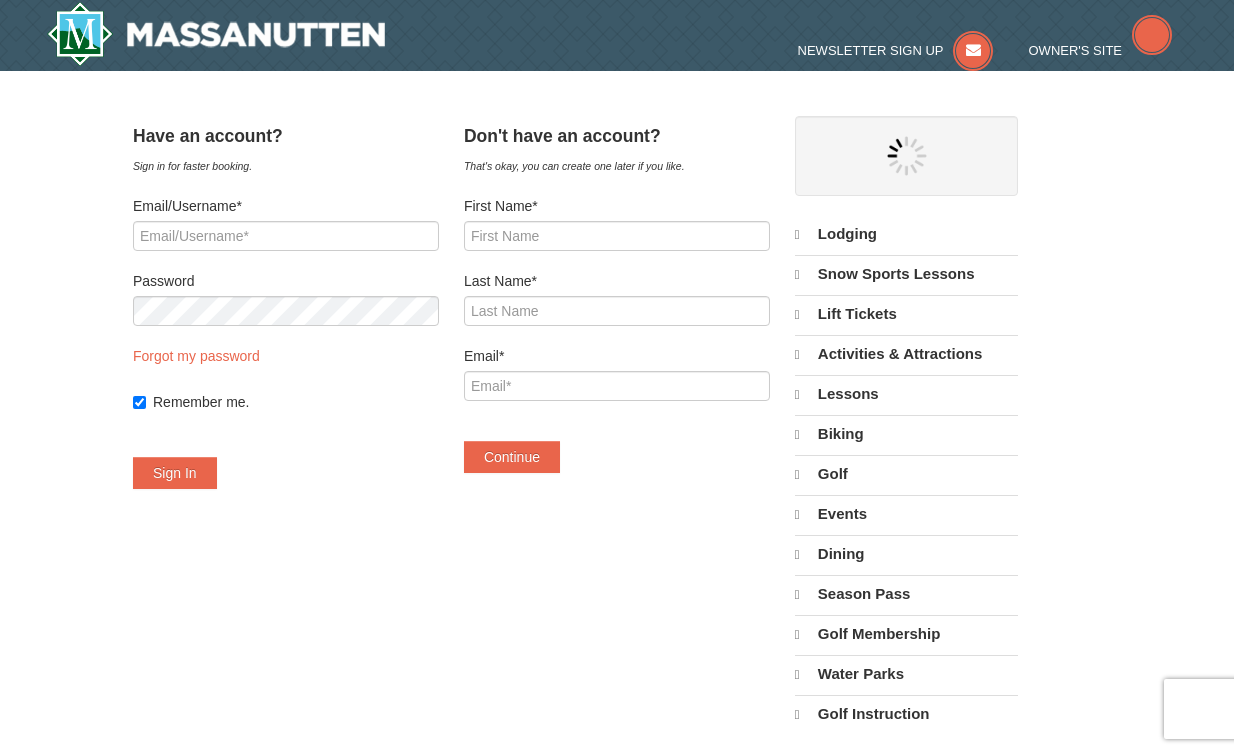 select on "8" 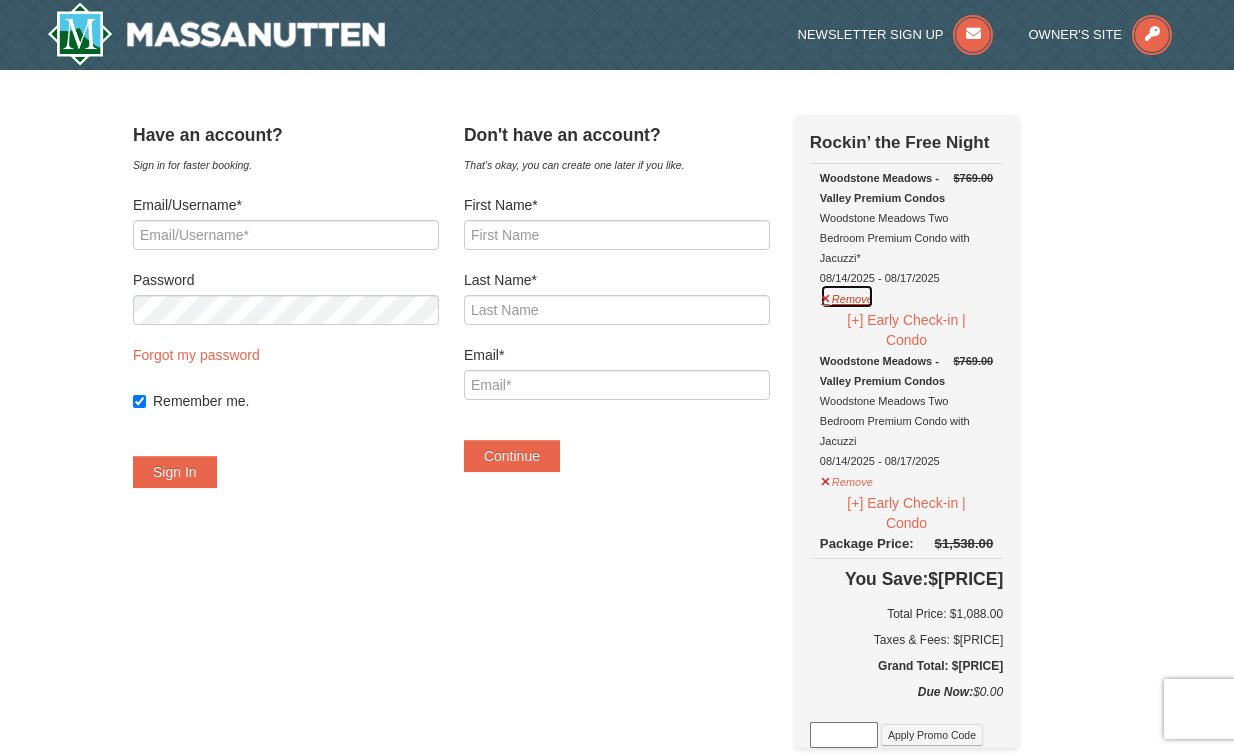 click on "Remove" at bounding box center [847, 296] 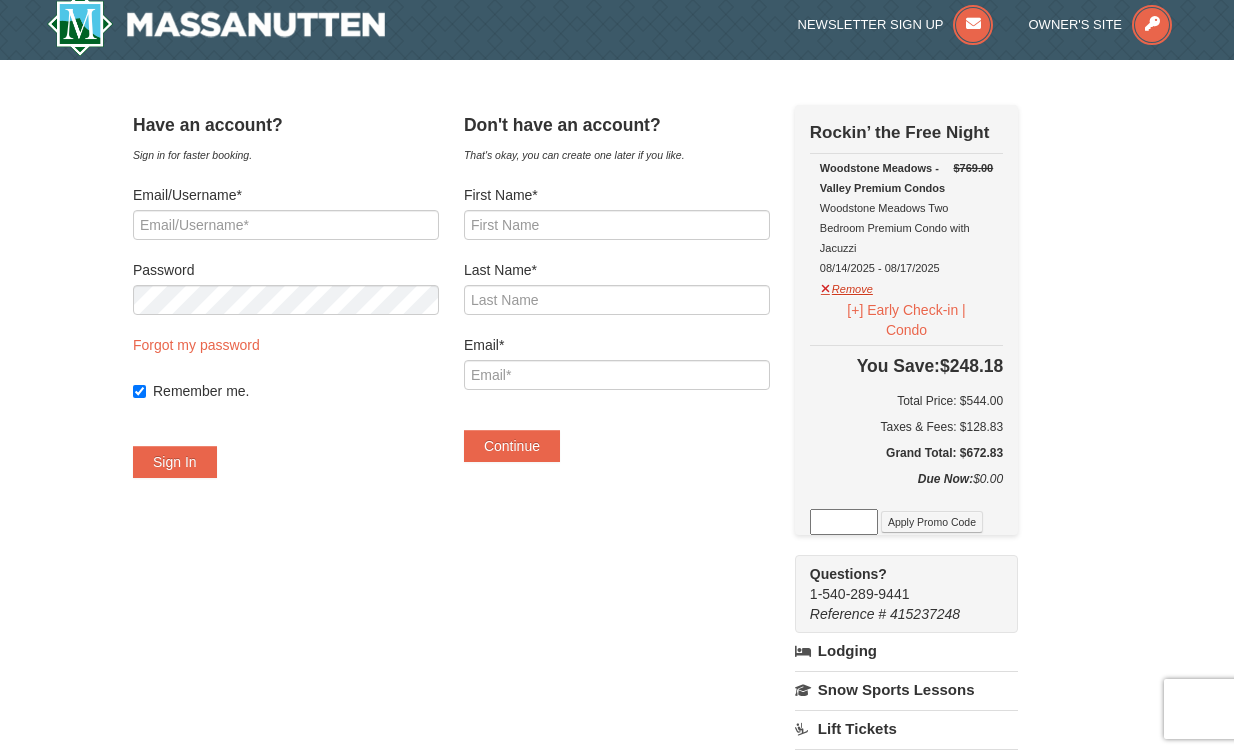 scroll, scrollTop: 0, scrollLeft: 0, axis: both 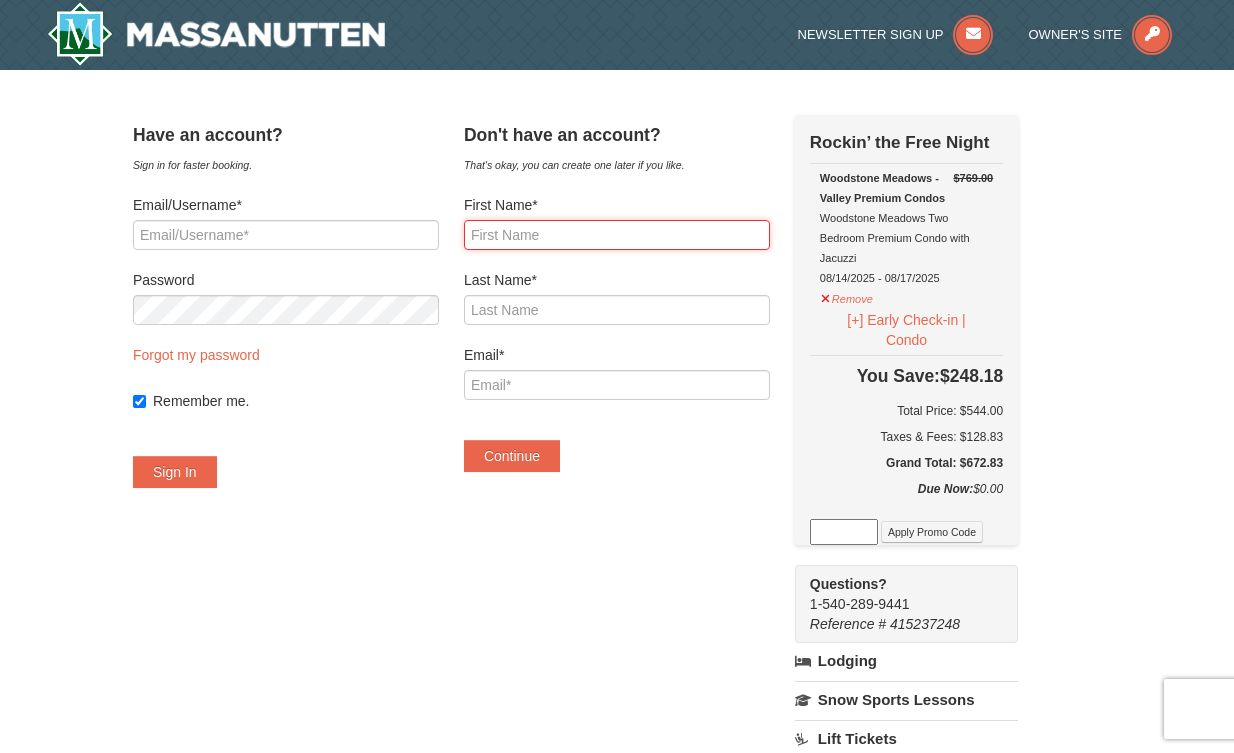 click on "First Name*" at bounding box center [617, 235] 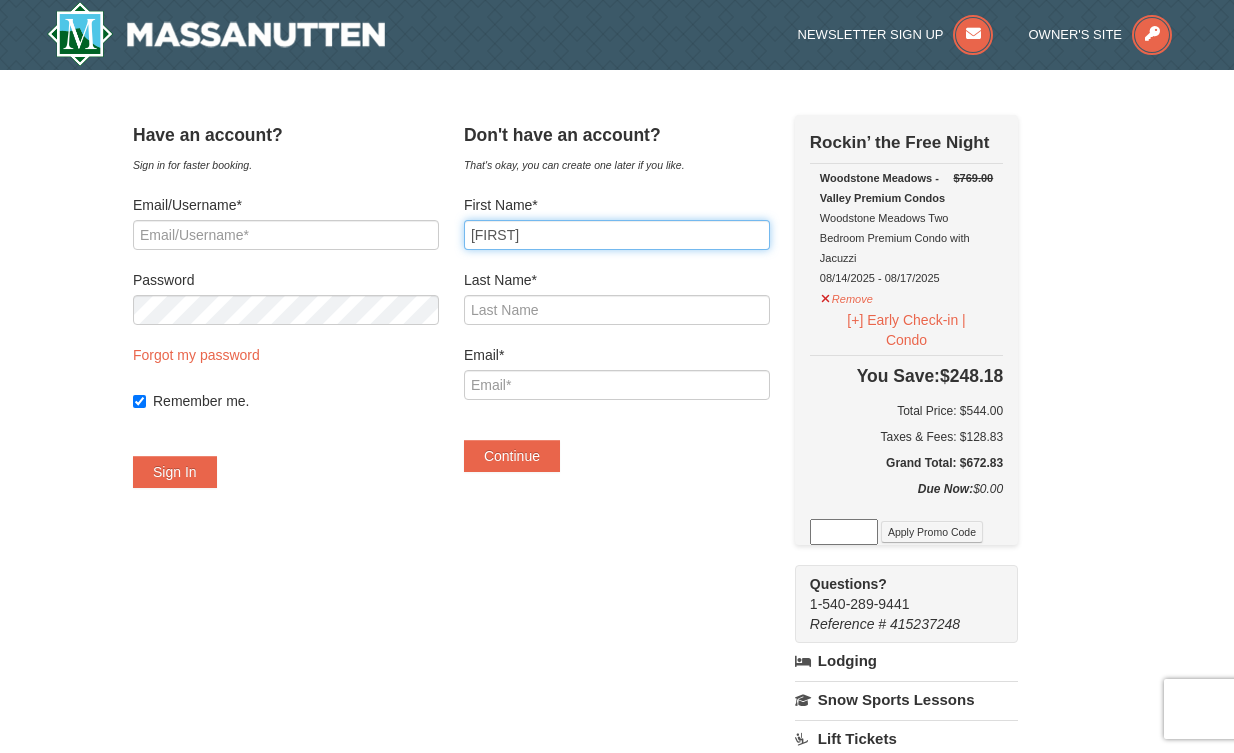 type on "Neha" 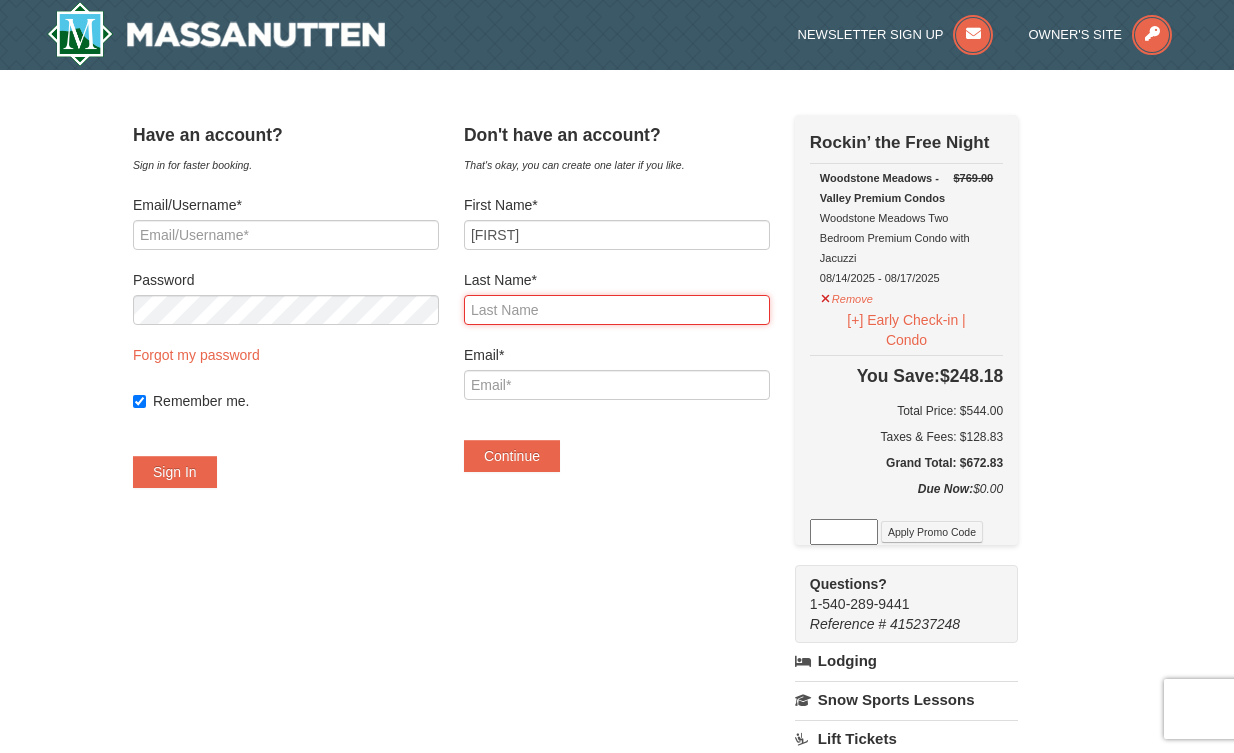 click on "Last Name*" at bounding box center [617, 310] 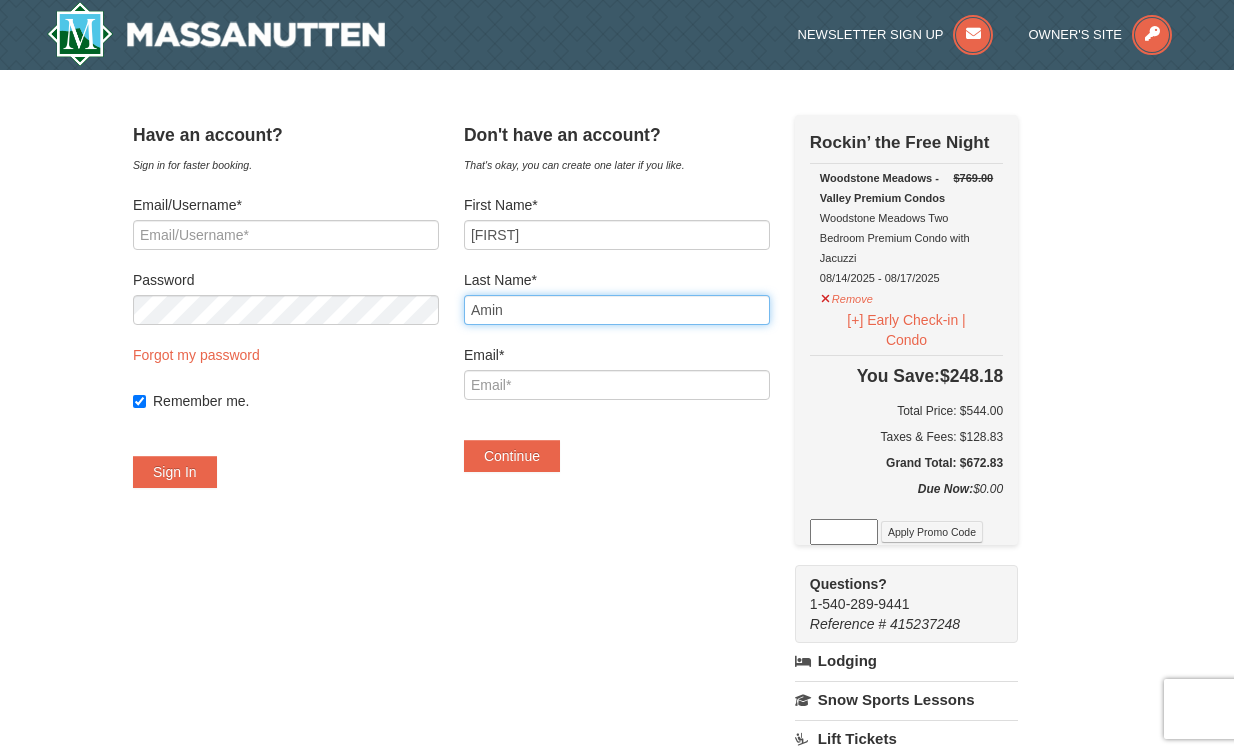 type on "Amin" 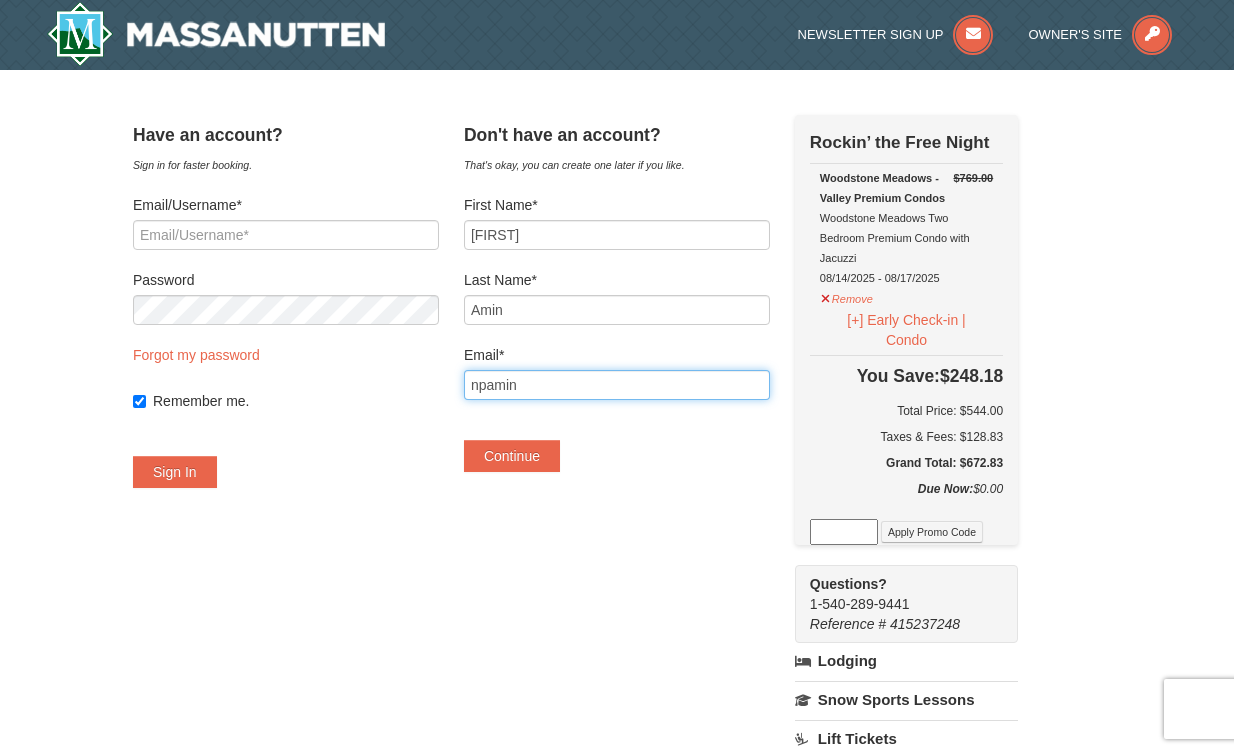 type on "[EMAIL]" 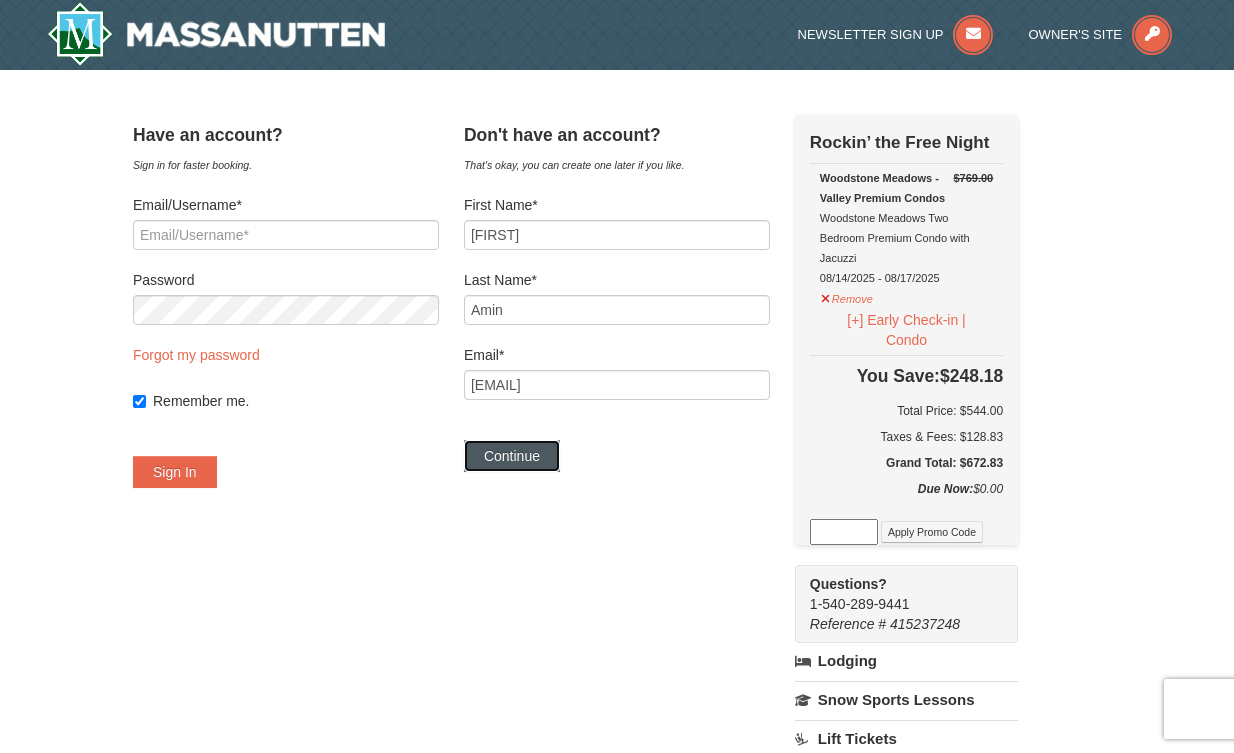 click on "Continue" at bounding box center (512, 456) 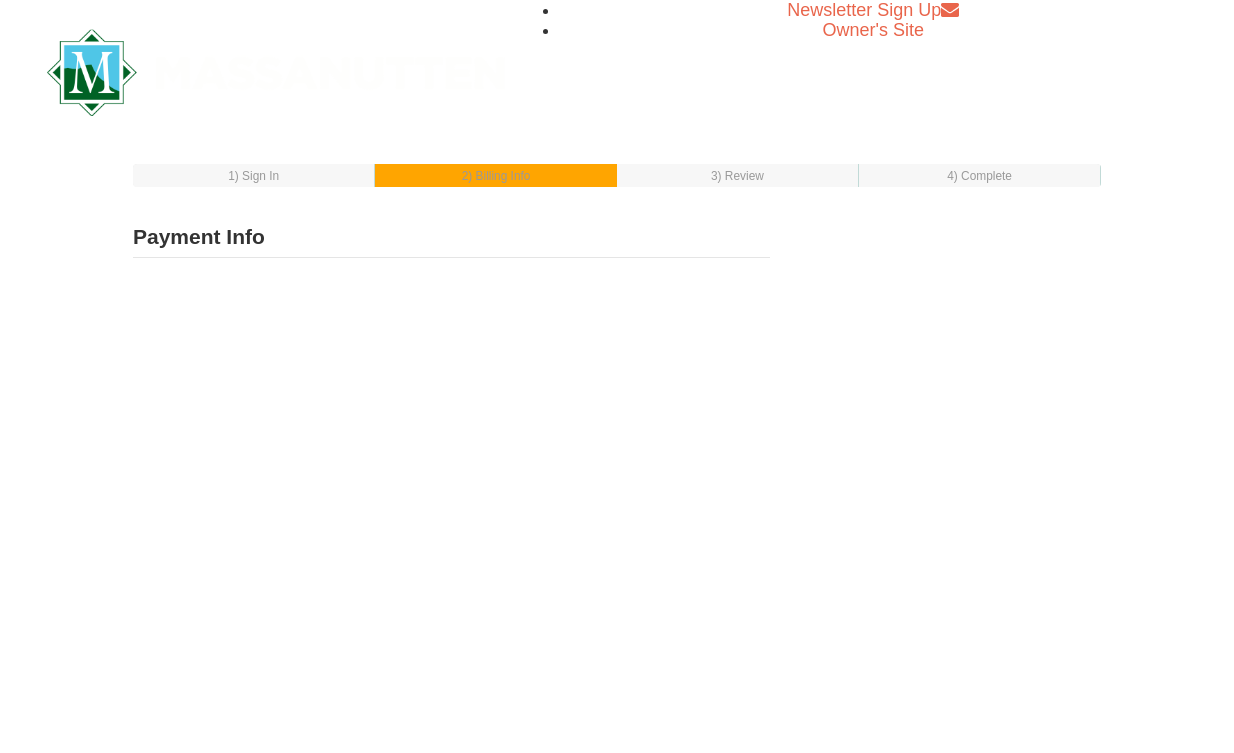 scroll, scrollTop: 0, scrollLeft: 0, axis: both 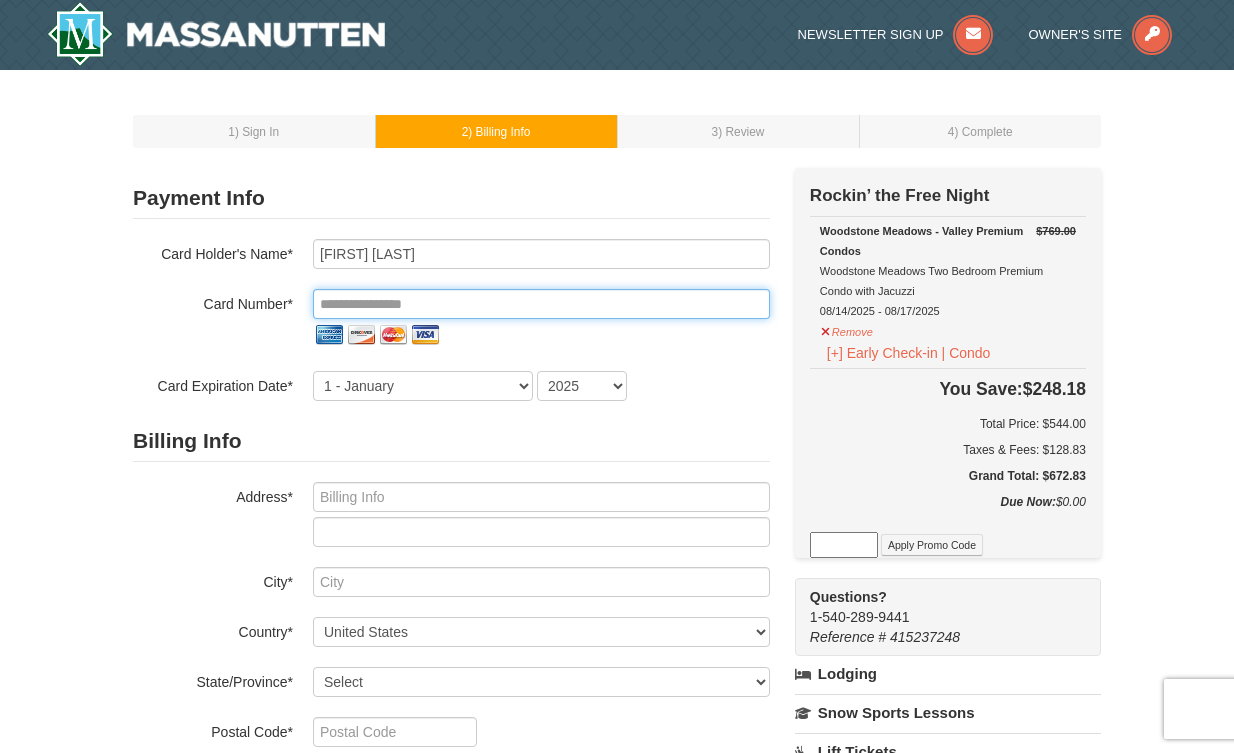 click at bounding box center [541, 304] 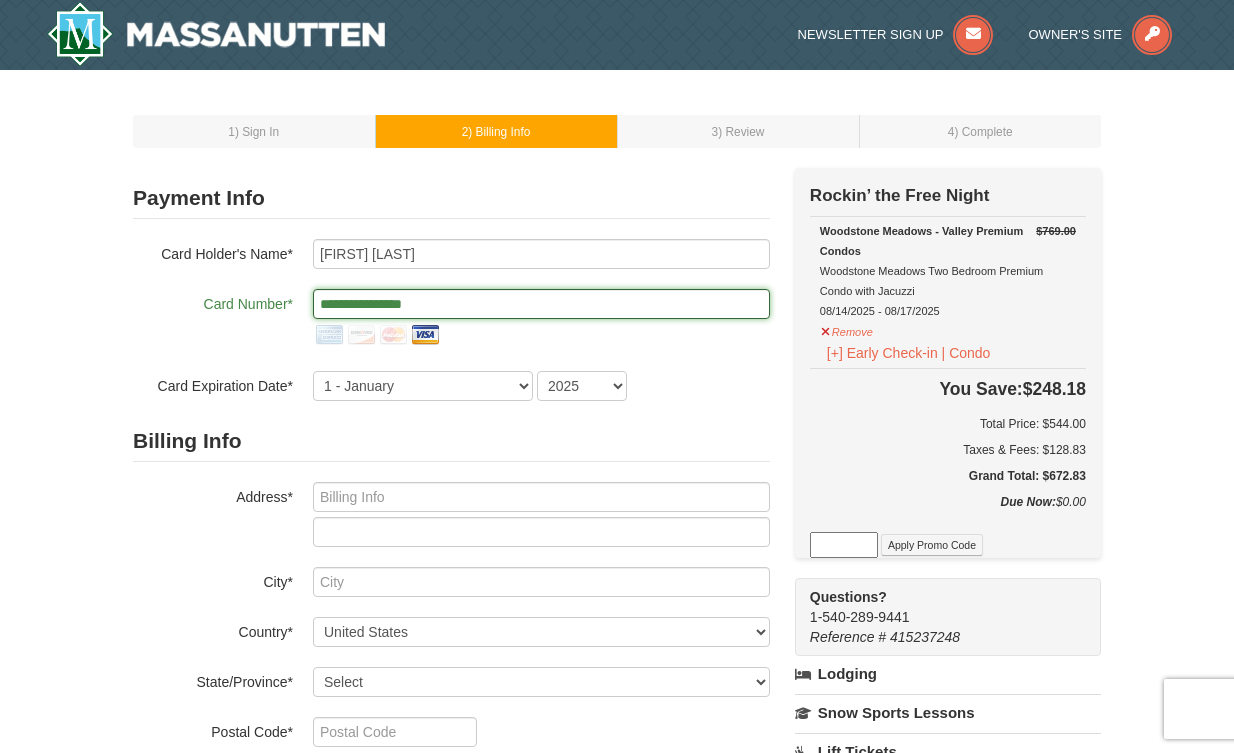 type on "**********" 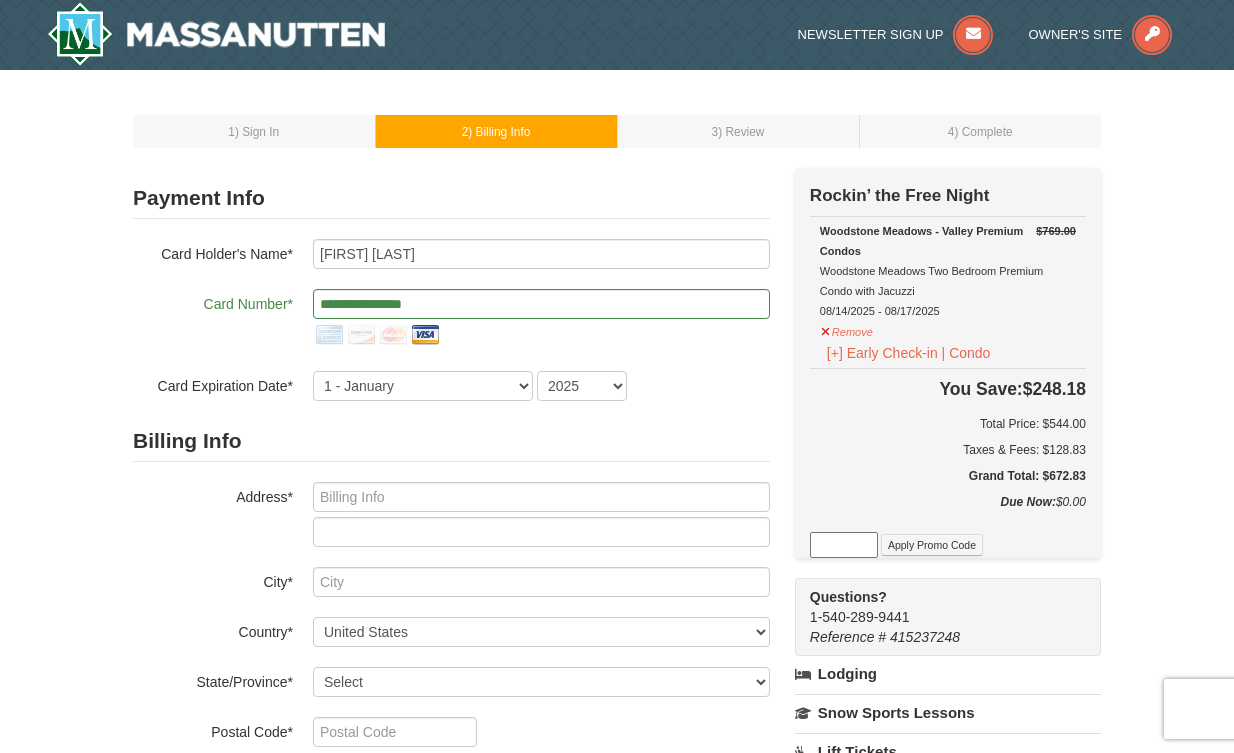 click on "Billing Info" at bounding box center [451, 441] 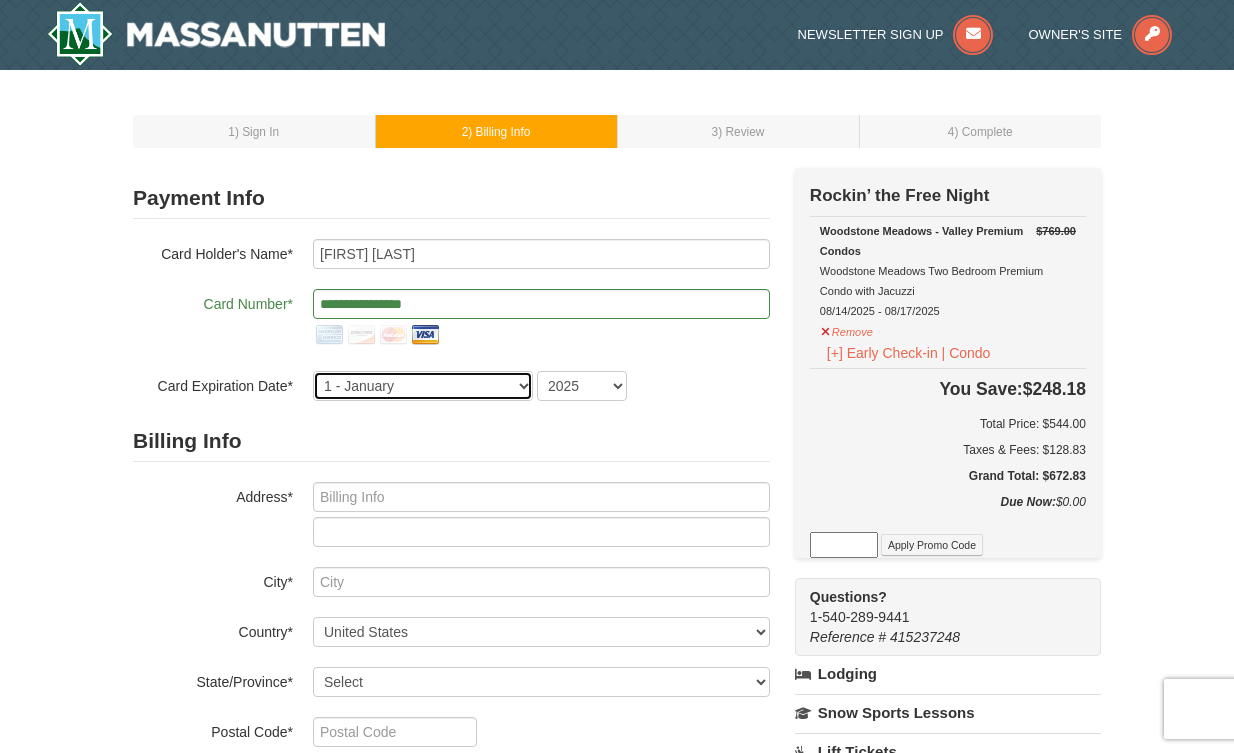 click on "1 - January 2 - February 3 - March 4 - April 5 - May 6 - June 7 - July 8 - August 9 - September 10 - October 11 - November 12 - December" at bounding box center (423, 386) 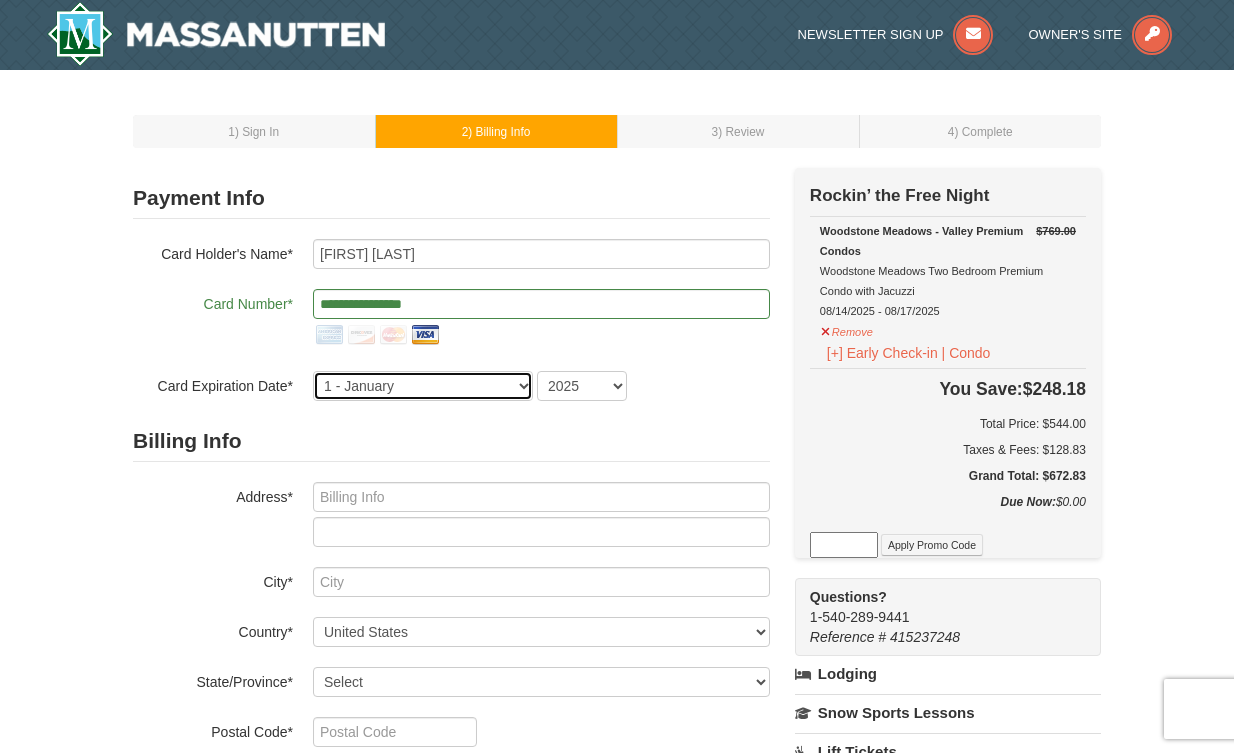 select on "4" 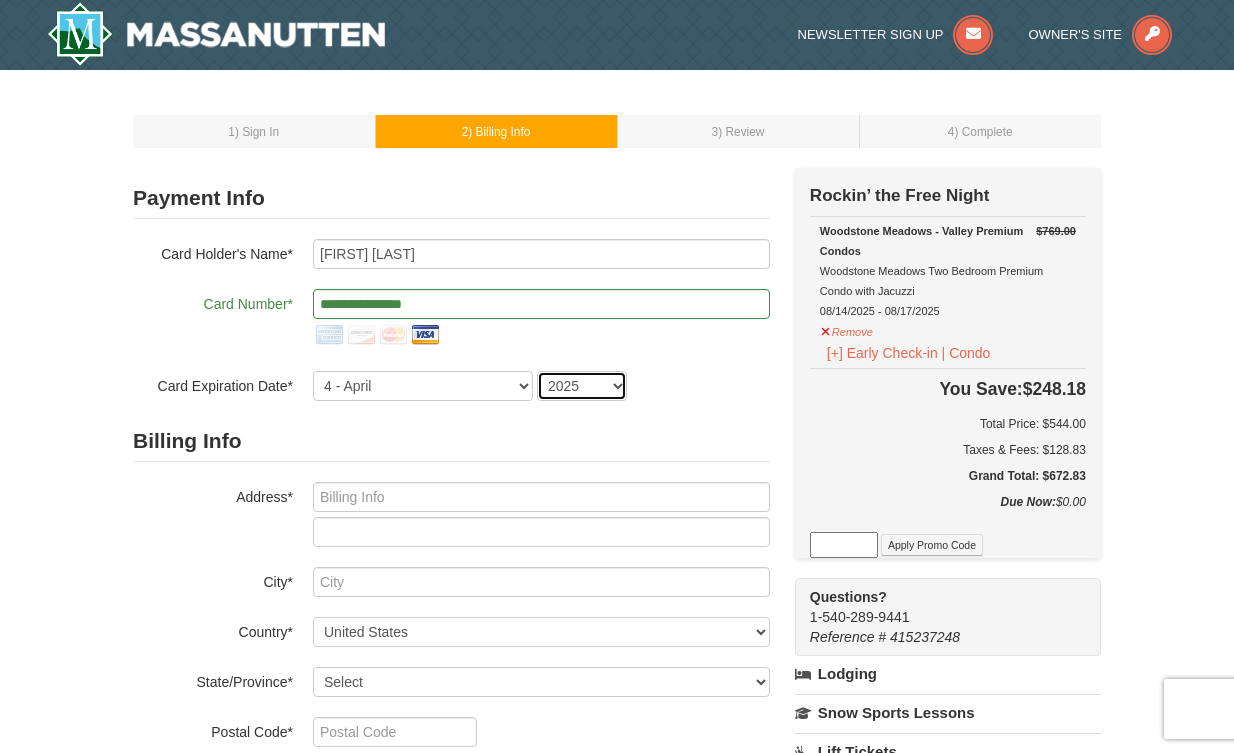 click on "2025 2026 2027 2028 2029 2030 2031 2032 2033 2034" at bounding box center (582, 386) 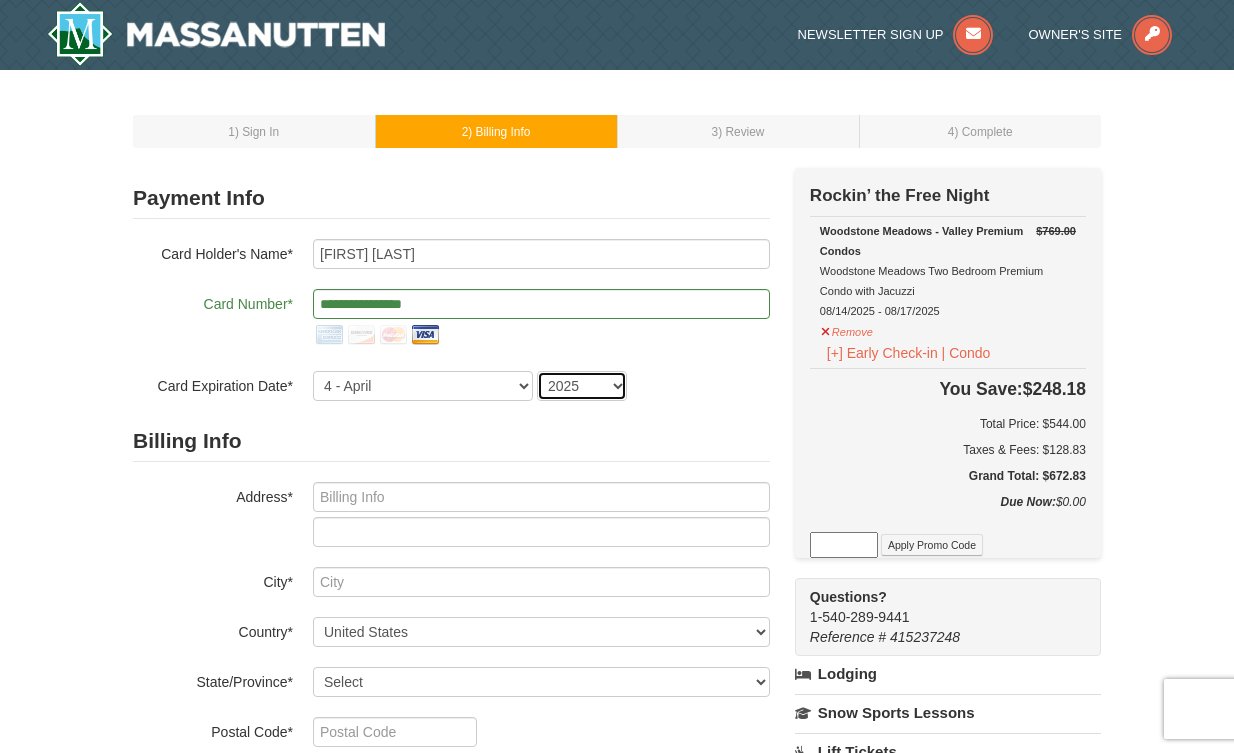 select on "2026" 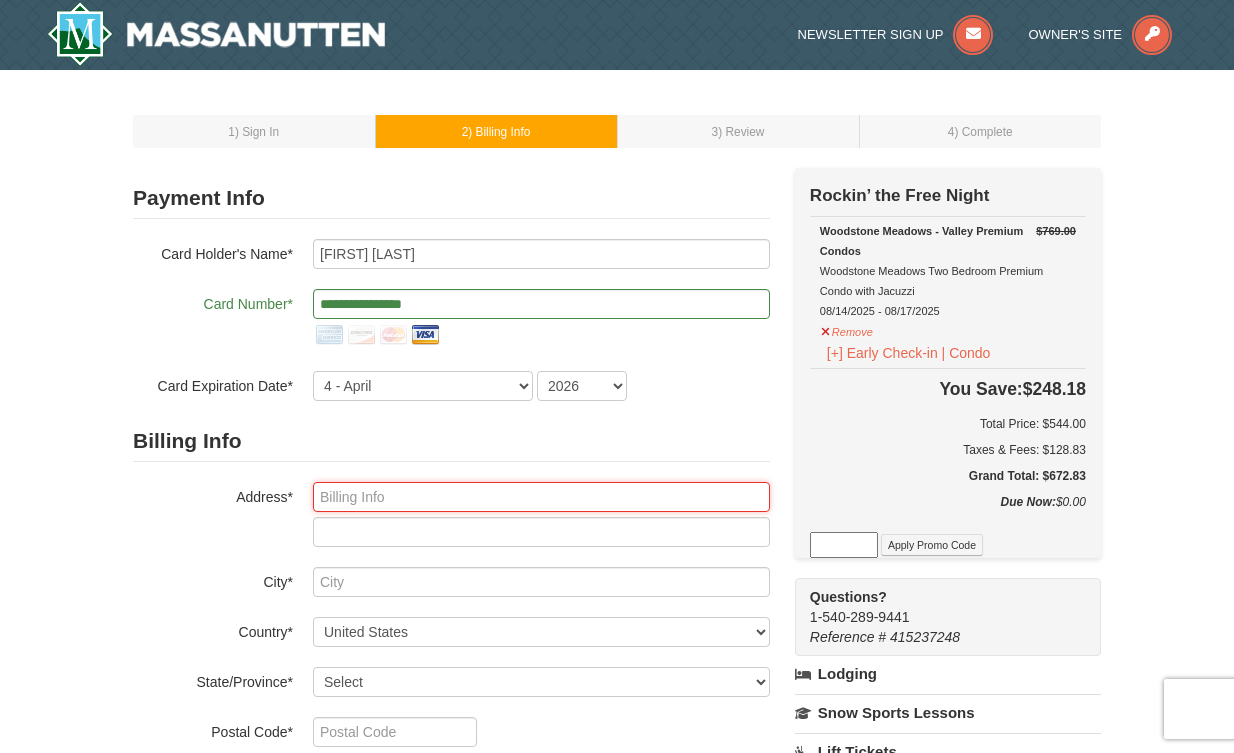 click at bounding box center [541, 497] 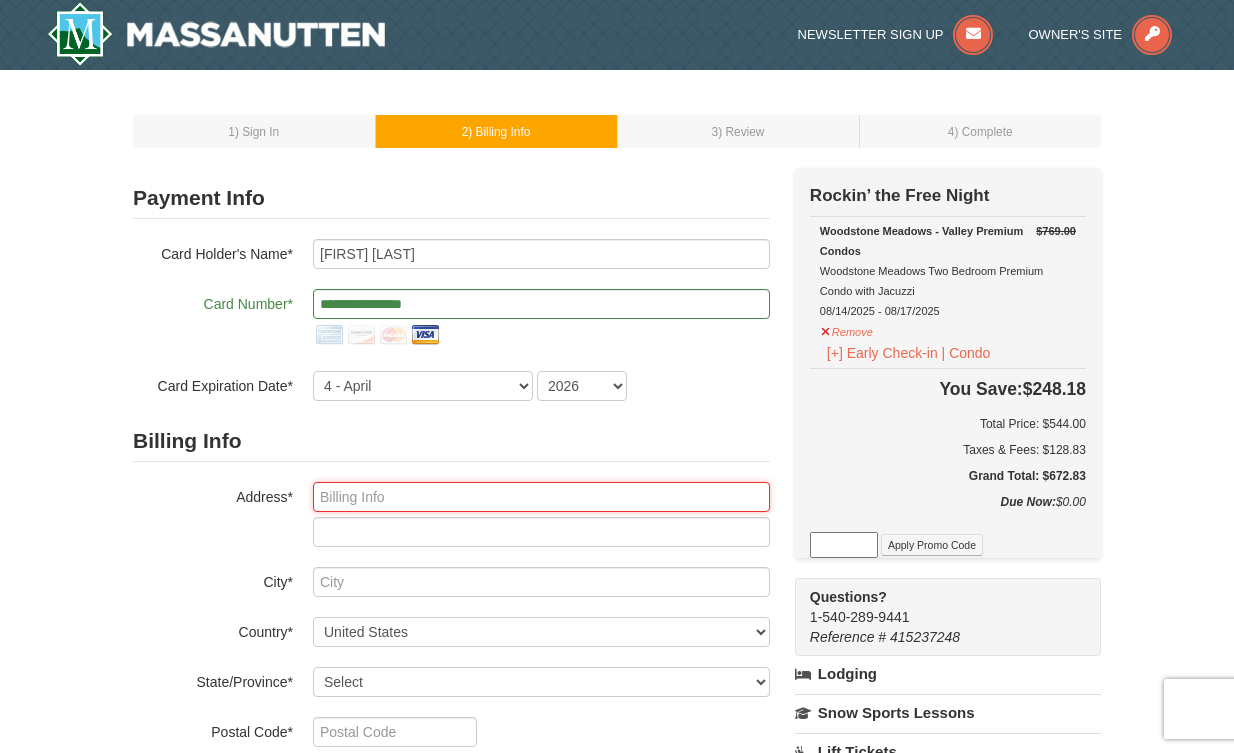 type on ".9301 Wooden Bridge Road" 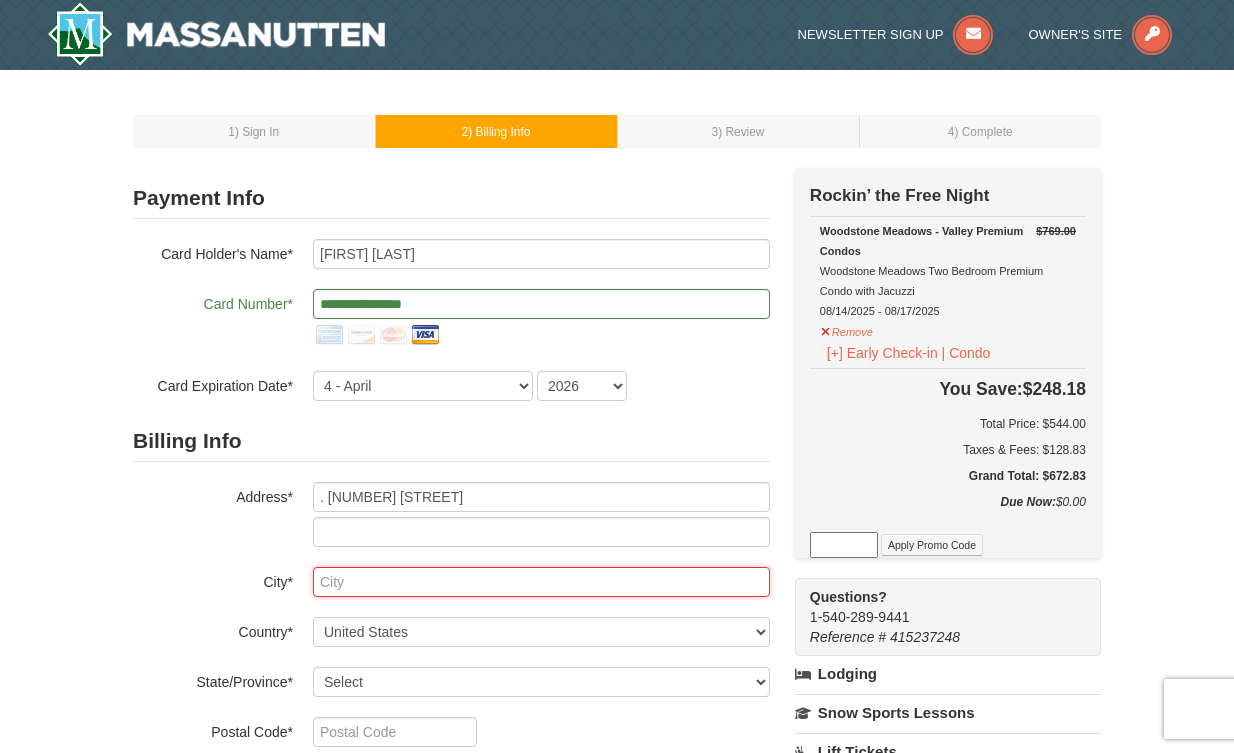type on "Potomac" 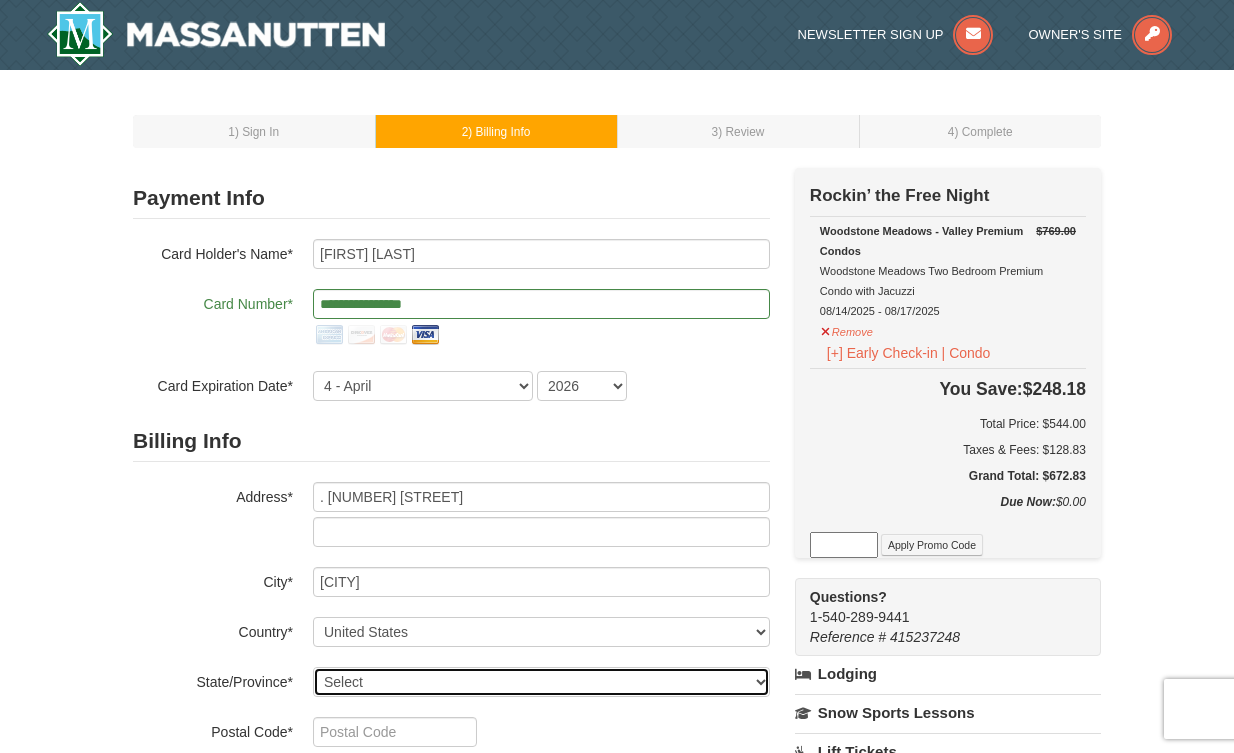 select on "MD" 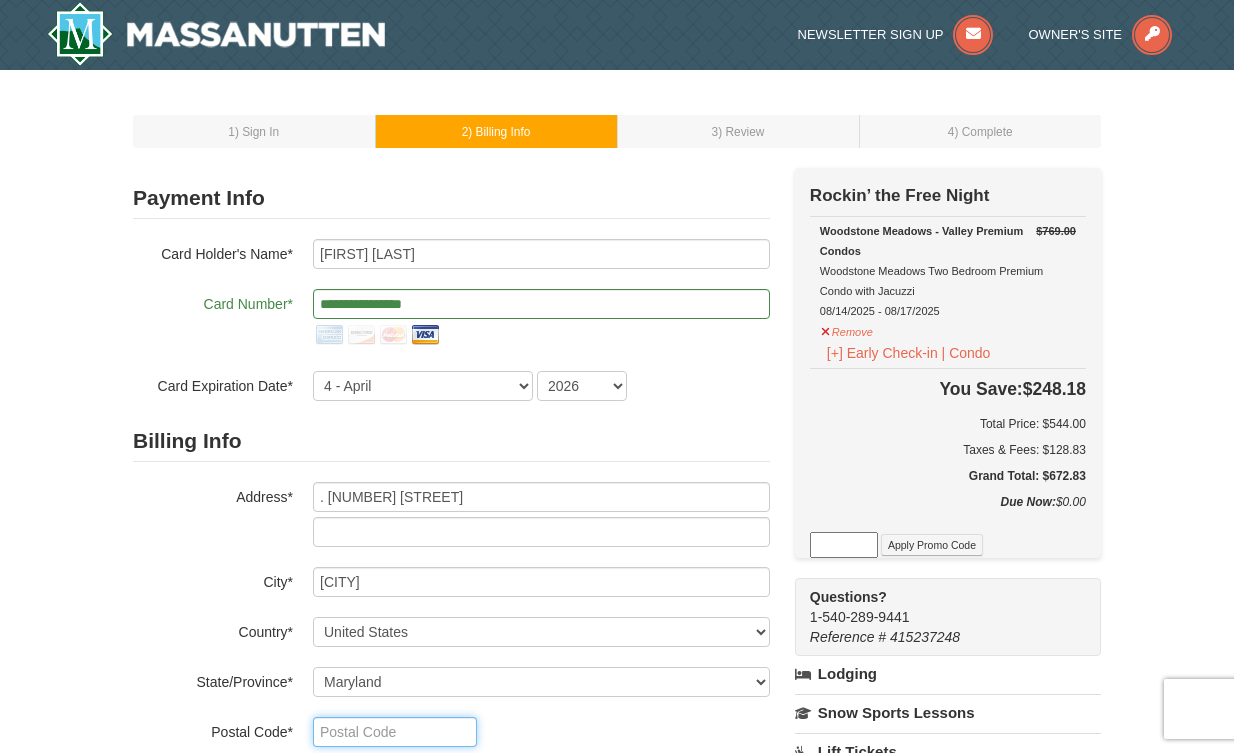 type on "20854" 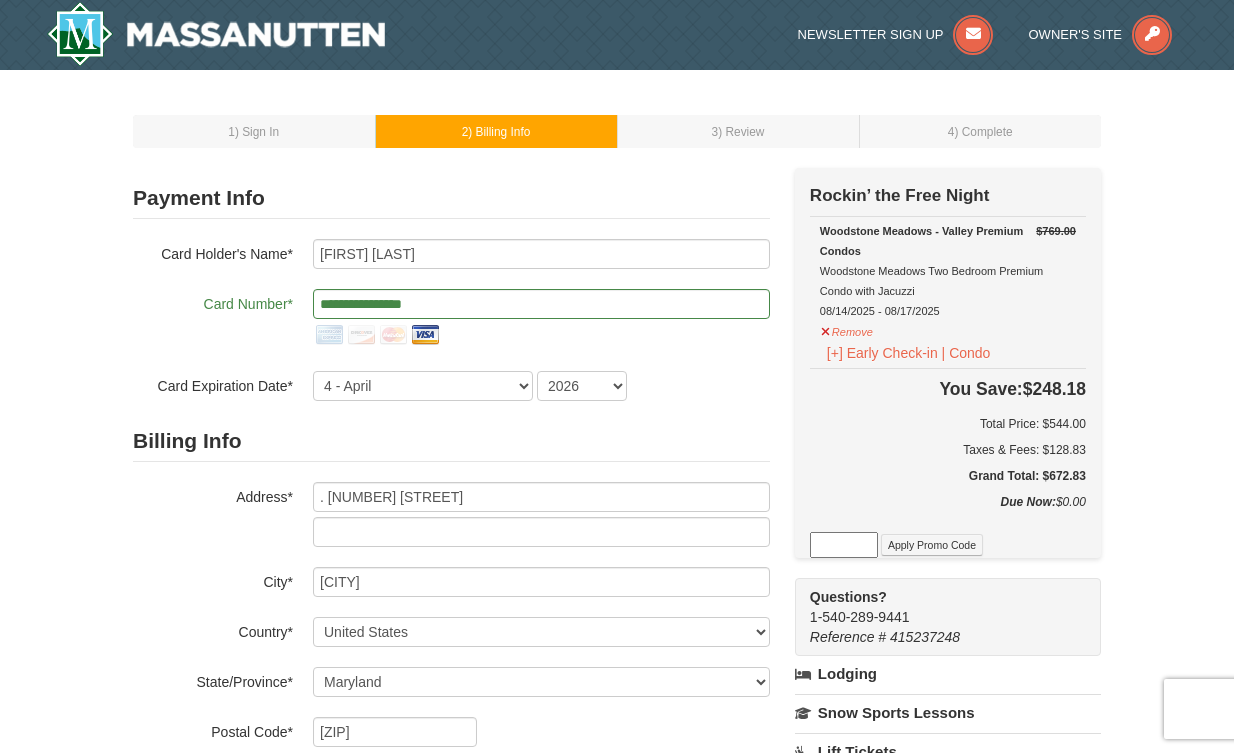 type on "410" 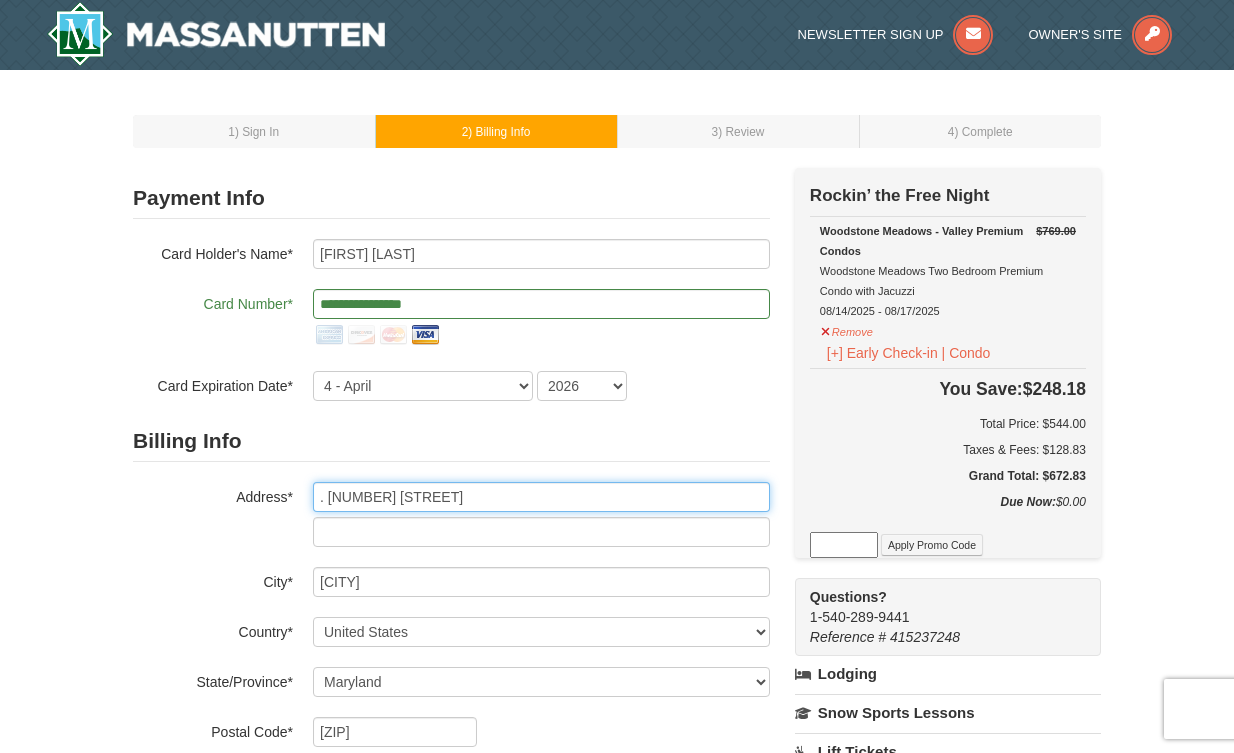 click on ".9301 Wooden Bridge Road" at bounding box center [541, 497] 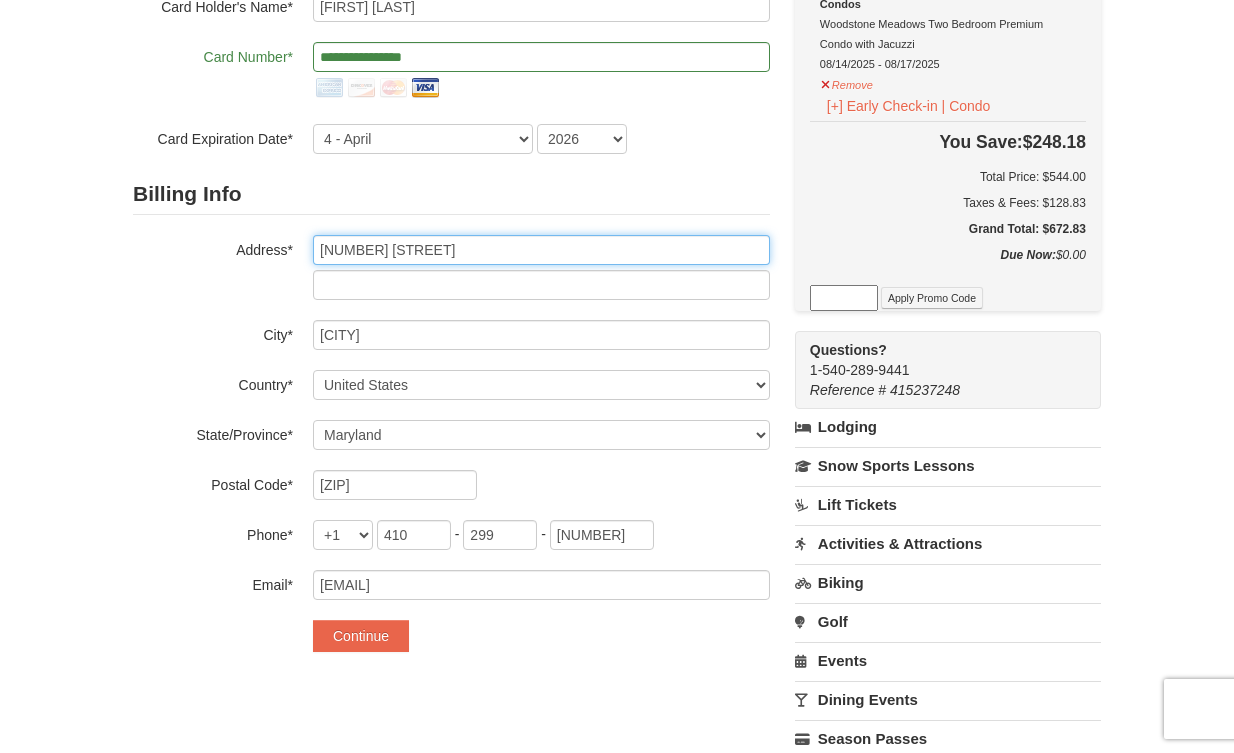 scroll, scrollTop: 254, scrollLeft: 0, axis: vertical 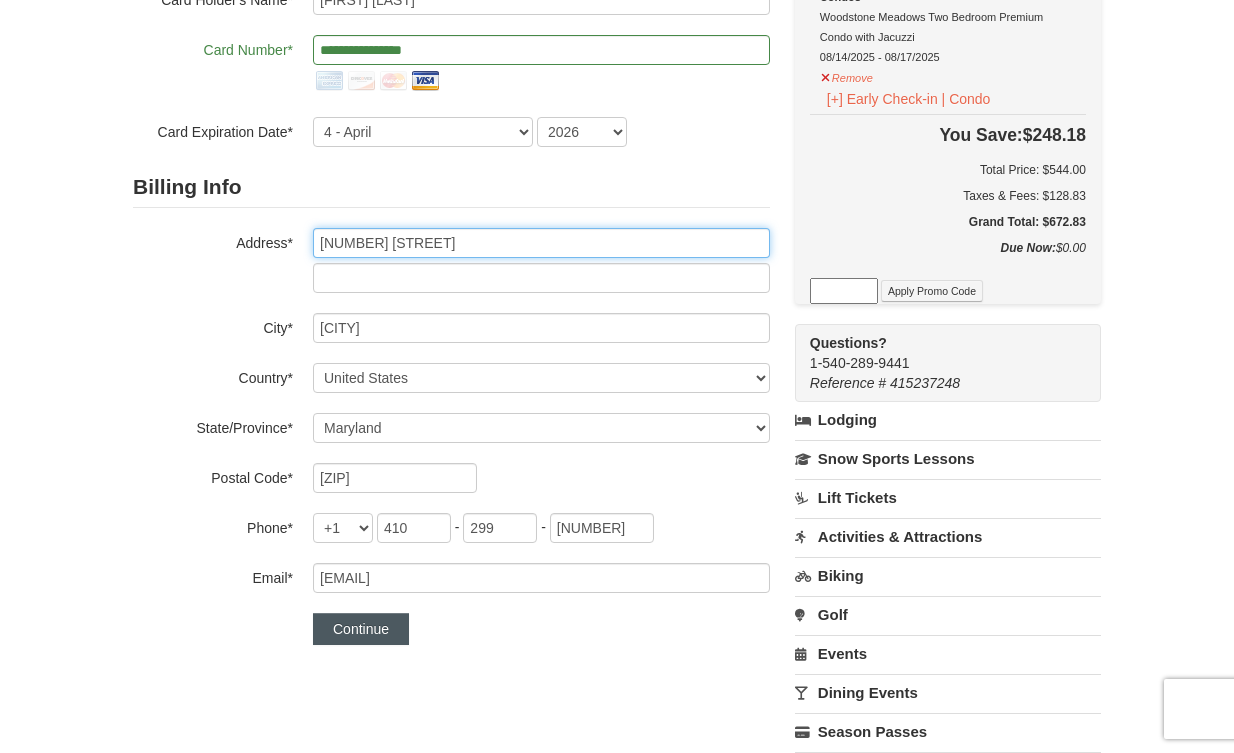 type on "9301 Wooden Bridge Road" 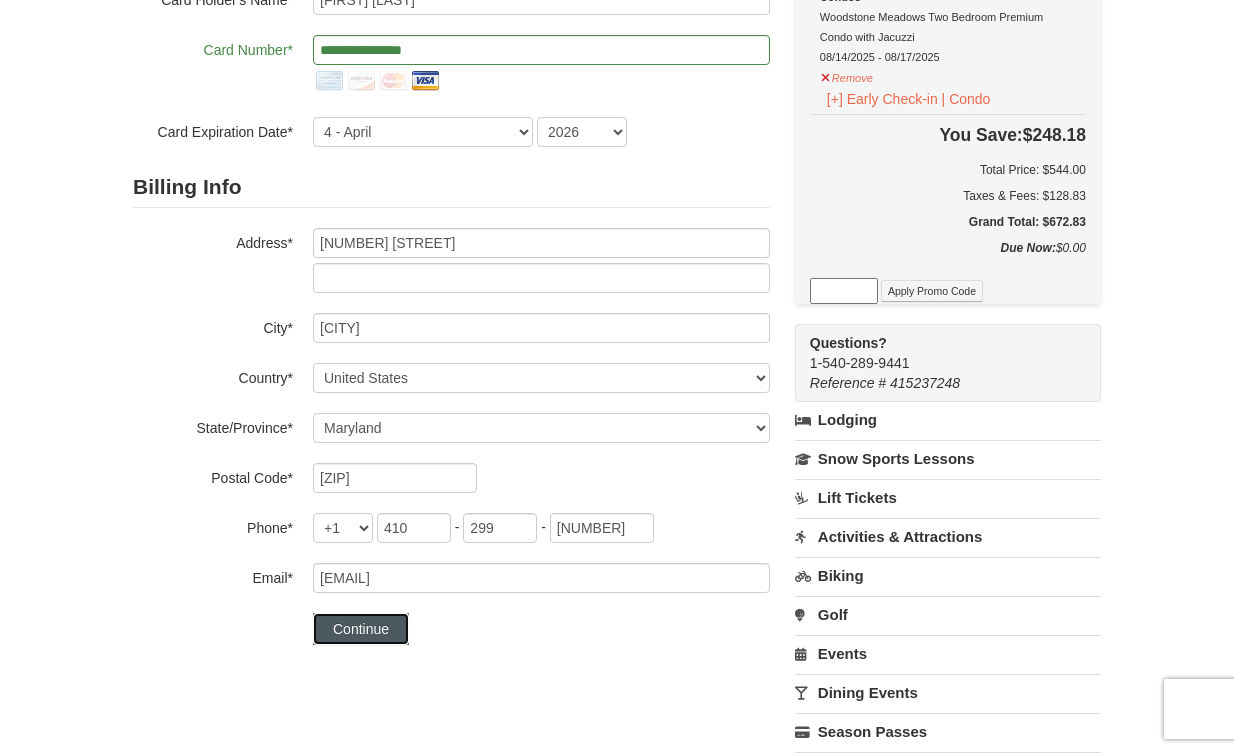 click on "Continue" at bounding box center (361, 629) 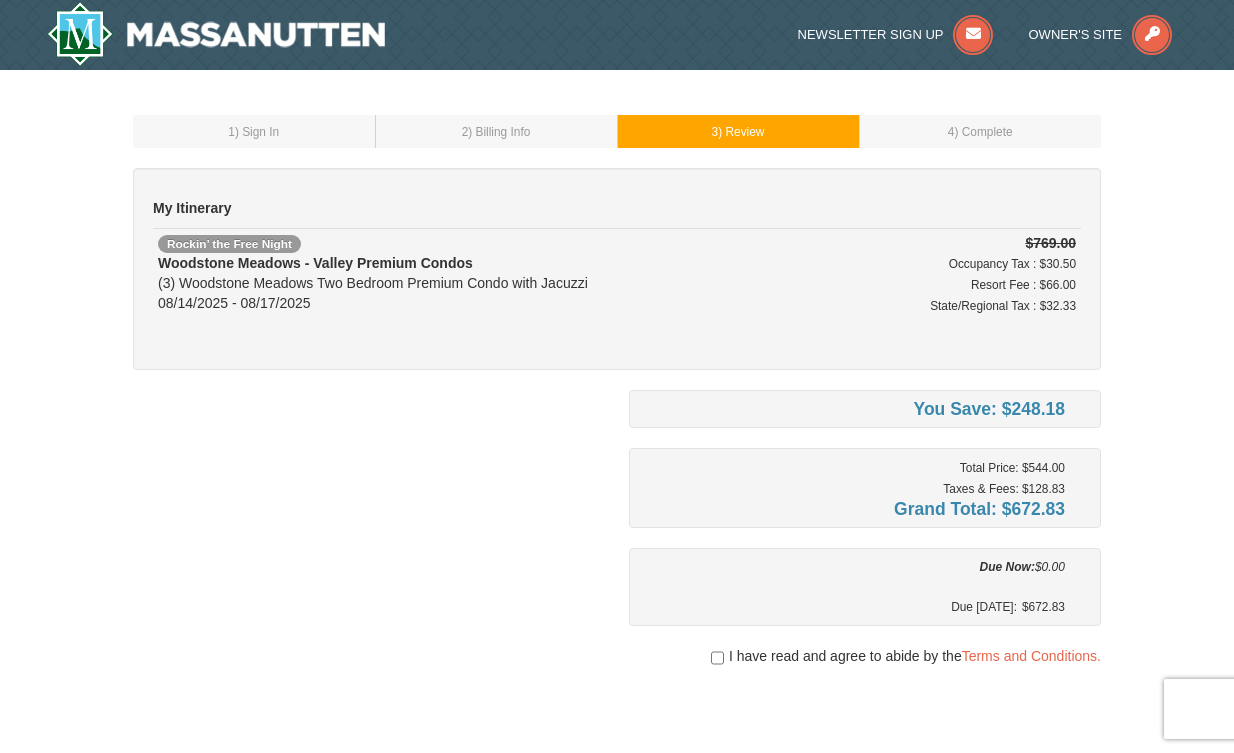 scroll, scrollTop: 0, scrollLeft: 0, axis: both 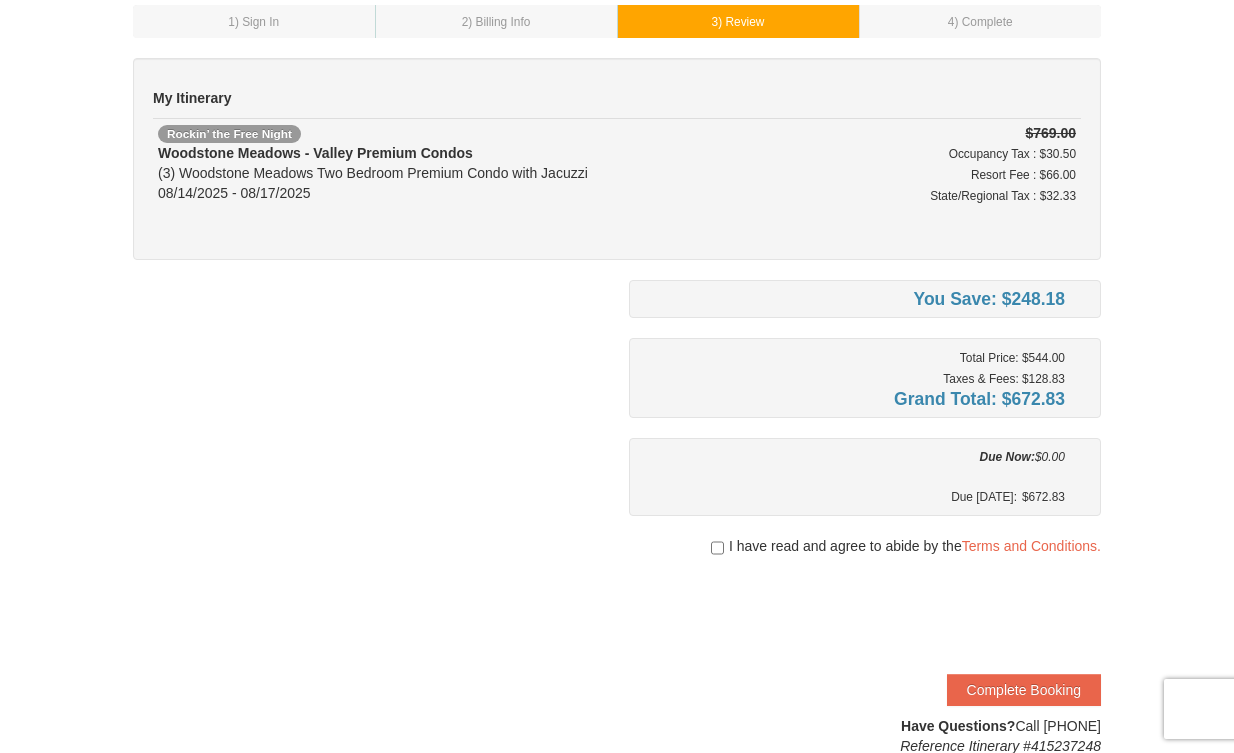 click on "I have read and agree to abide by the  Terms and Conditions." at bounding box center (865, 546) 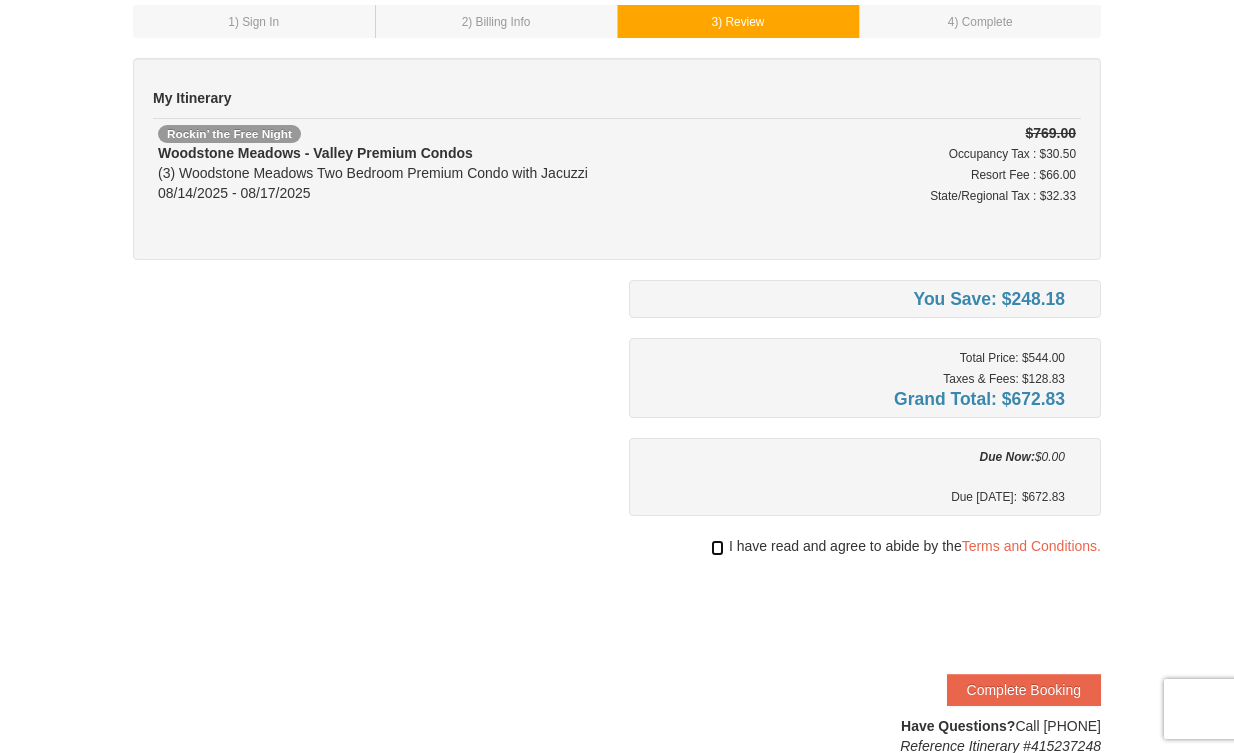 click at bounding box center (717, 548) 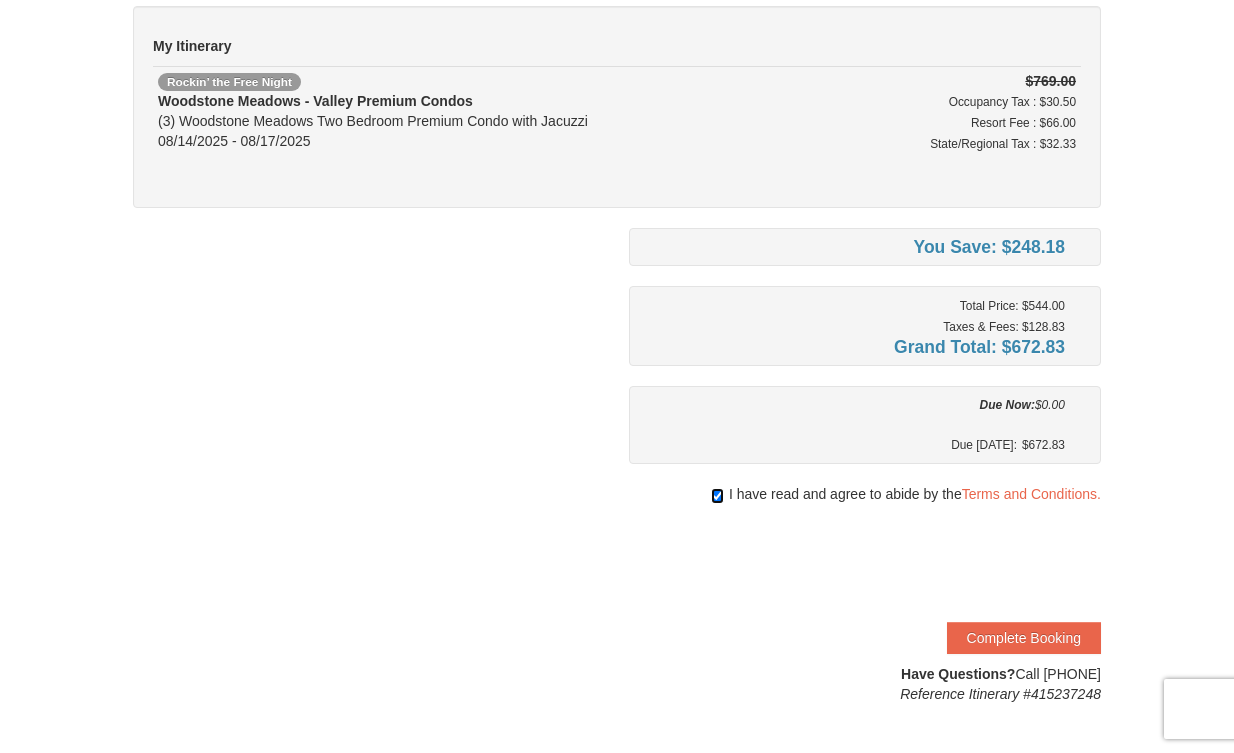 scroll, scrollTop: 164, scrollLeft: 0, axis: vertical 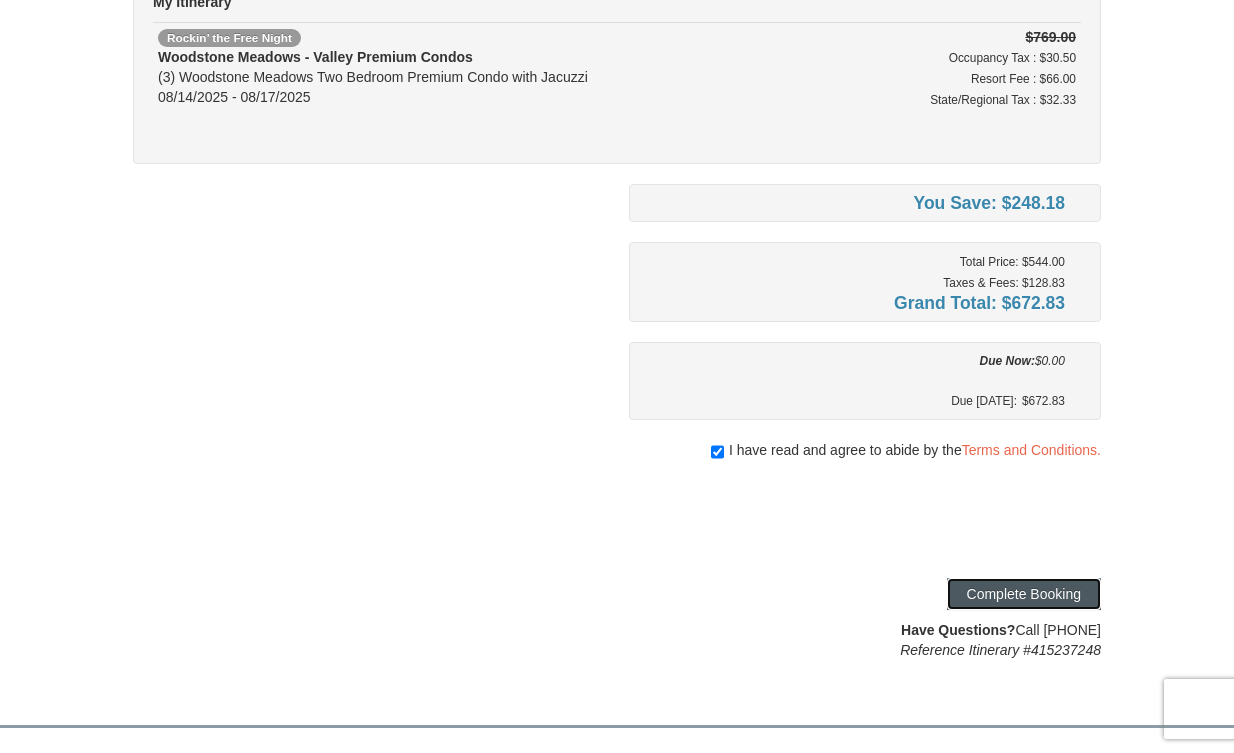 click on "Complete Booking" at bounding box center [1024, 594] 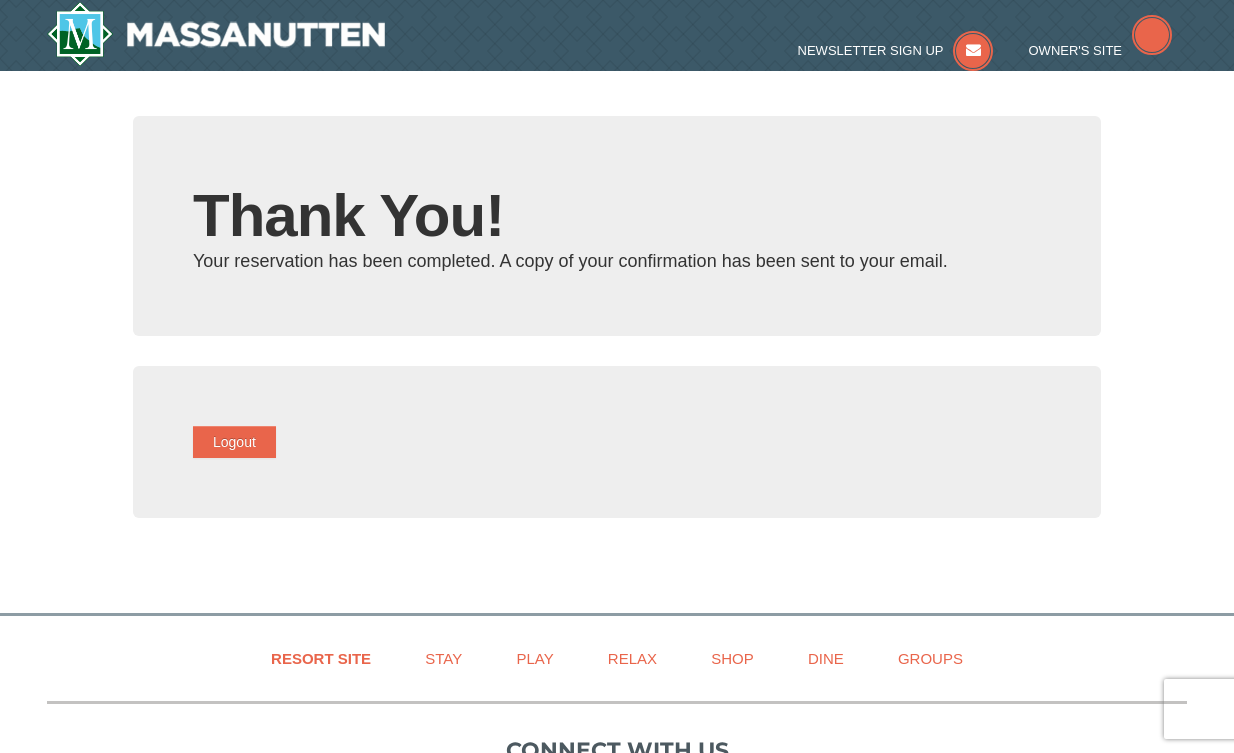 scroll, scrollTop: 0, scrollLeft: 0, axis: both 